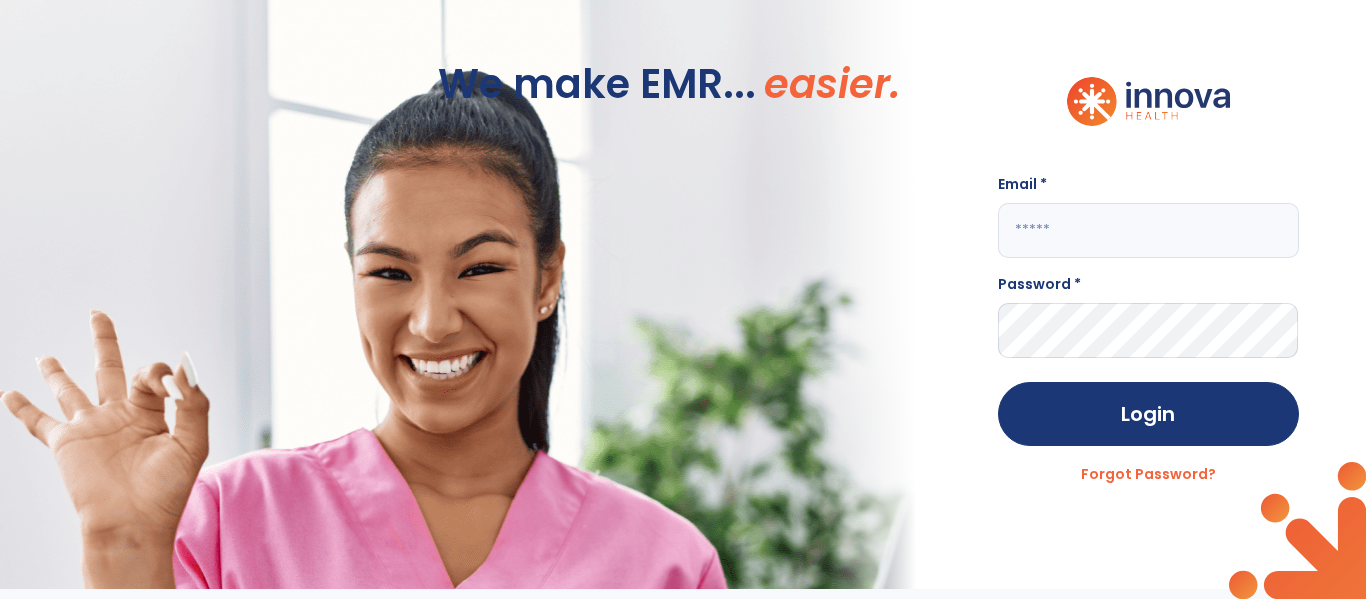scroll, scrollTop: 0, scrollLeft: 0, axis: both 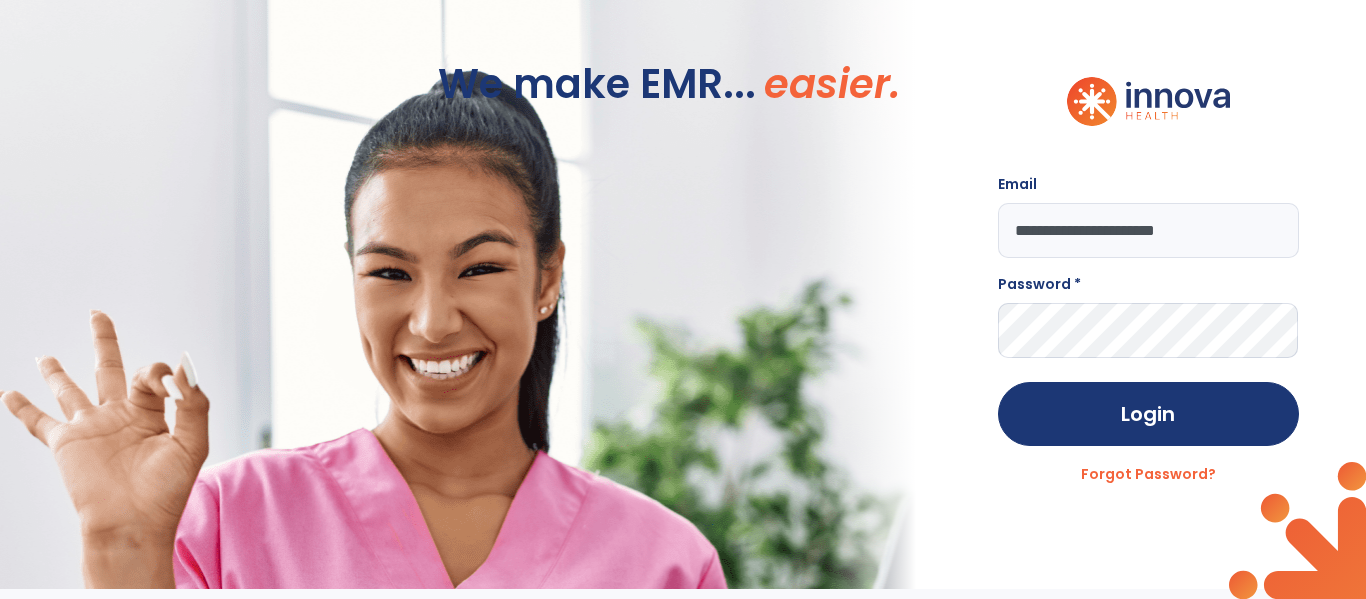 type on "**********" 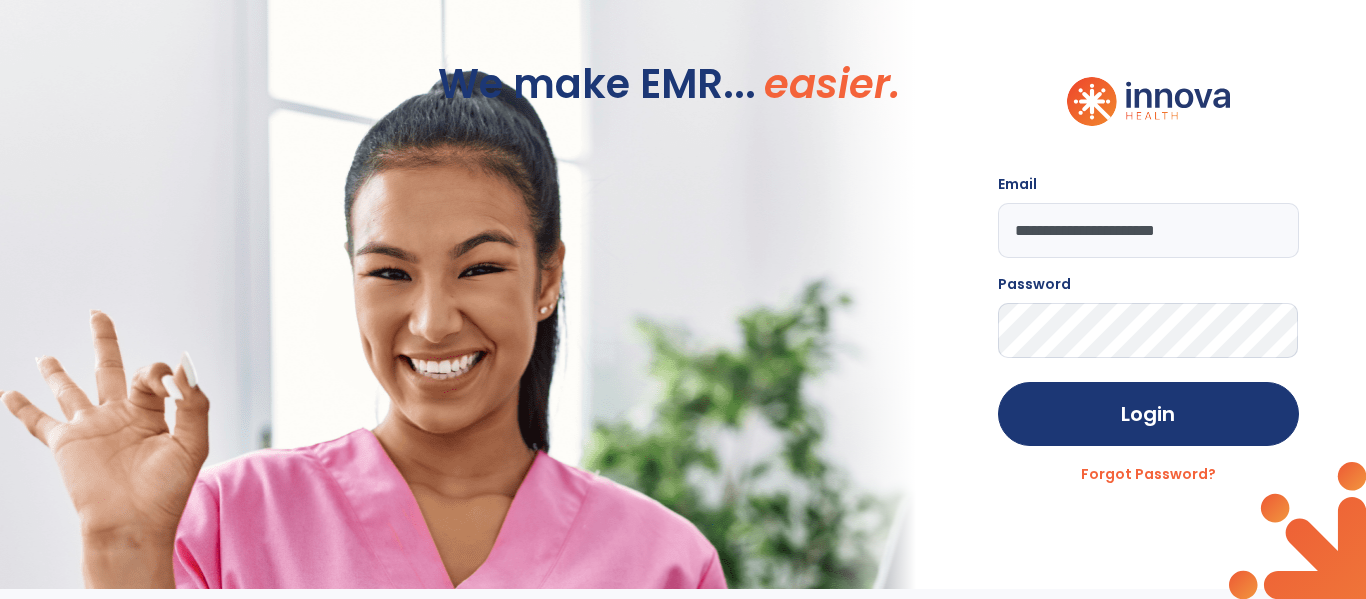 click on "Login" 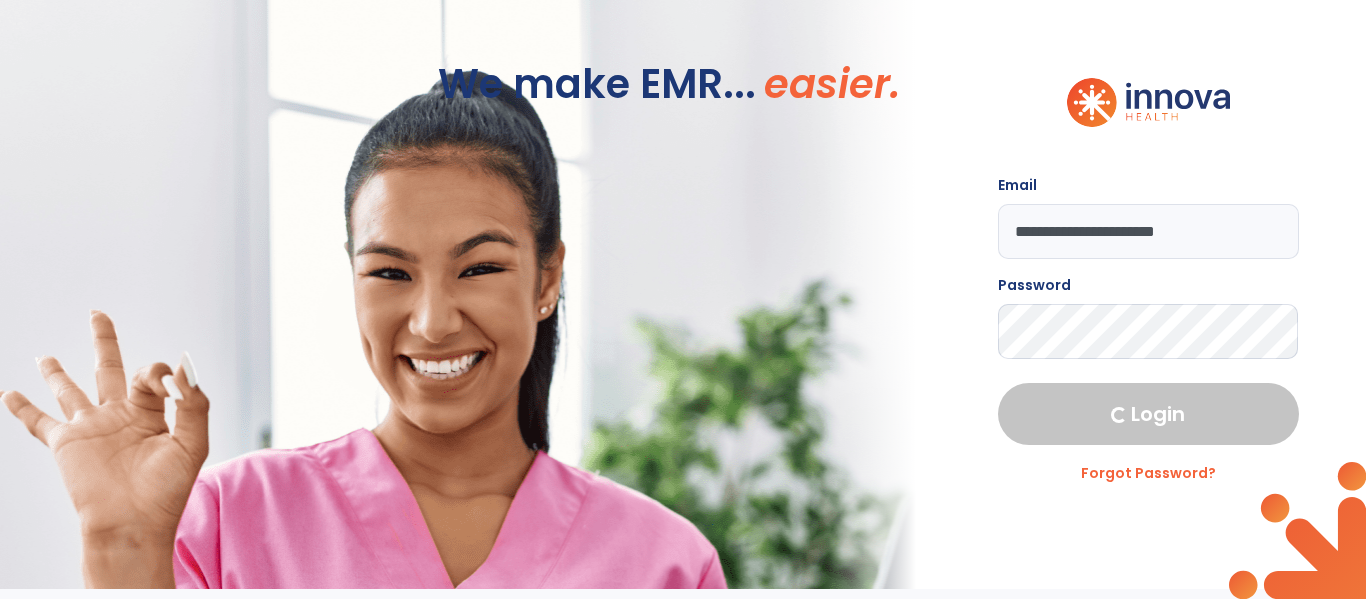 select on "****" 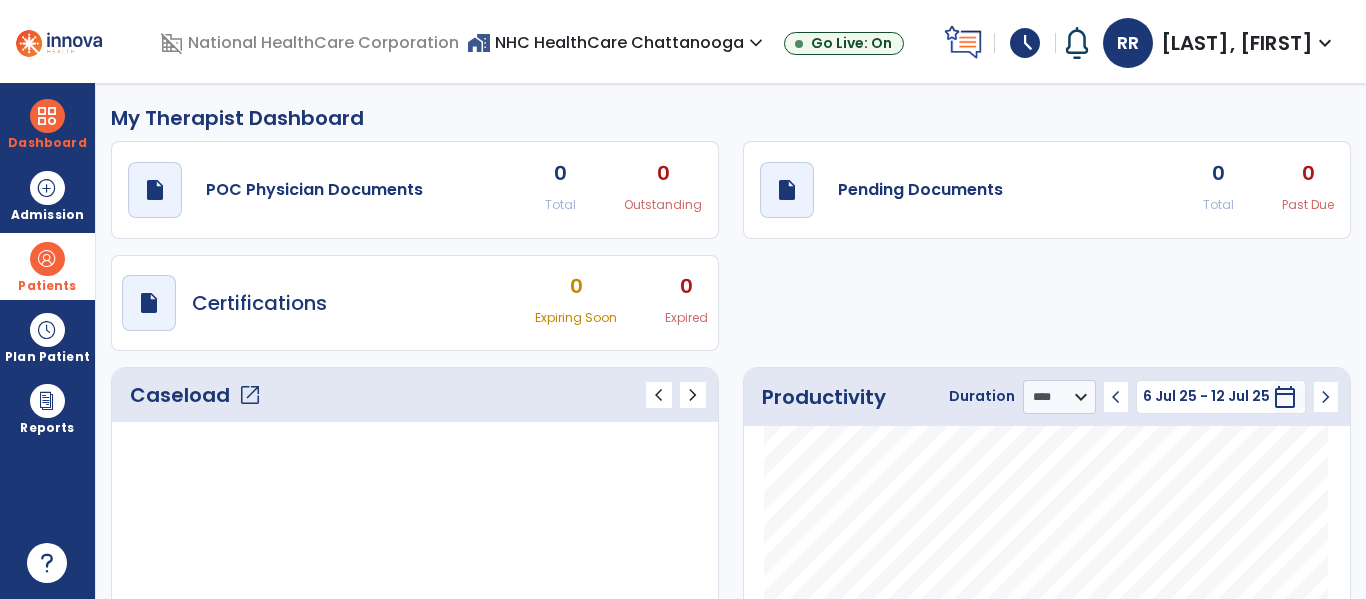 click on "Patients" at bounding box center (47, 286) 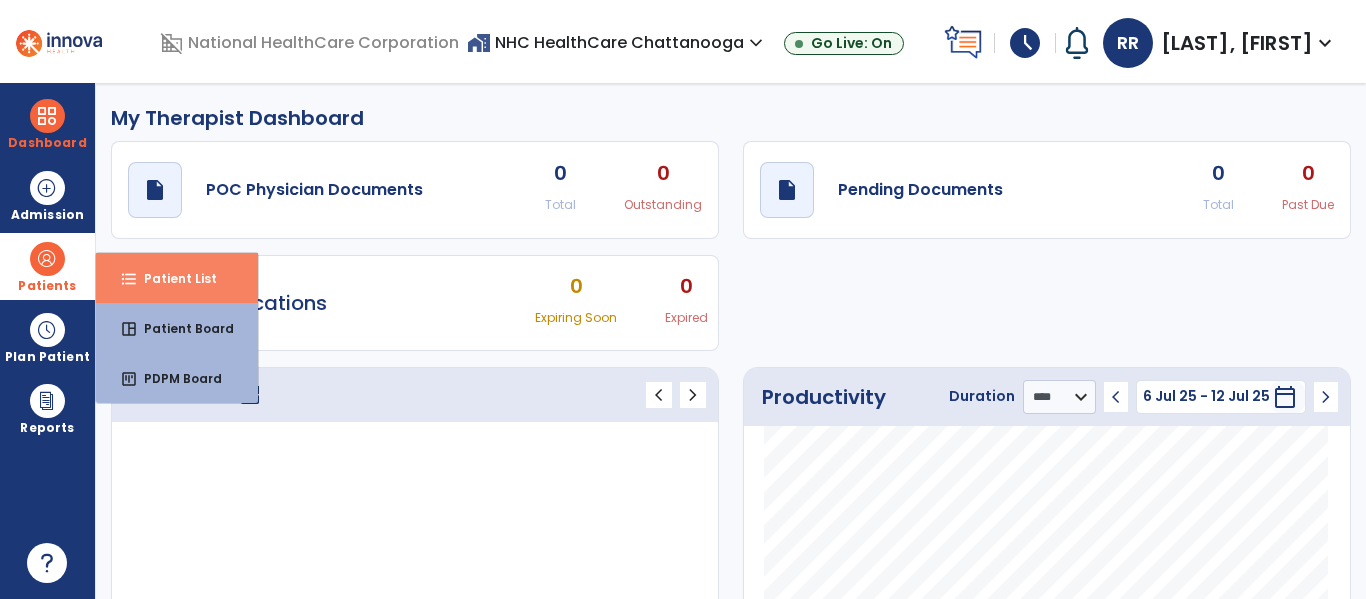 click on "Patient List" at bounding box center [172, 278] 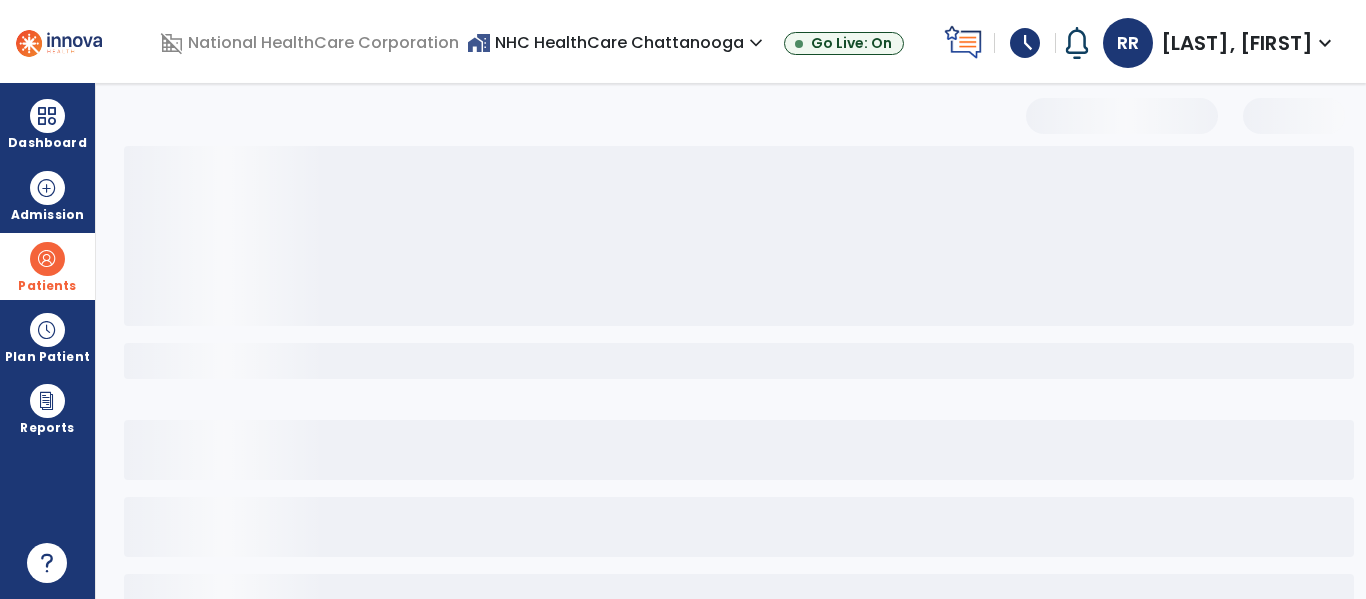 select on "***" 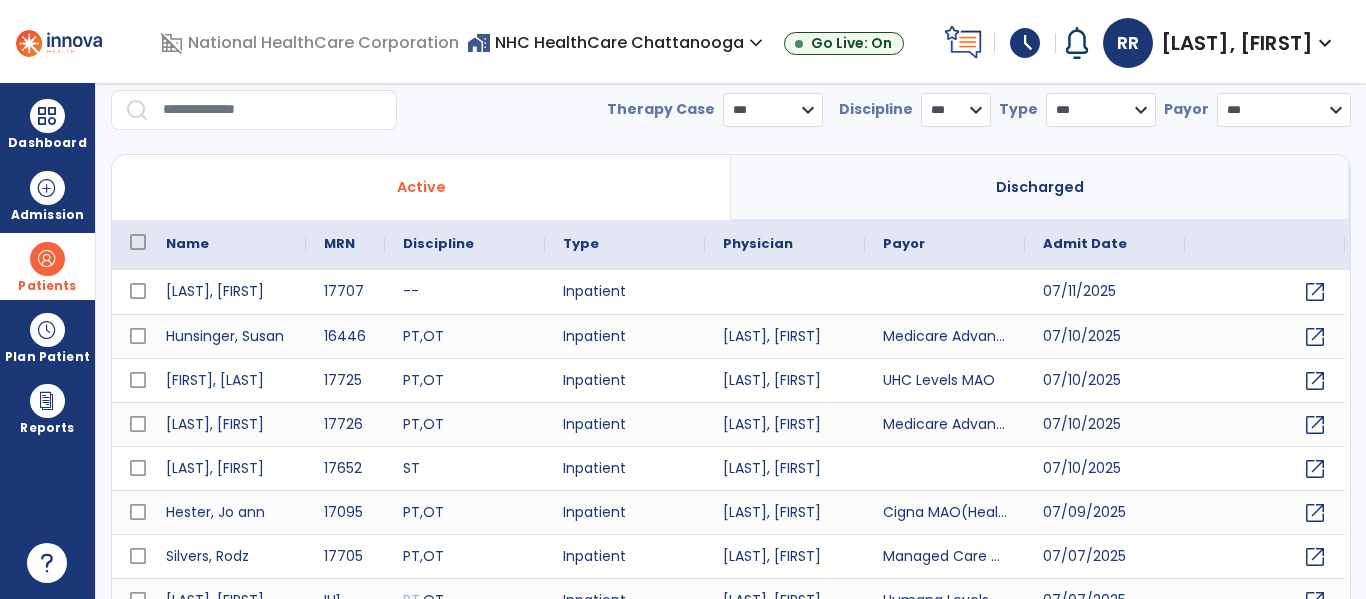 scroll, scrollTop: 144, scrollLeft: 0, axis: vertical 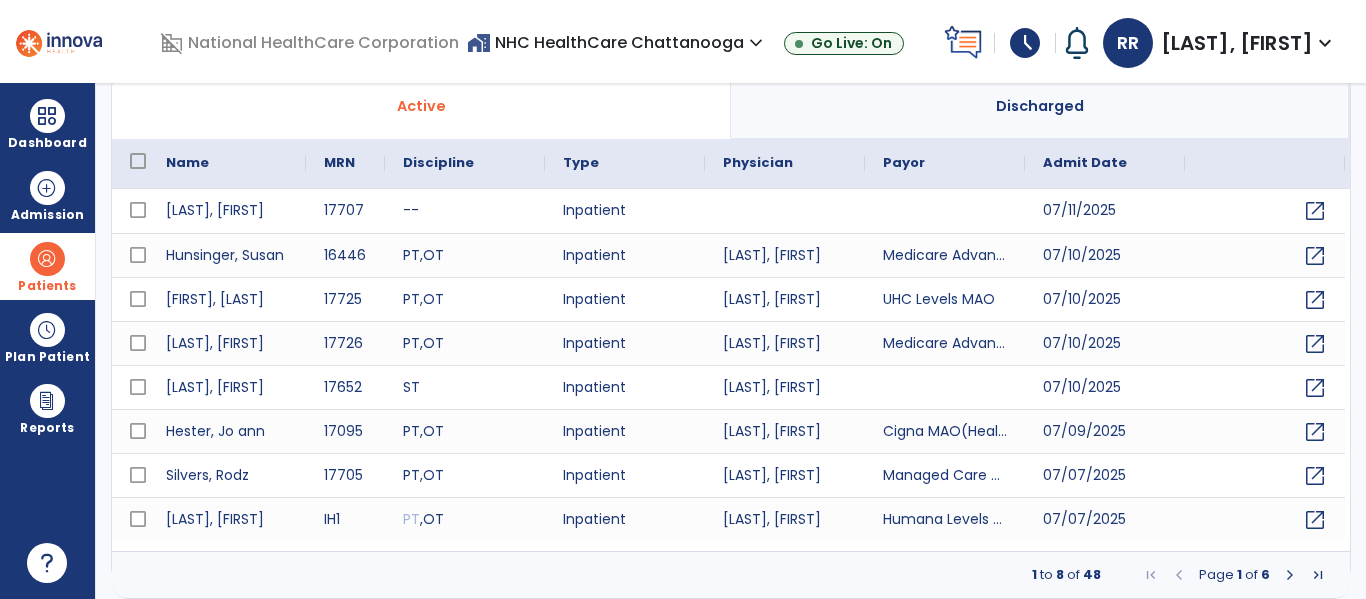 click at bounding box center [1290, 575] 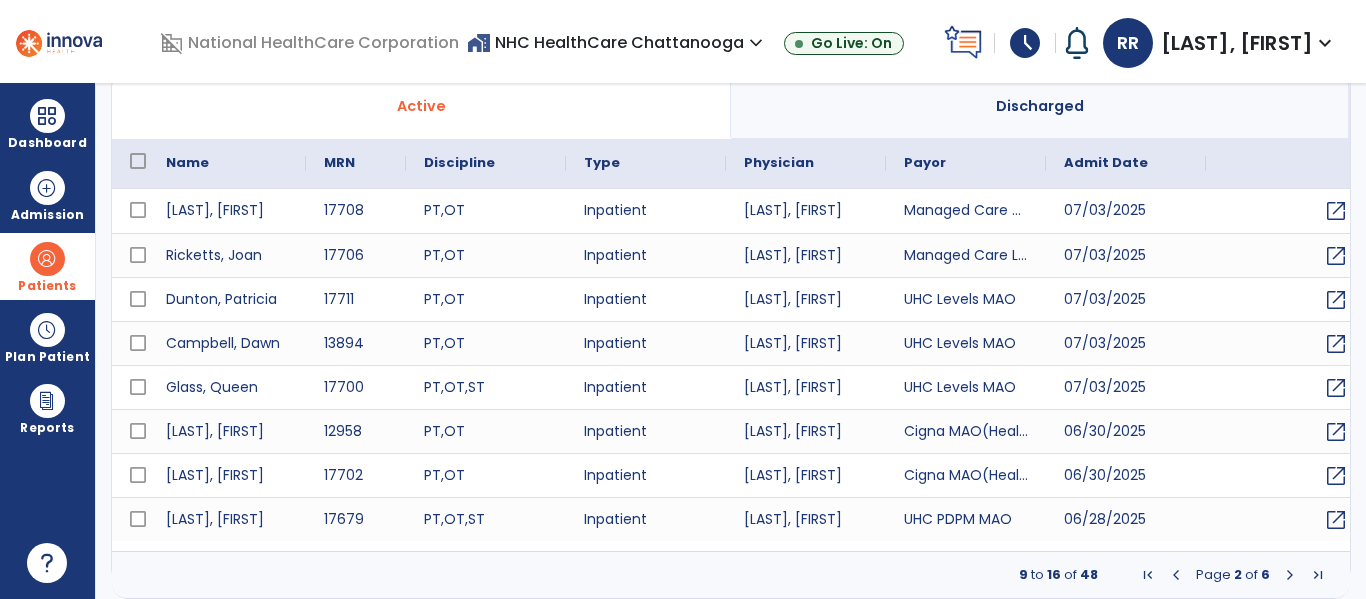 click at bounding box center [1290, 575] 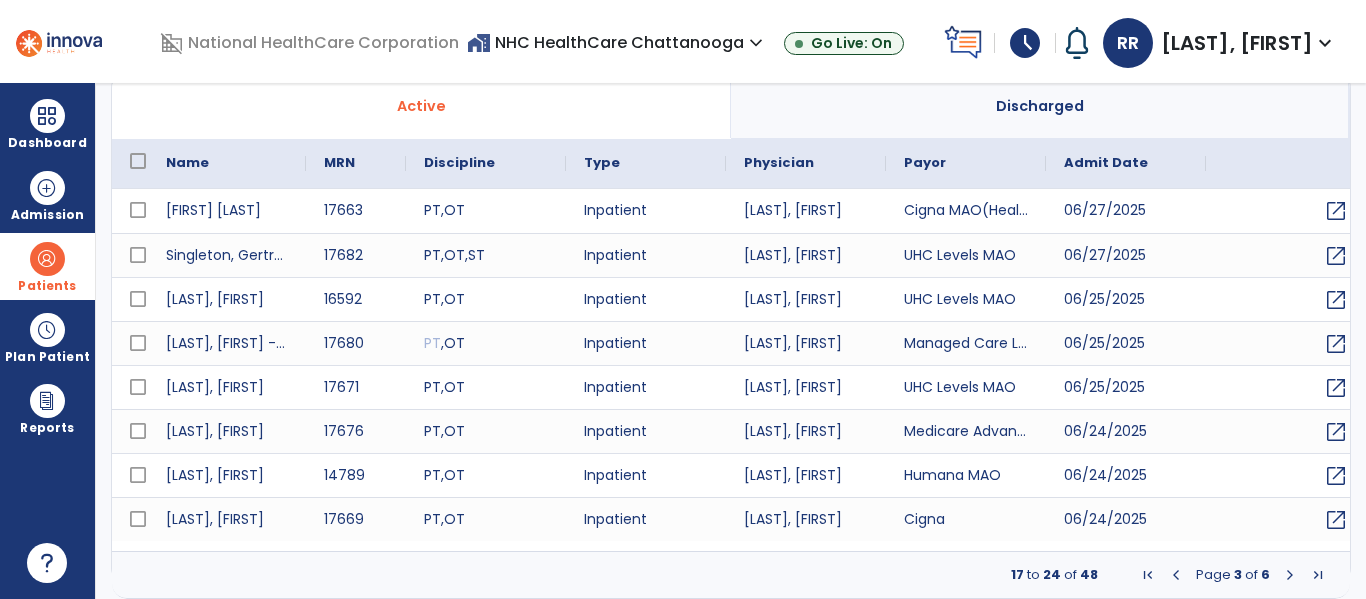 click at bounding box center [1290, 575] 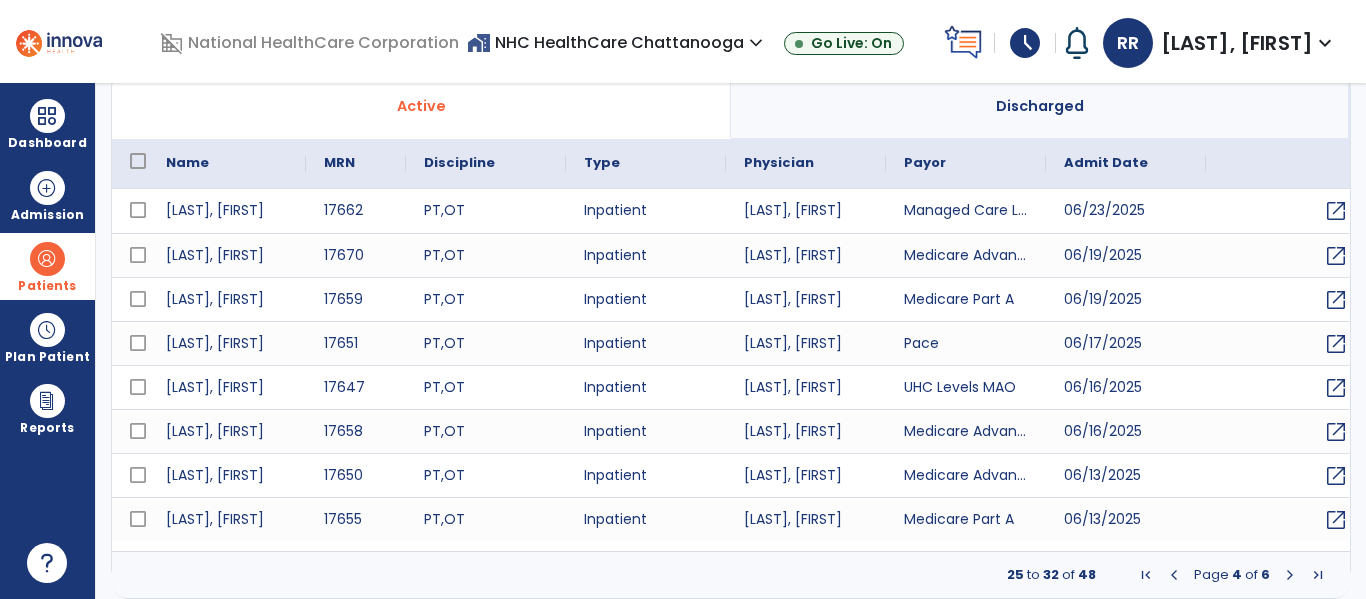 click at bounding box center (1290, 575) 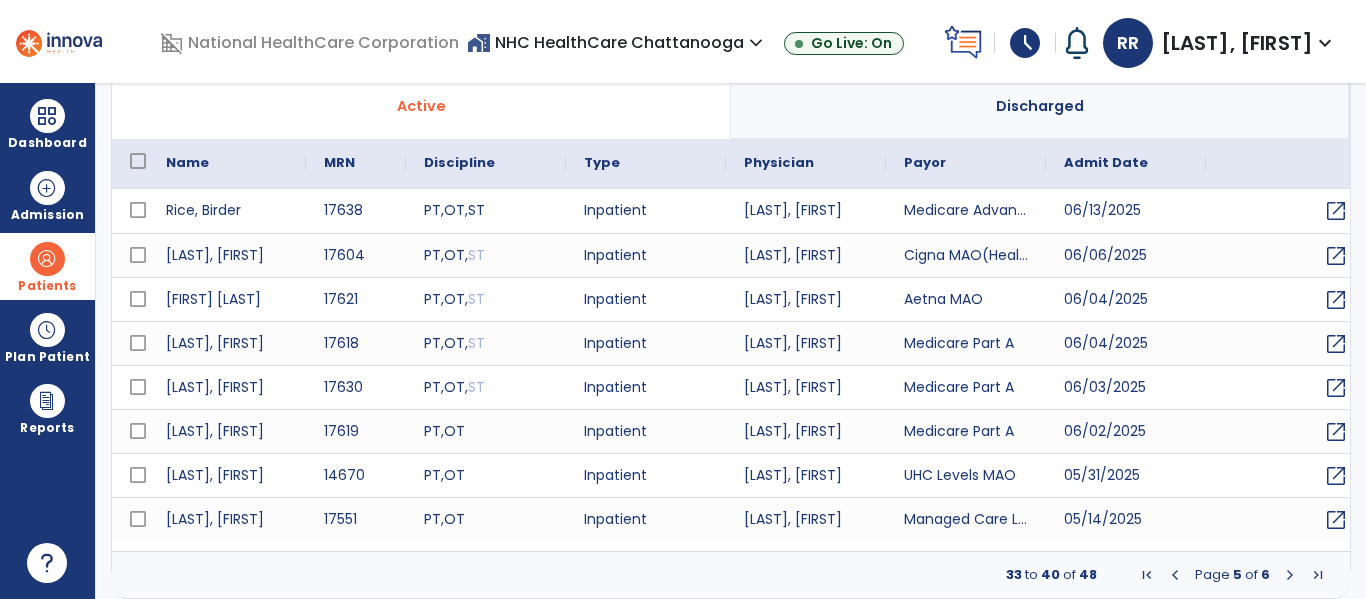 click at bounding box center [1175, 575] 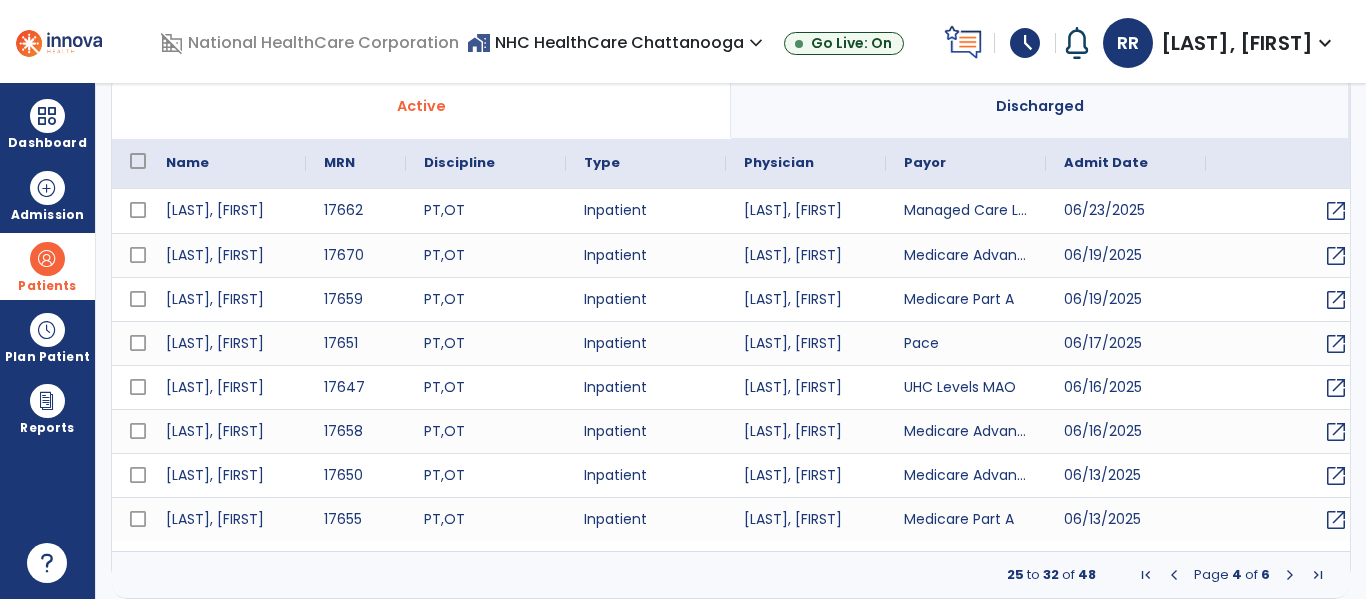 click at bounding box center [1290, 575] 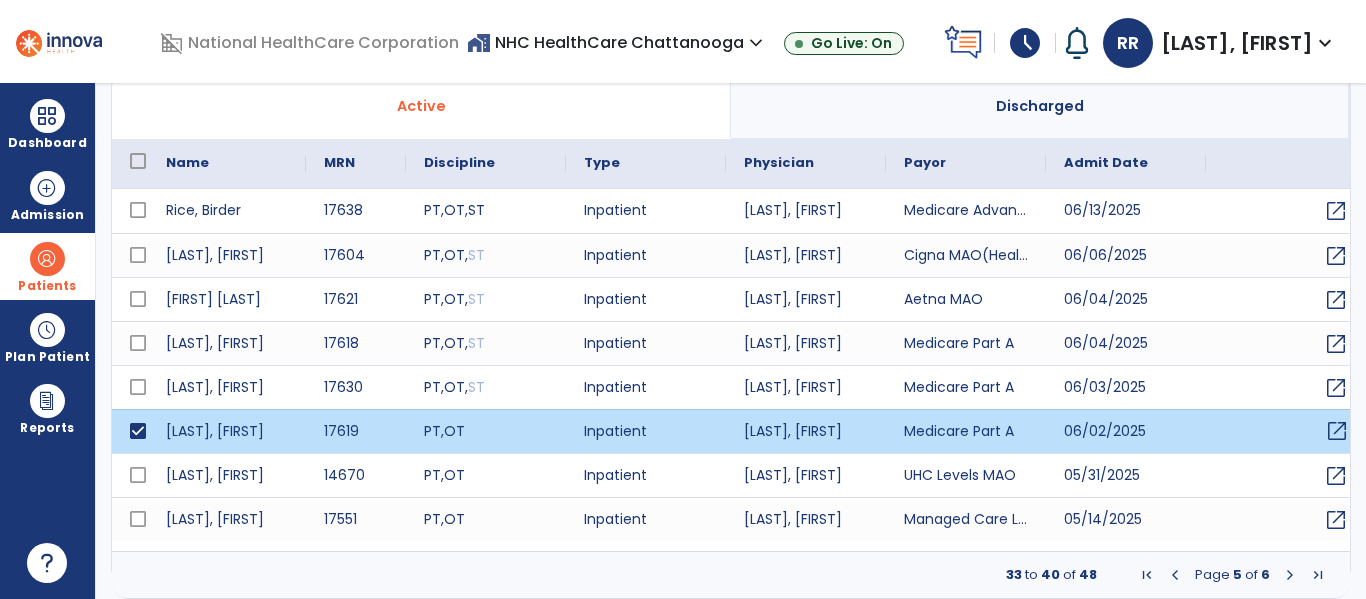 click on "open_in_new" at bounding box center (1337, 431) 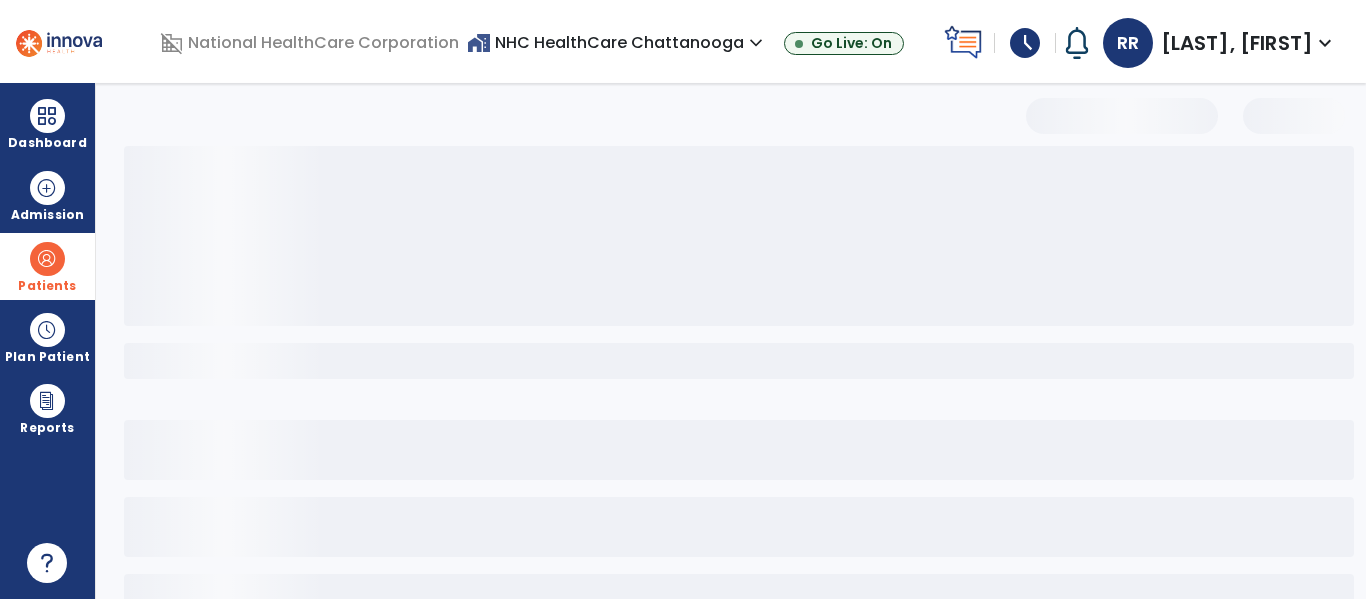 click at bounding box center [739, 450] 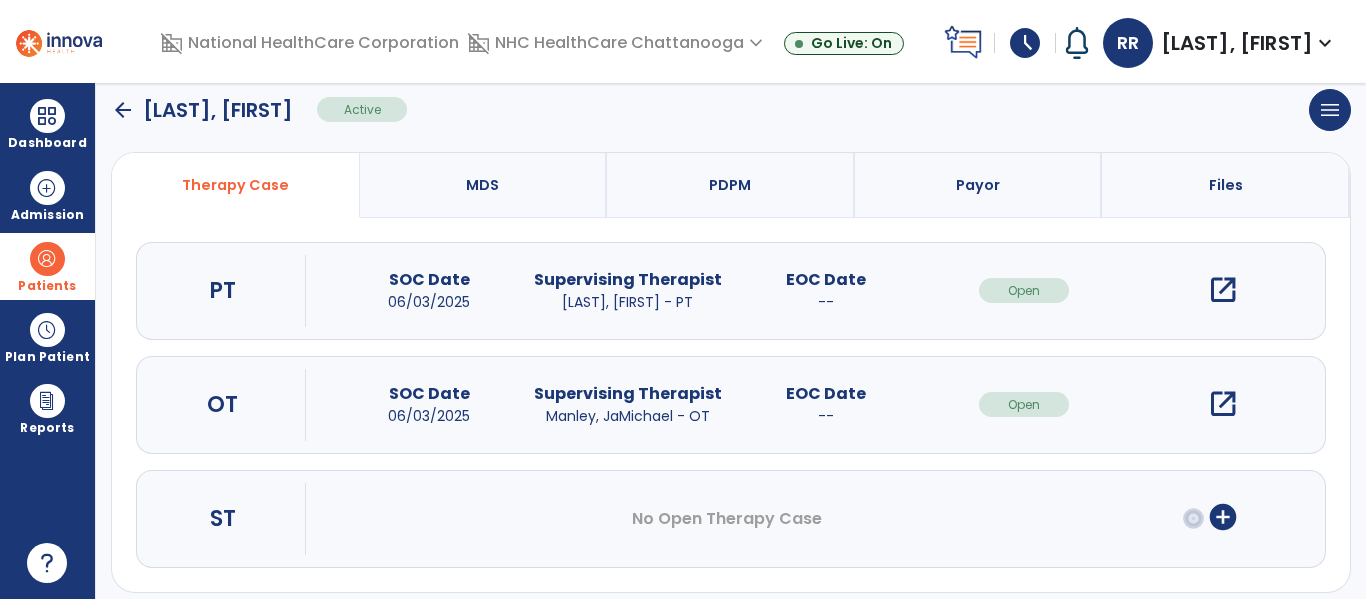 scroll, scrollTop: 143, scrollLeft: 0, axis: vertical 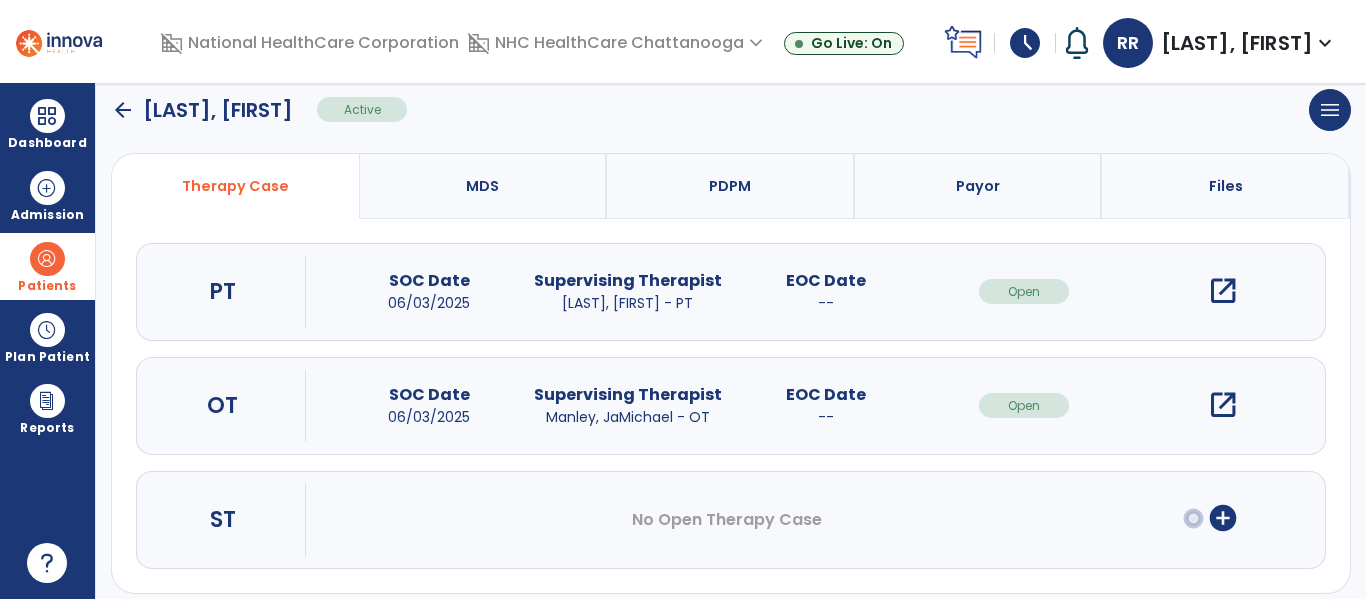click on "open_in_new" at bounding box center (1223, 405) 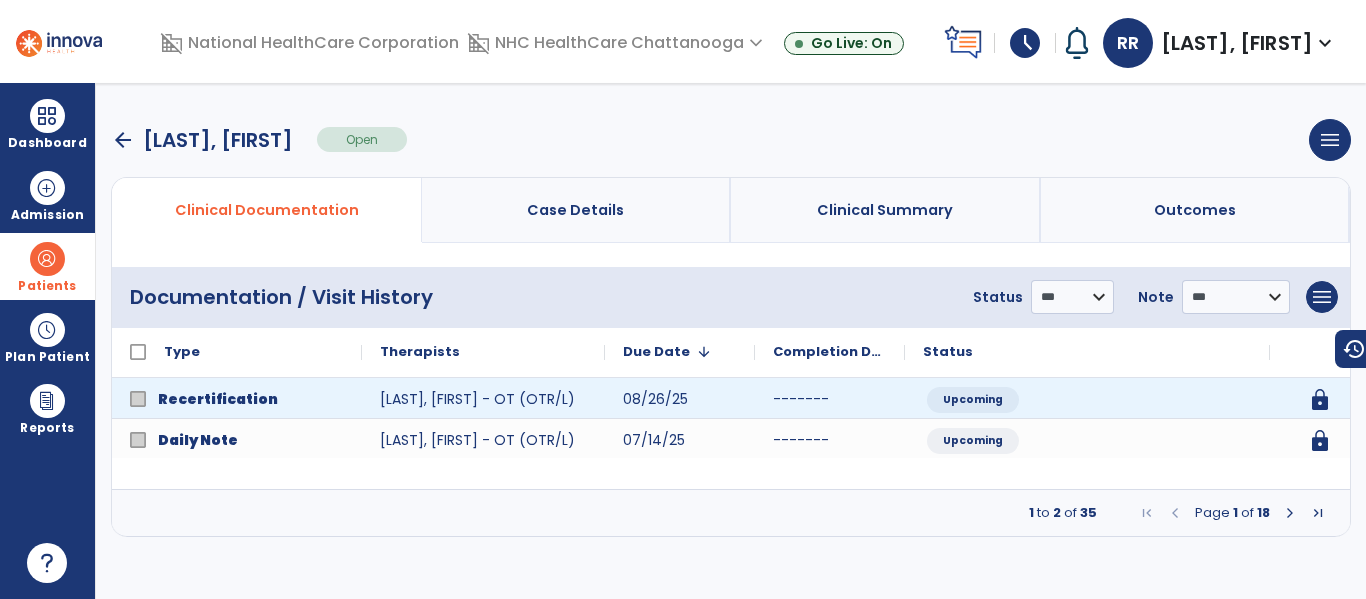 scroll, scrollTop: 0, scrollLeft: 0, axis: both 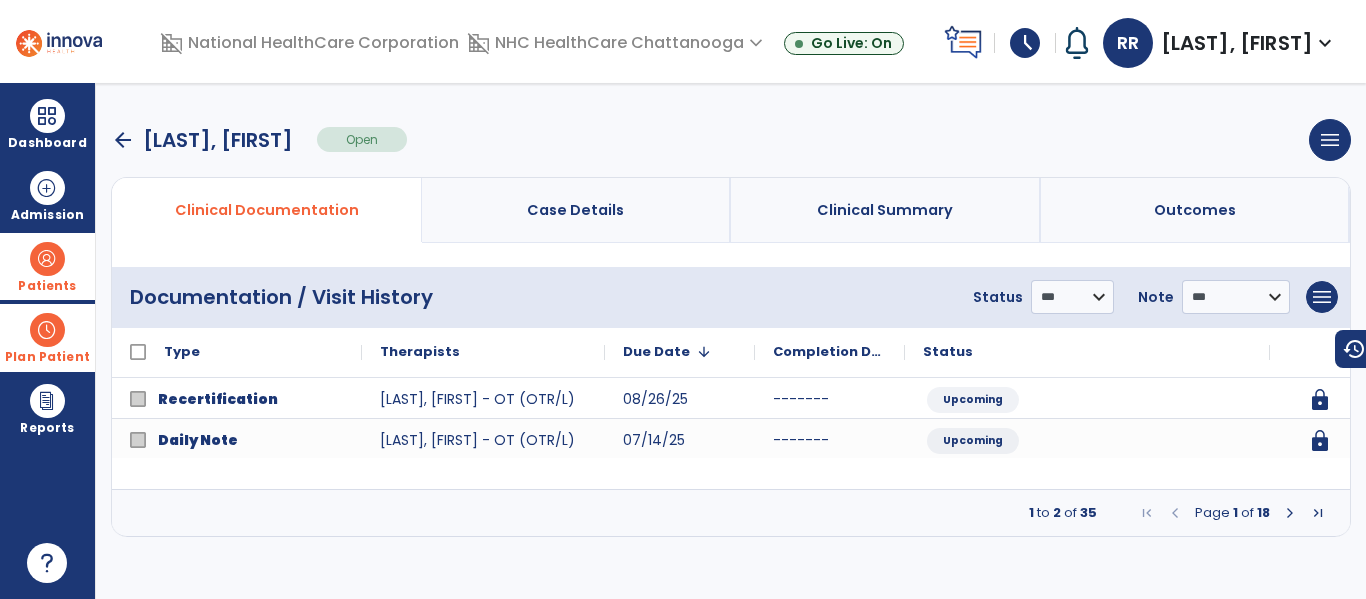 click on "Plan Patient" at bounding box center (47, 266) 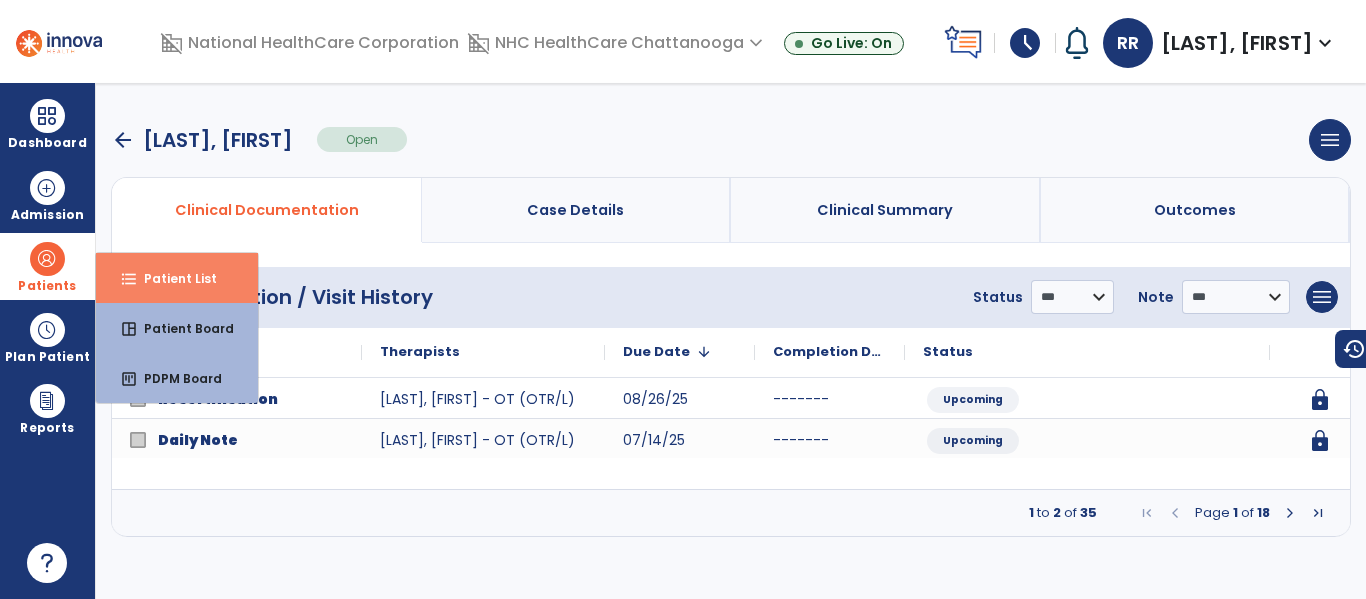 click on "Patient List" at bounding box center [172, 278] 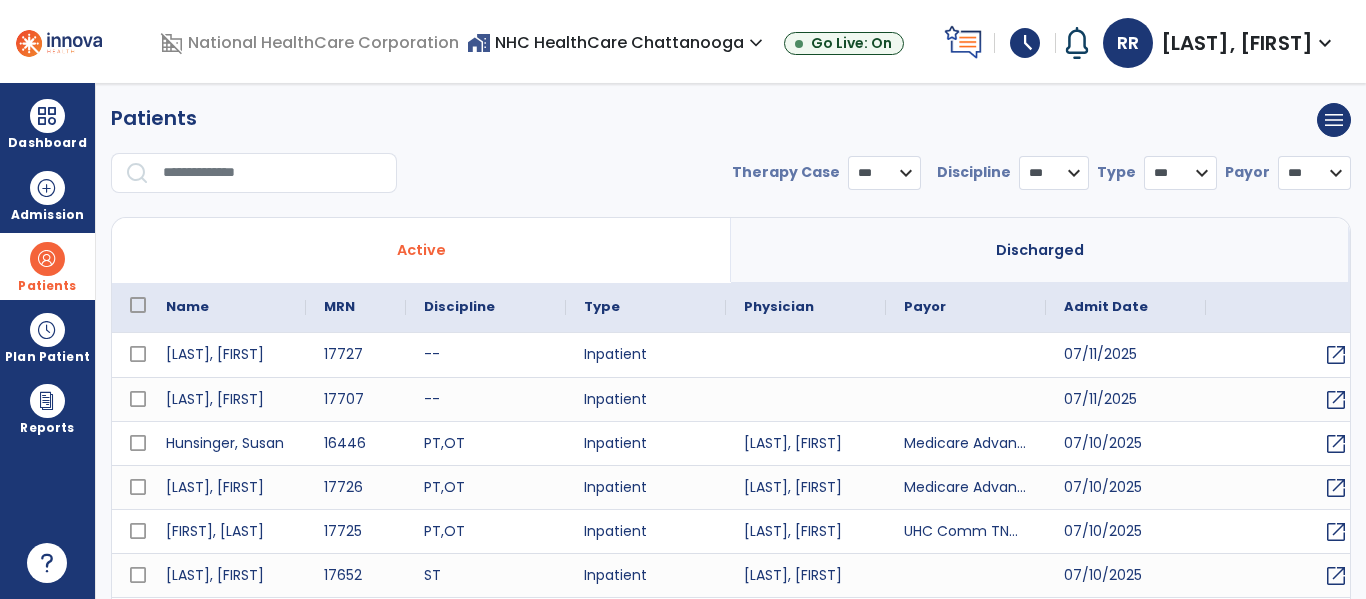 select on "***" 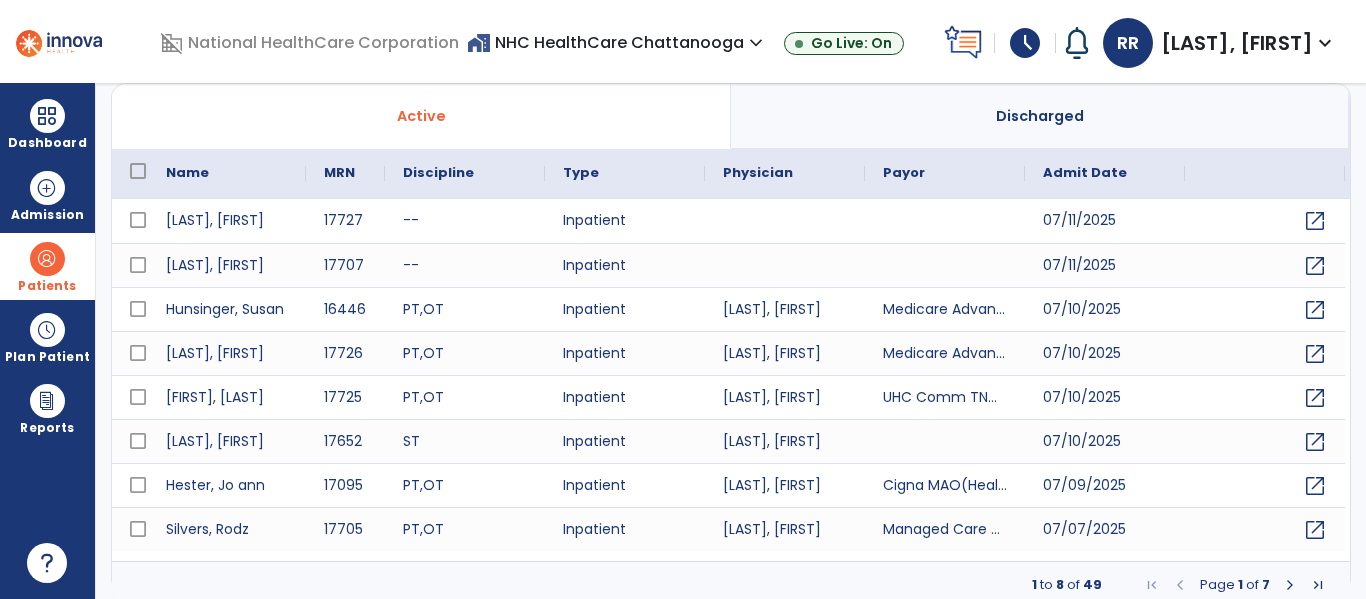 scroll, scrollTop: 135, scrollLeft: 0, axis: vertical 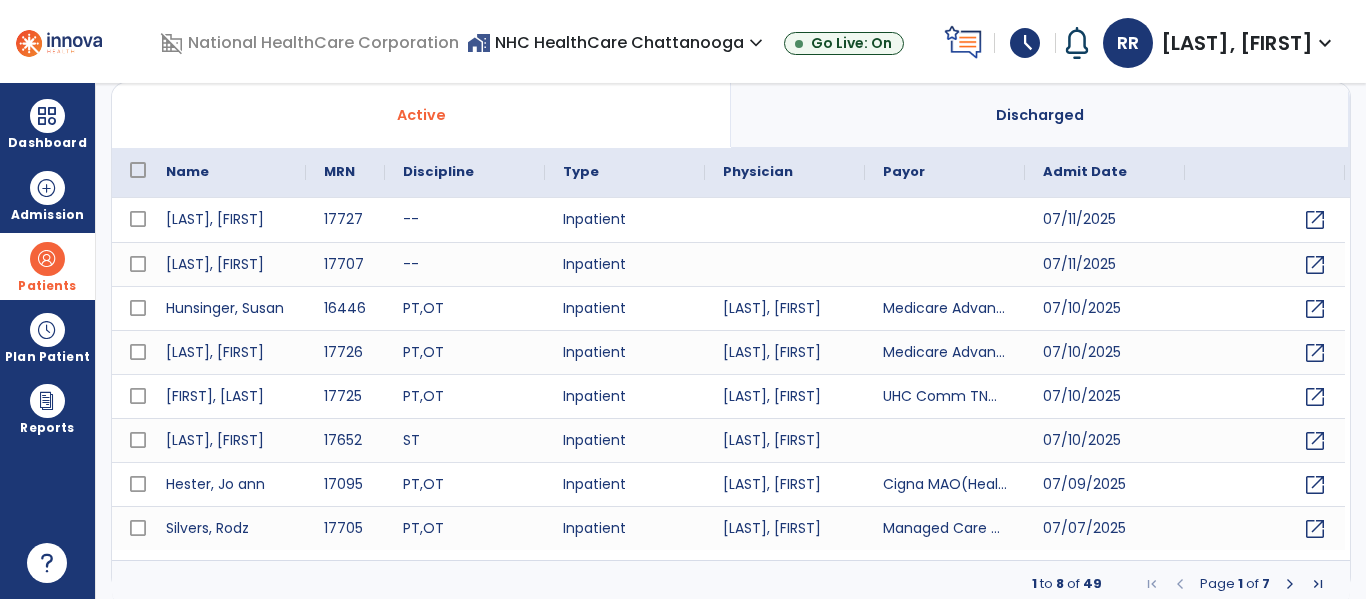 click at bounding box center [1290, 584] 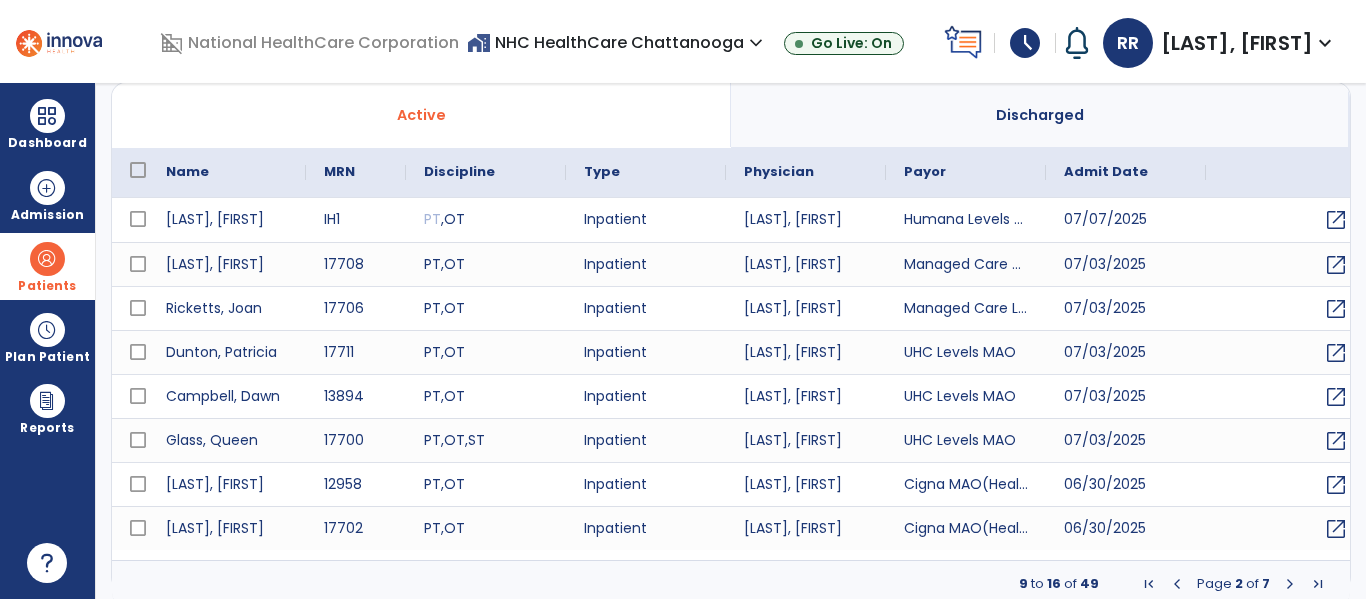 click at bounding box center (1290, 584) 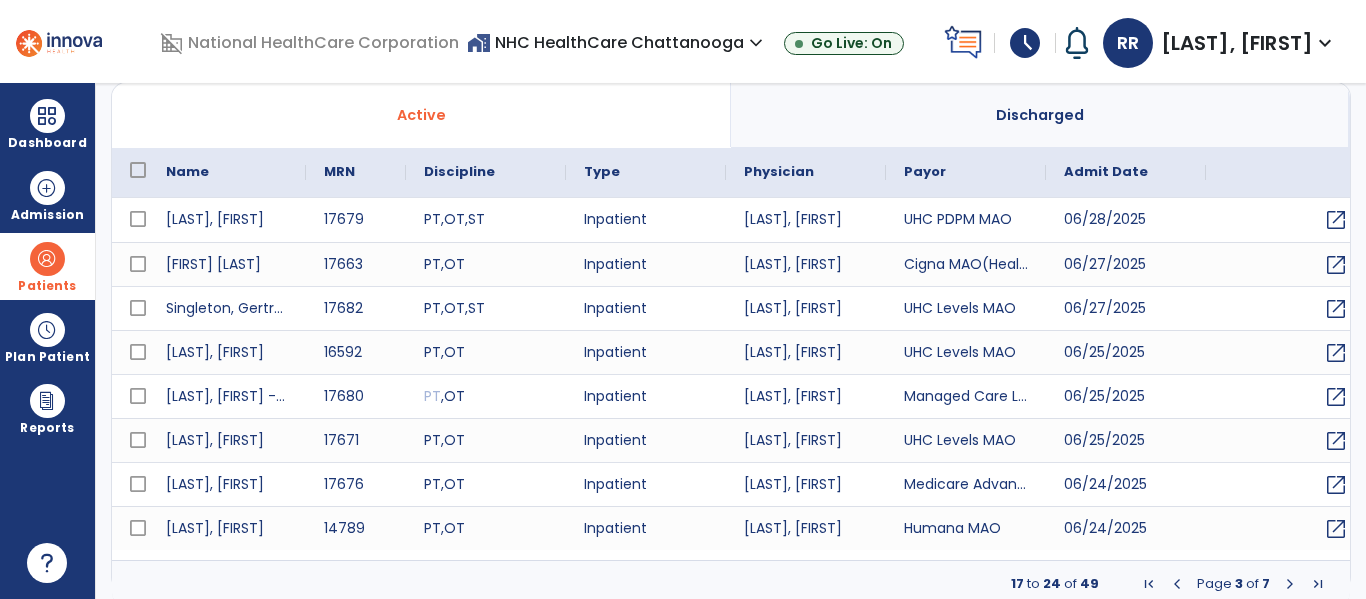 click at bounding box center [1290, 584] 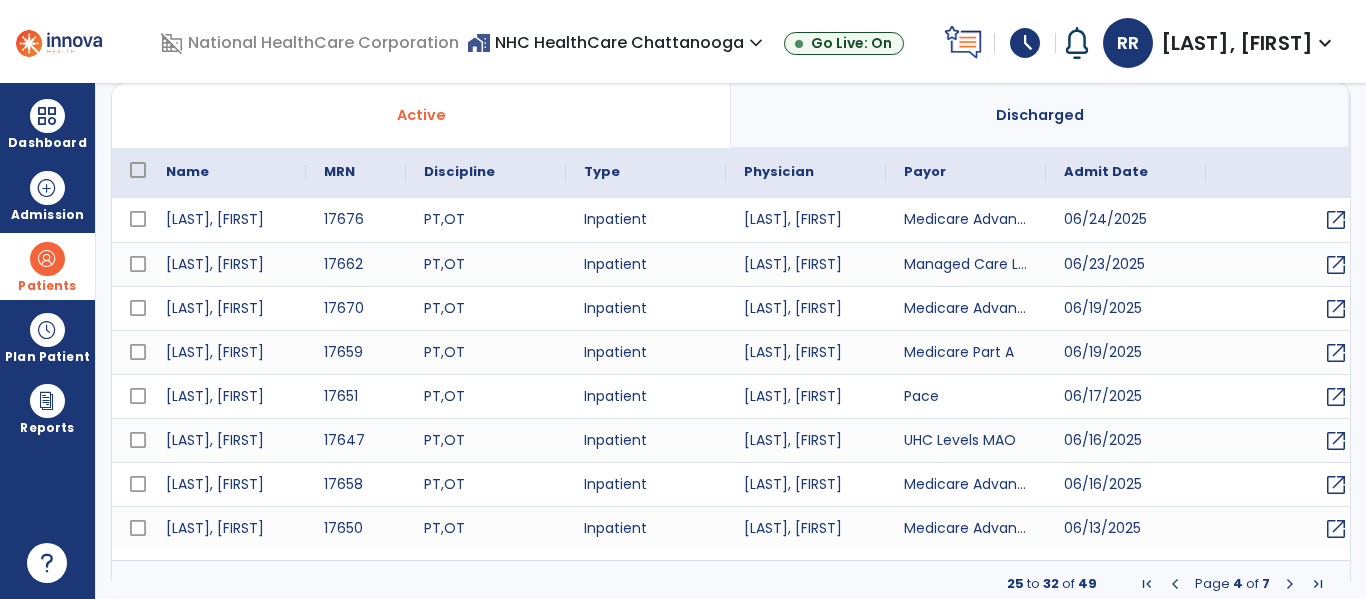 click at bounding box center [1290, 584] 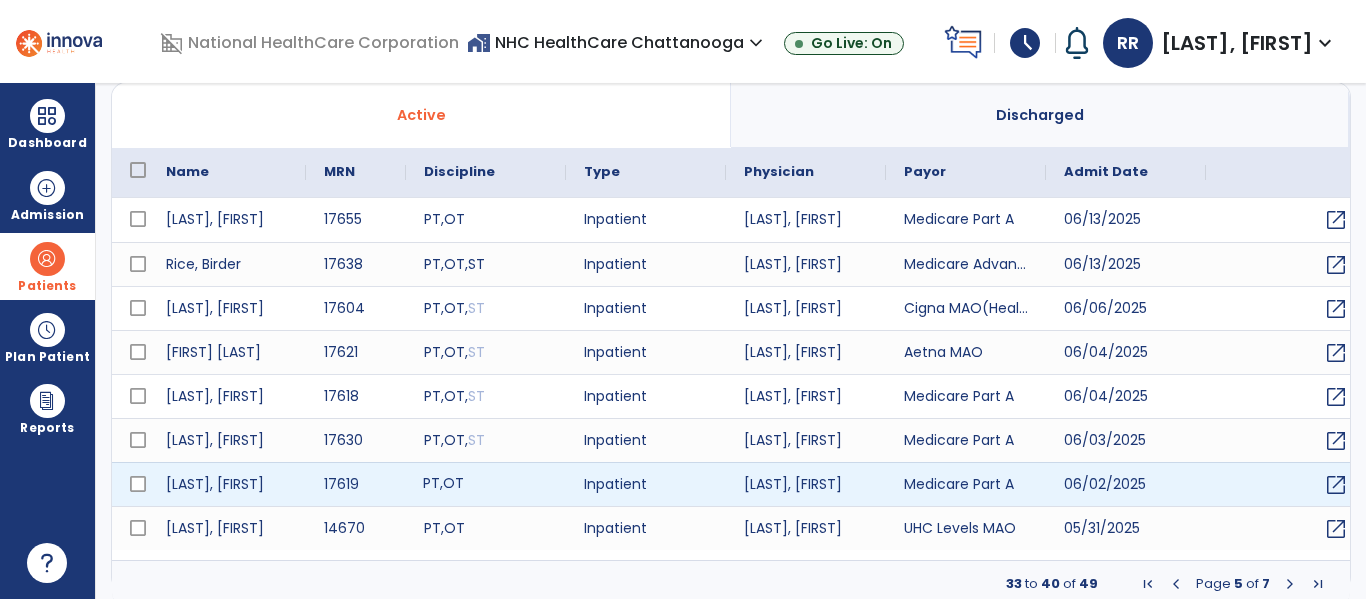 click on "PT , OT" at bounding box center (486, 484) 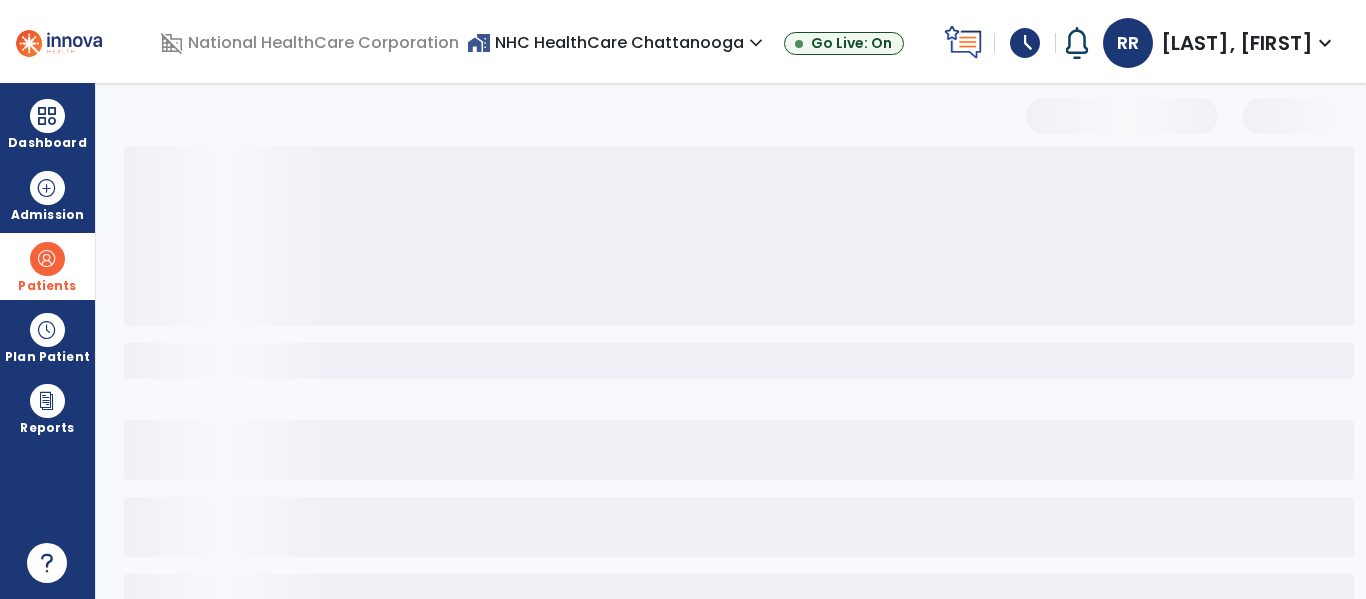 click at bounding box center [727, 484] 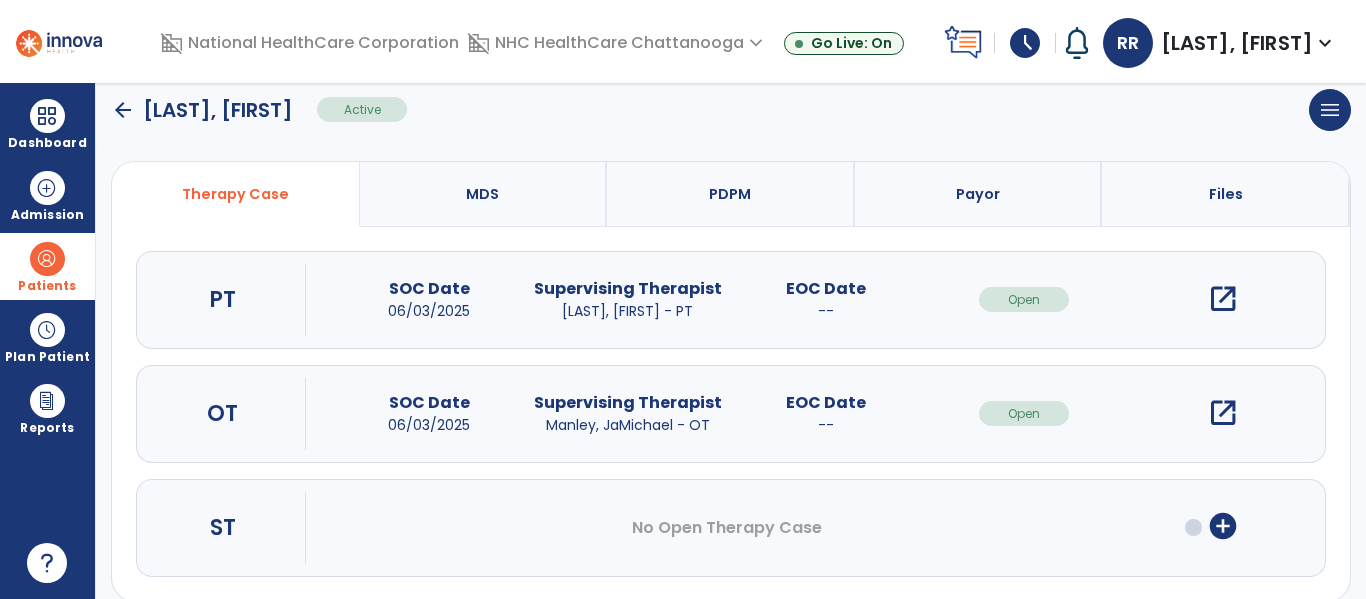 click on "open_in_new" at bounding box center [1223, 413] 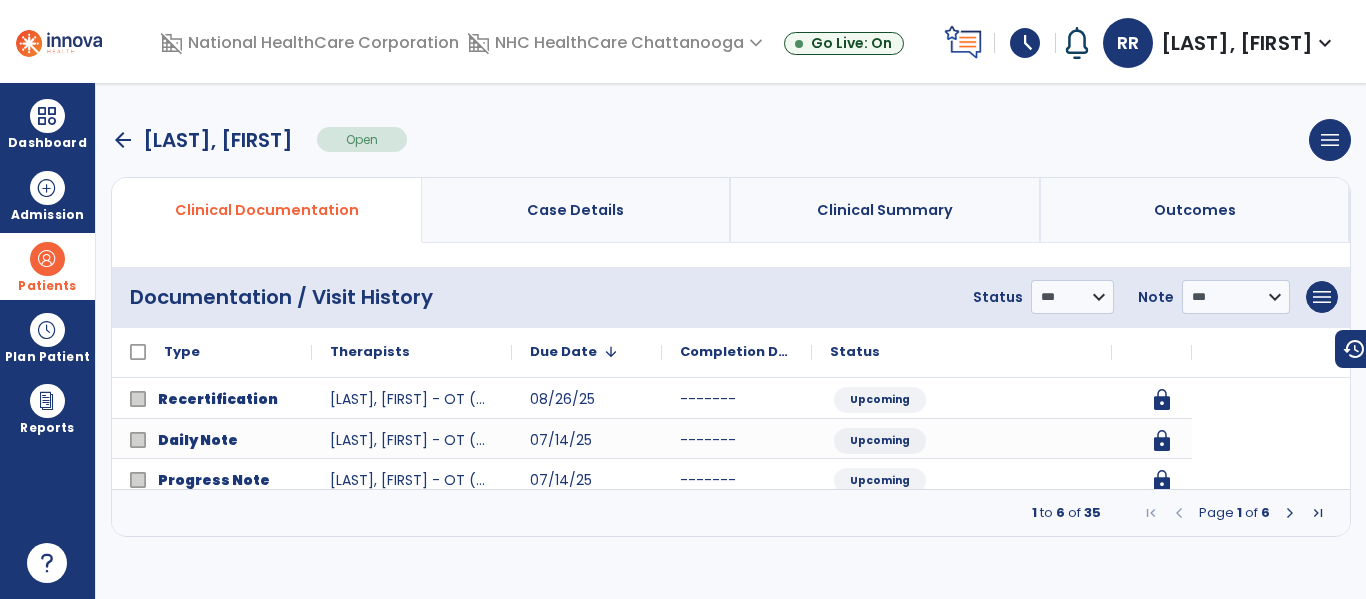 scroll, scrollTop: 0, scrollLeft: 0, axis: both 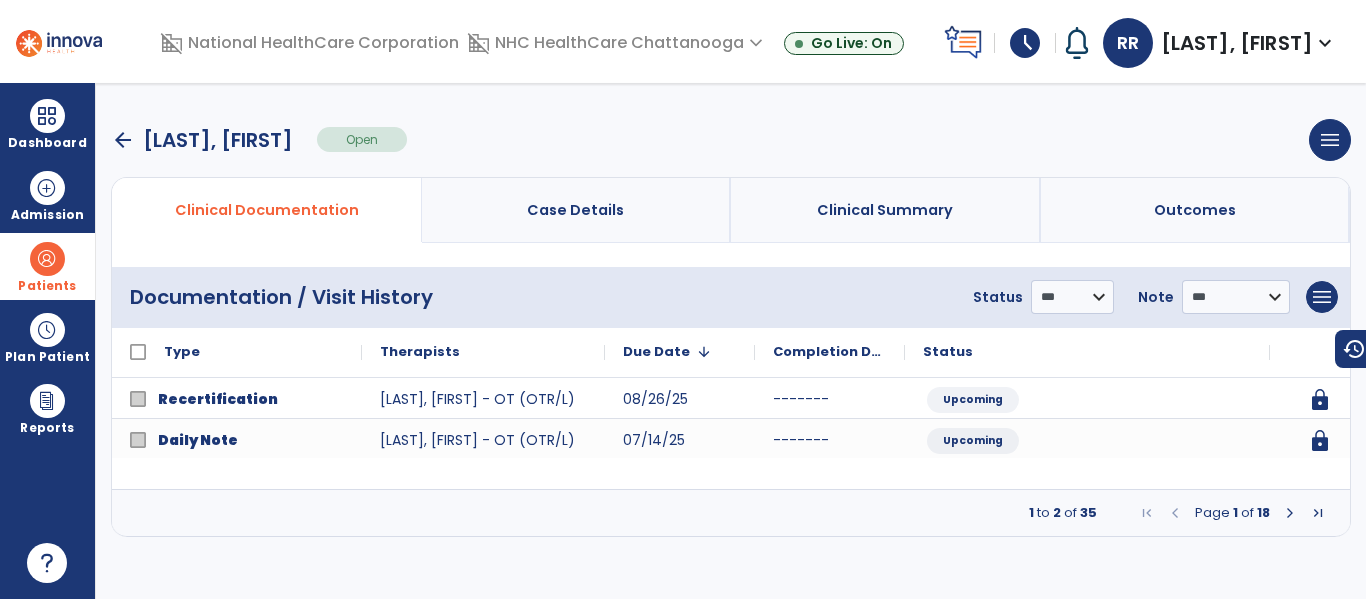 click on "**********" 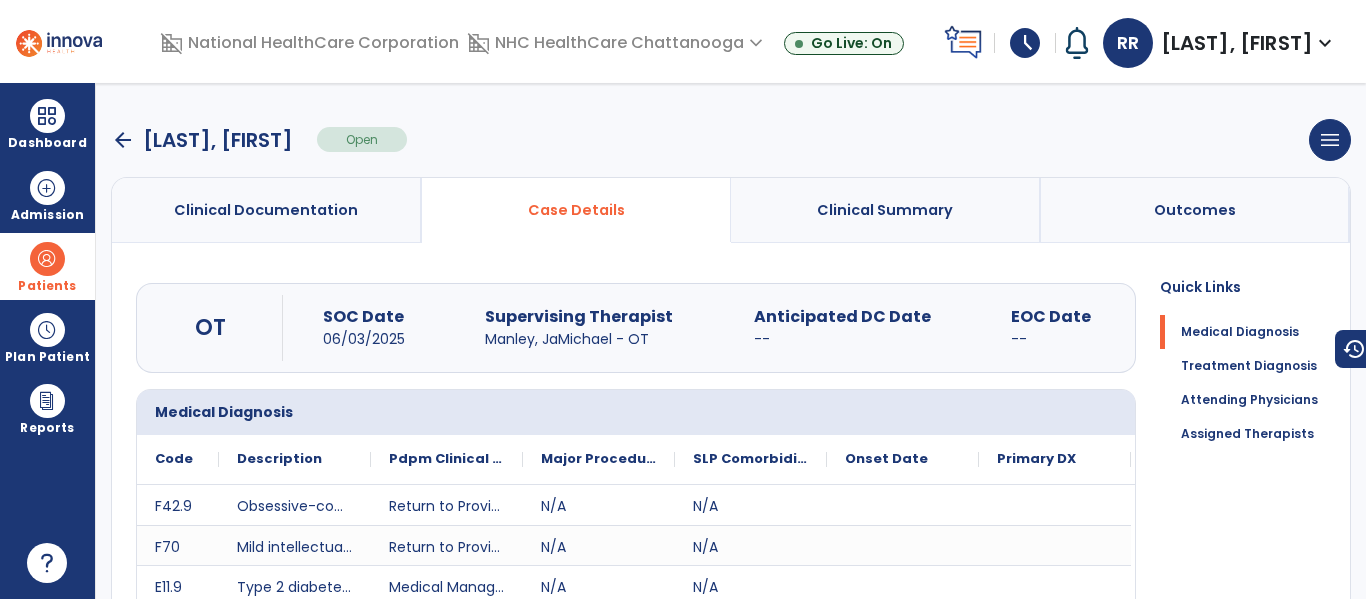 click on "Clinical Summary" at bounding box center [886, 210] 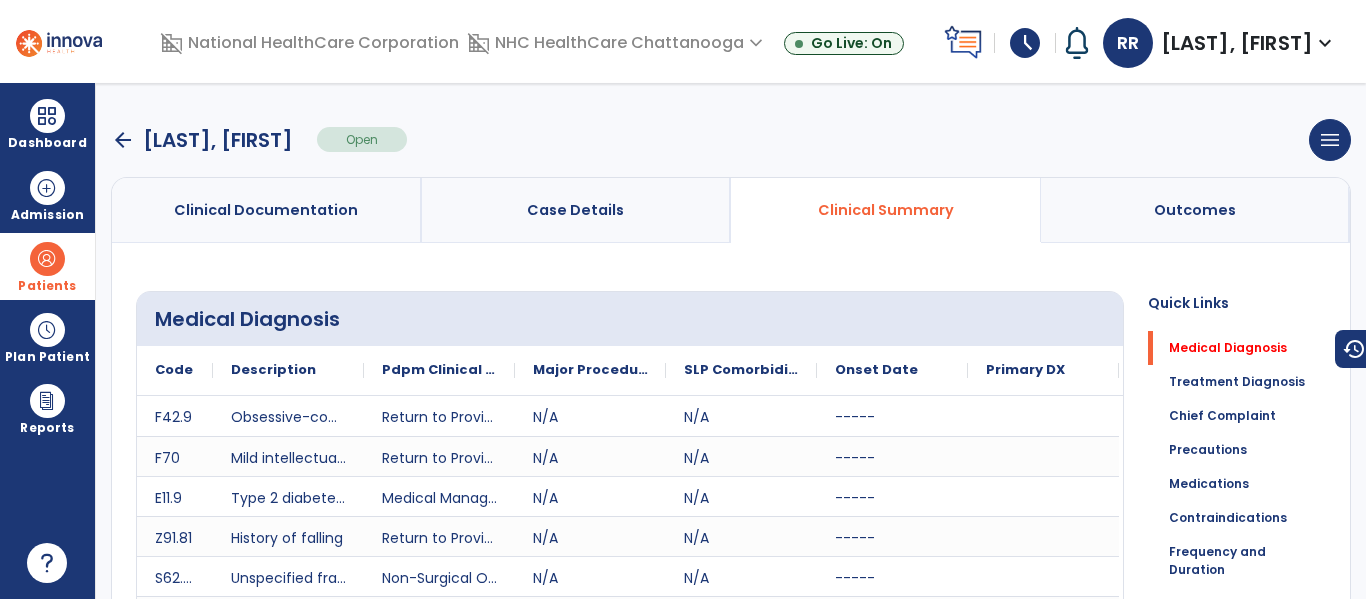 click on "Patients  format_list_bulleted  Patient List  space_dashboard  Patient Board  insert_chart  PDPM Board" at bounding box center [47, 266] 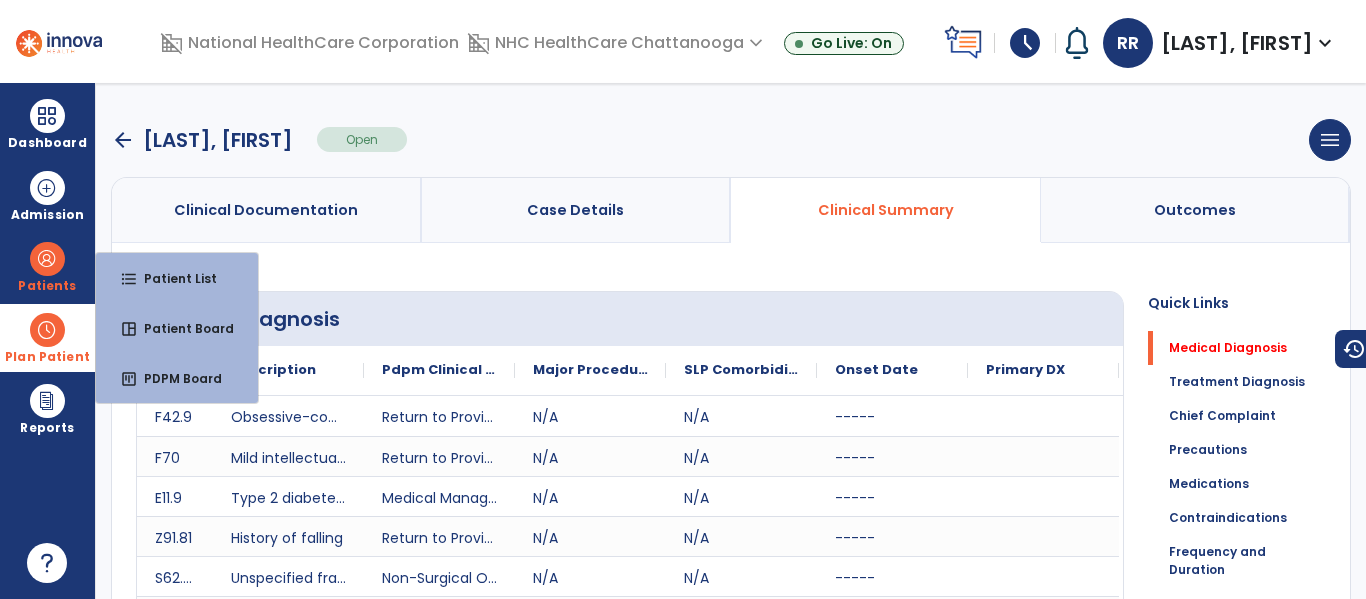 click on "Plan Patient" at bounding box center [47, 286] 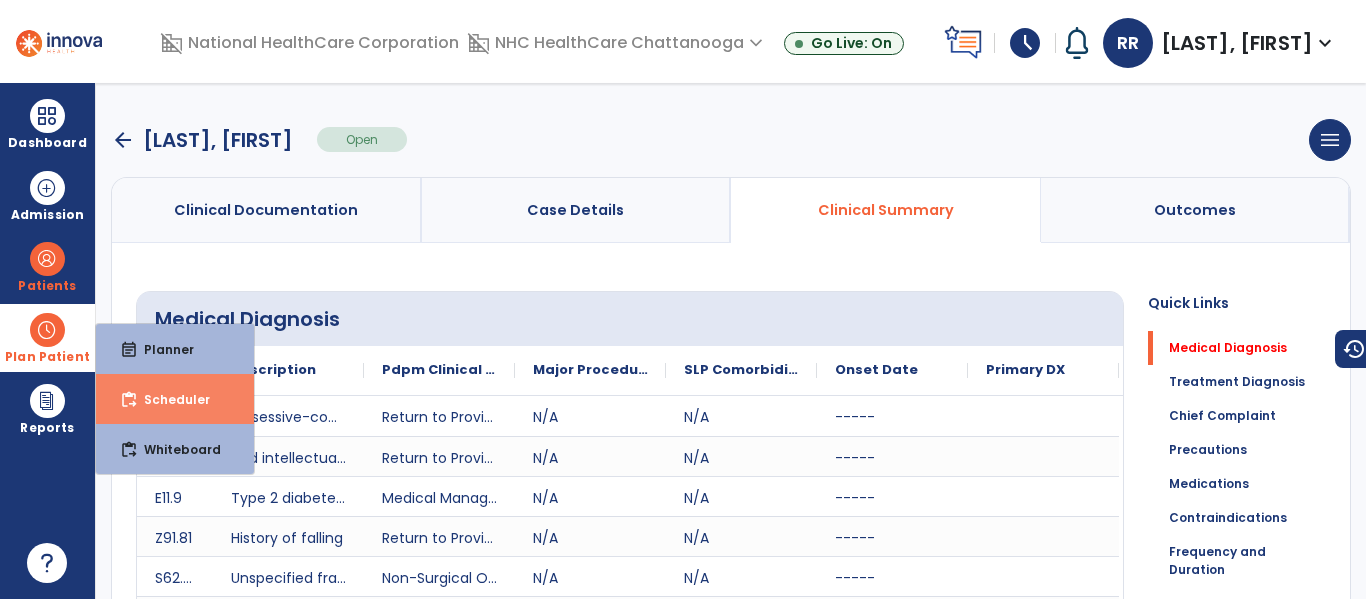 click on "Scheduler" at bounding box center (169, 399) 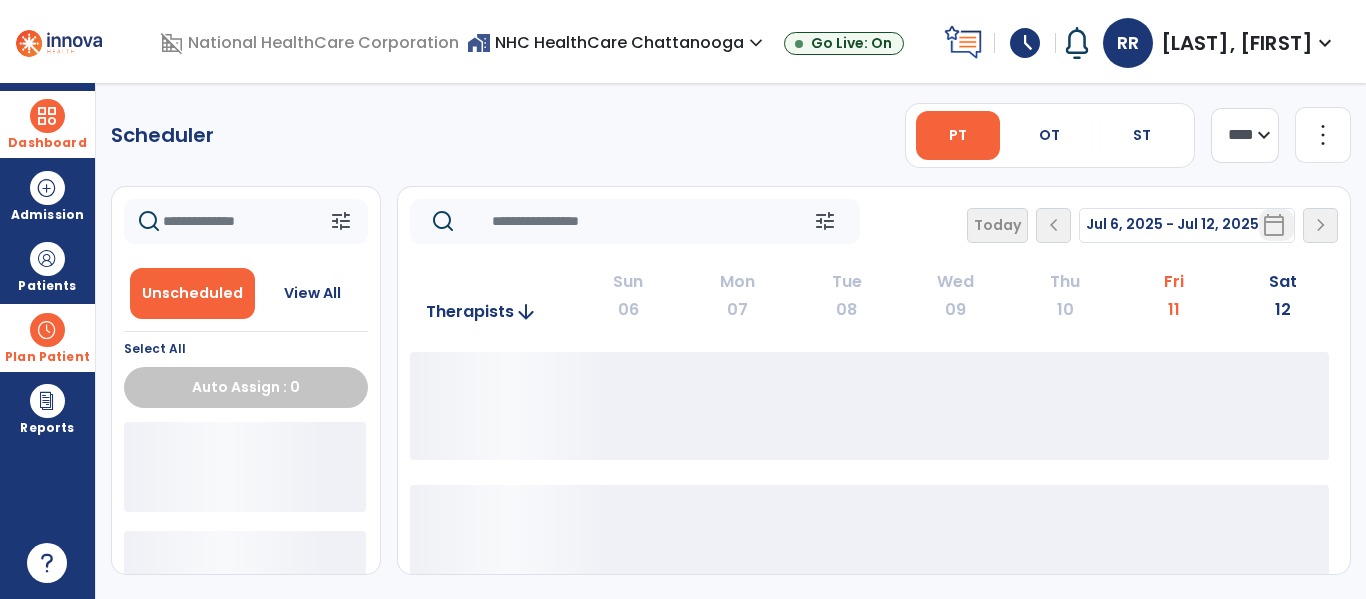 click at bounding box center [47, 116] 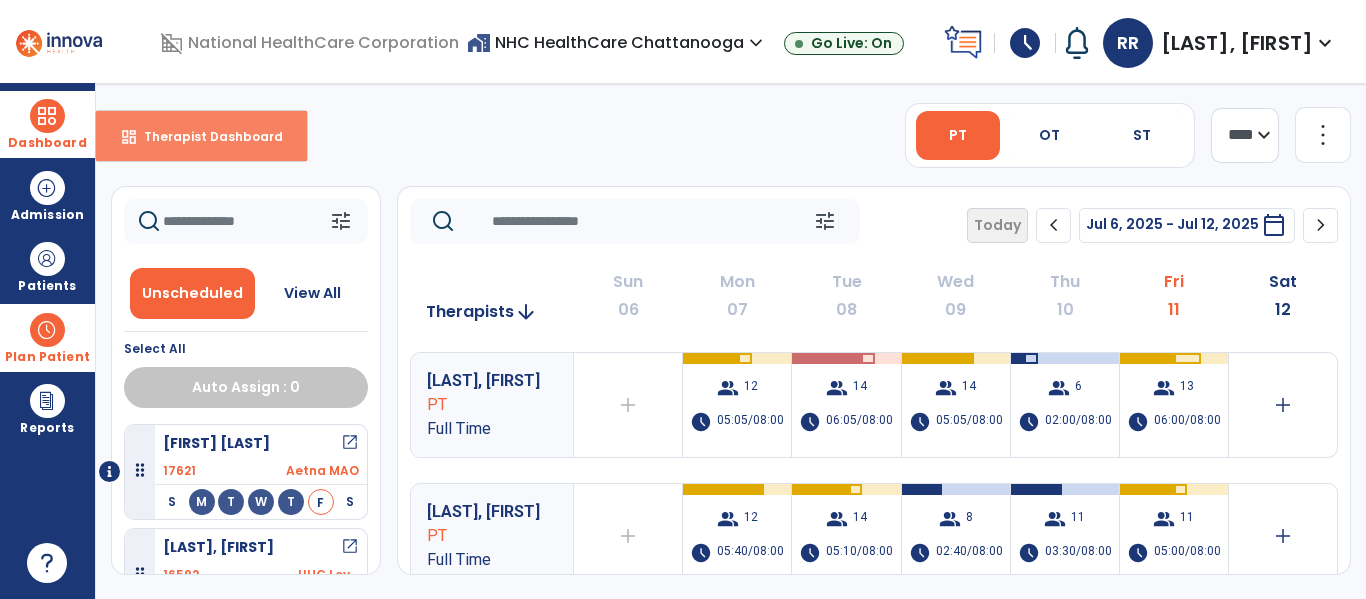 click on "dashboard  Therapist Dashboard" at bounding box center [201, 136] 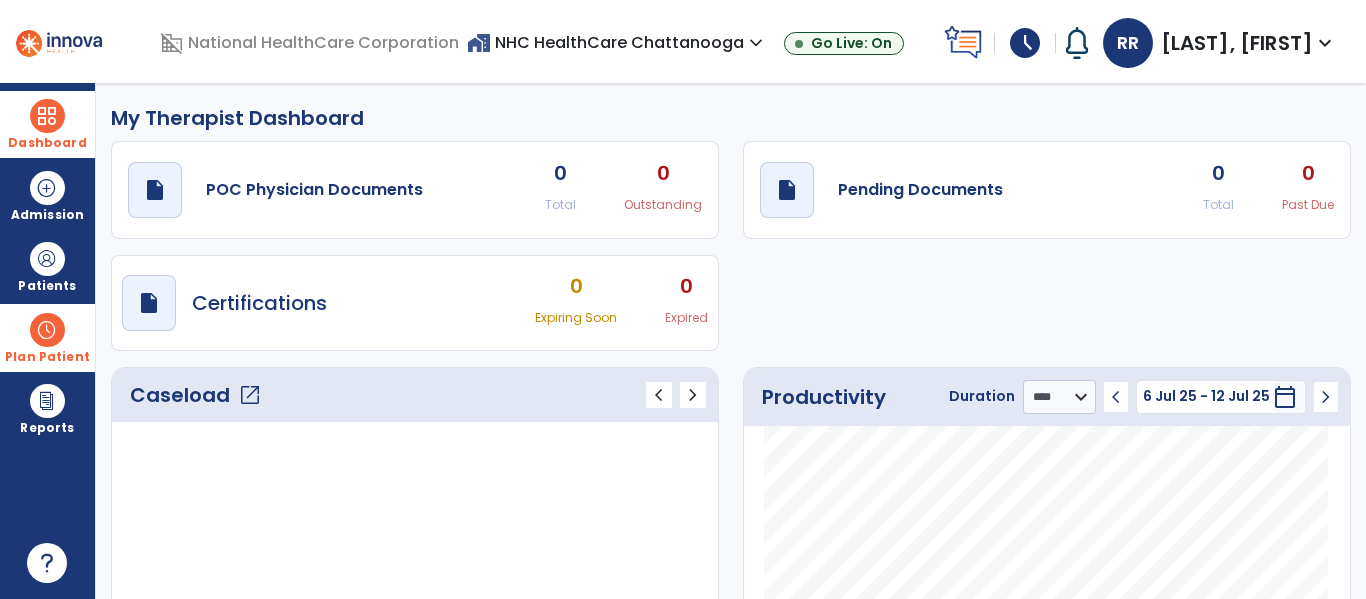 click on "Caseload   open_in_new" 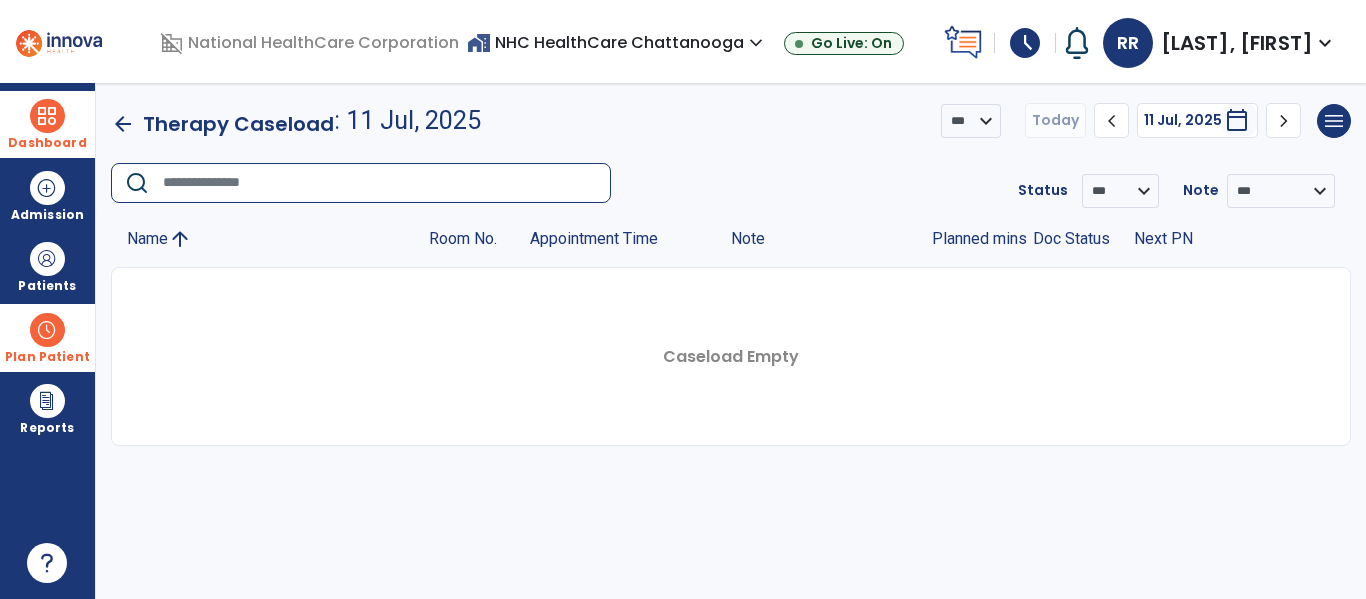 click 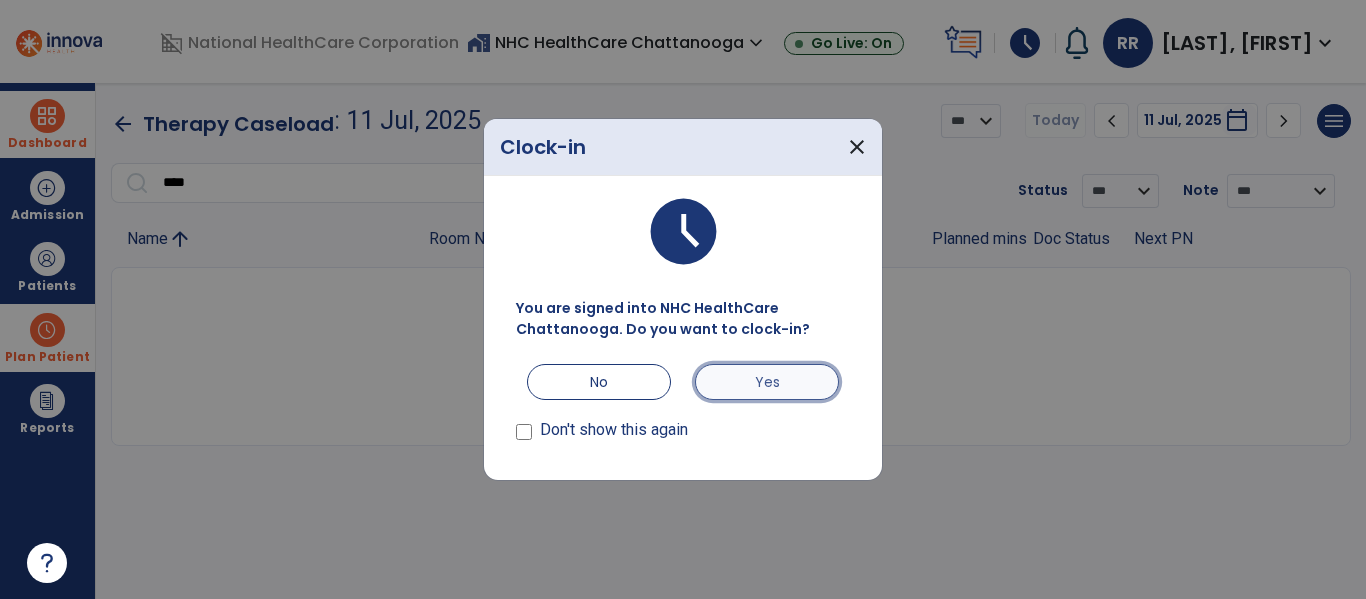 click on "Yes" at bounding box center (767, 382) 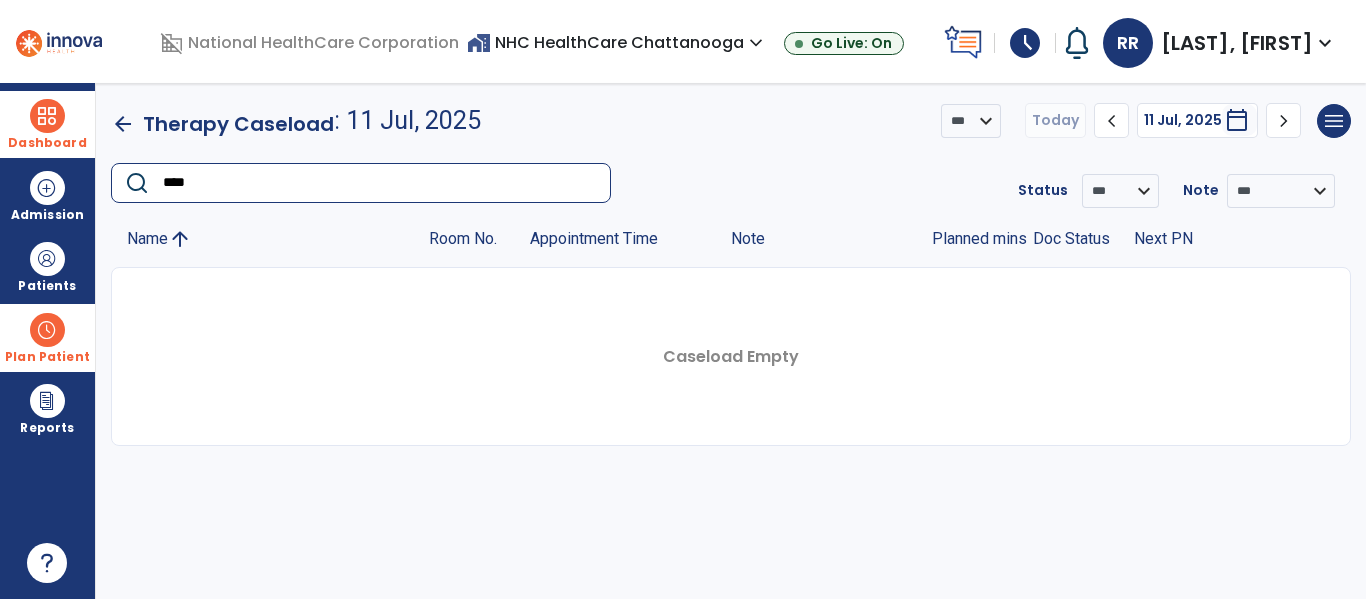 click on "****" 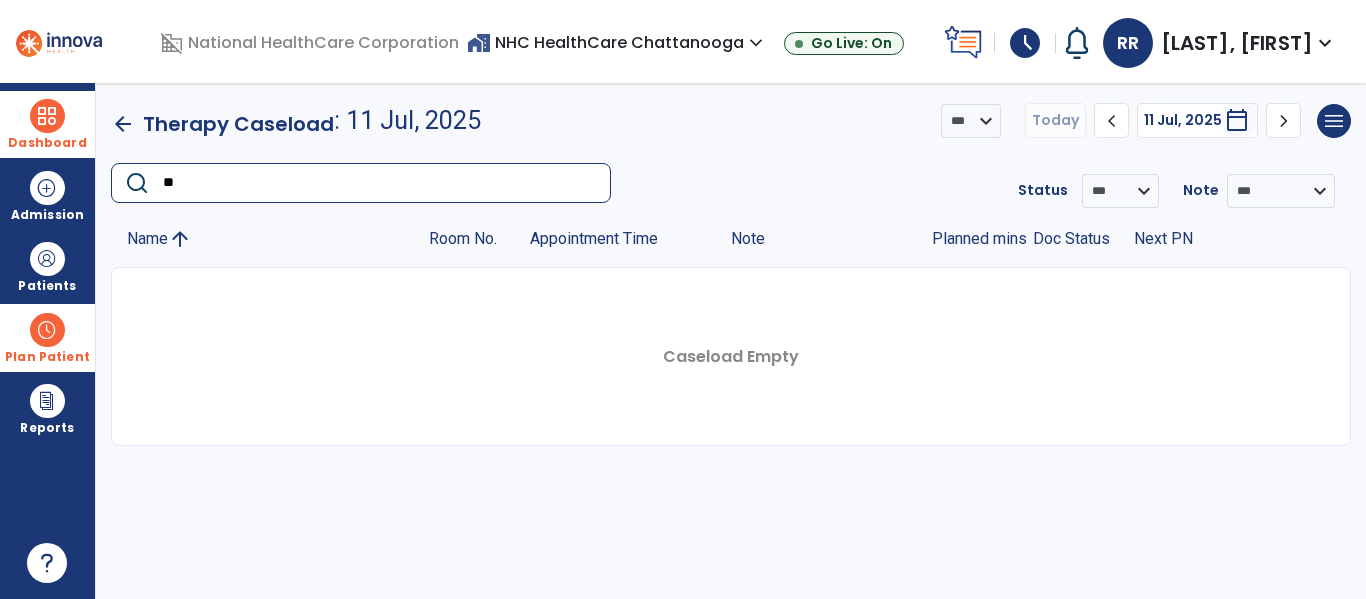 type on "*" 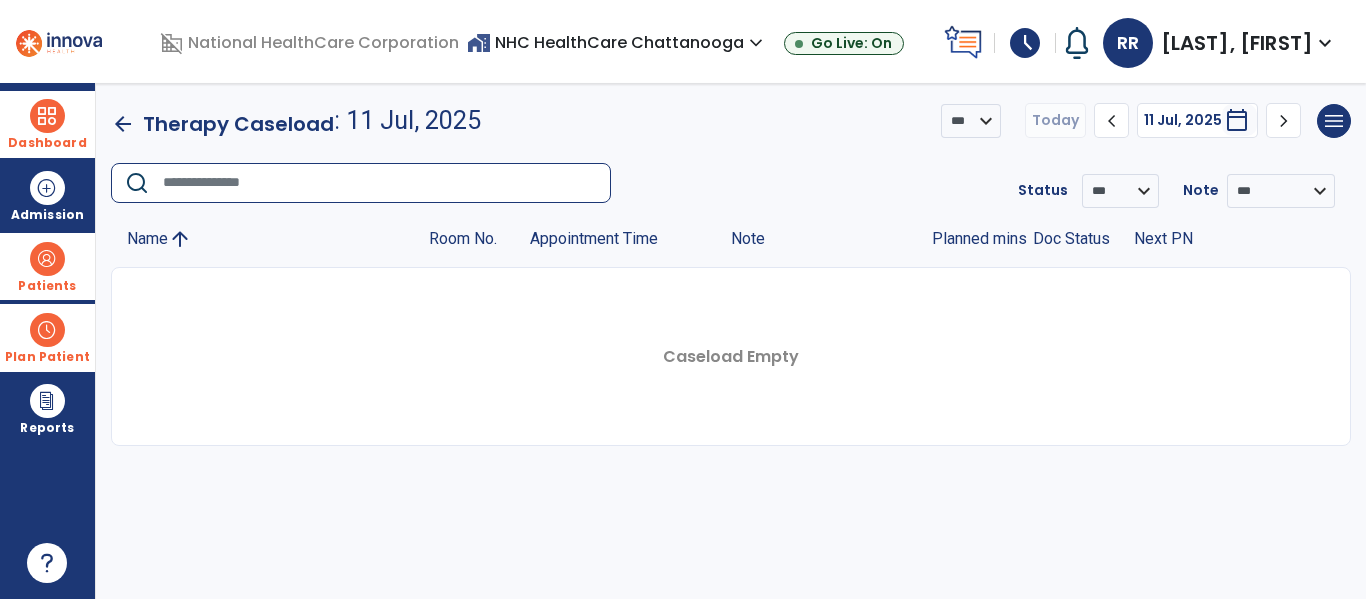 type 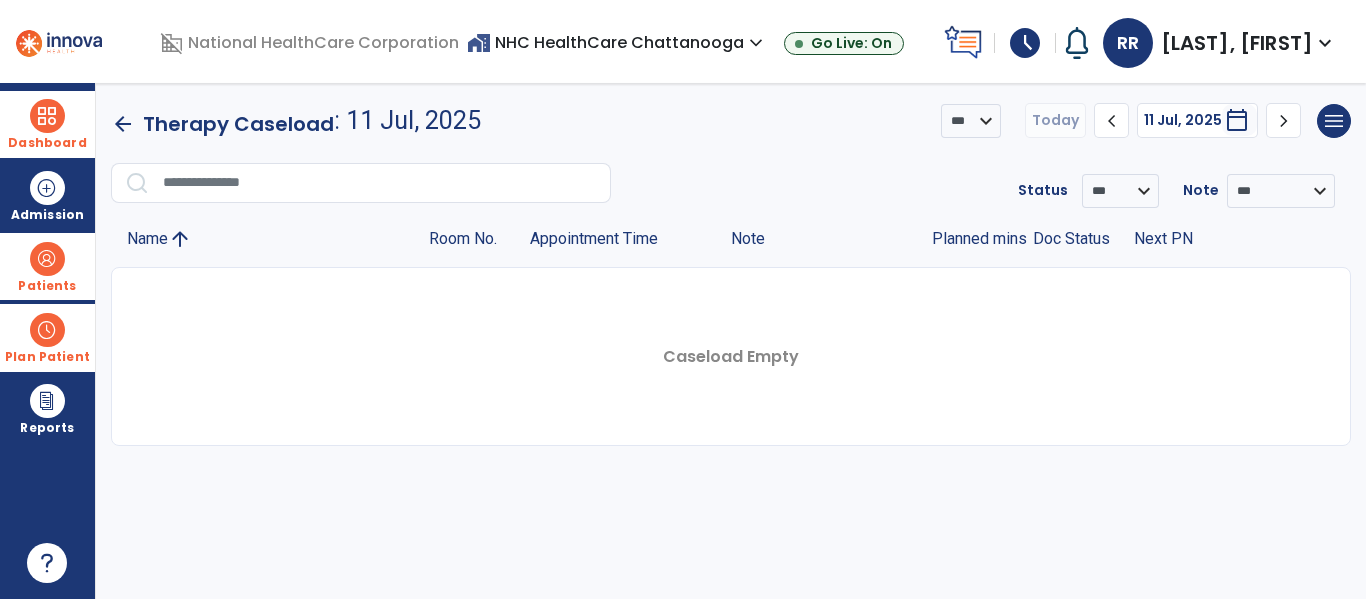 click on "Patients" at bounding box center [47, 266] 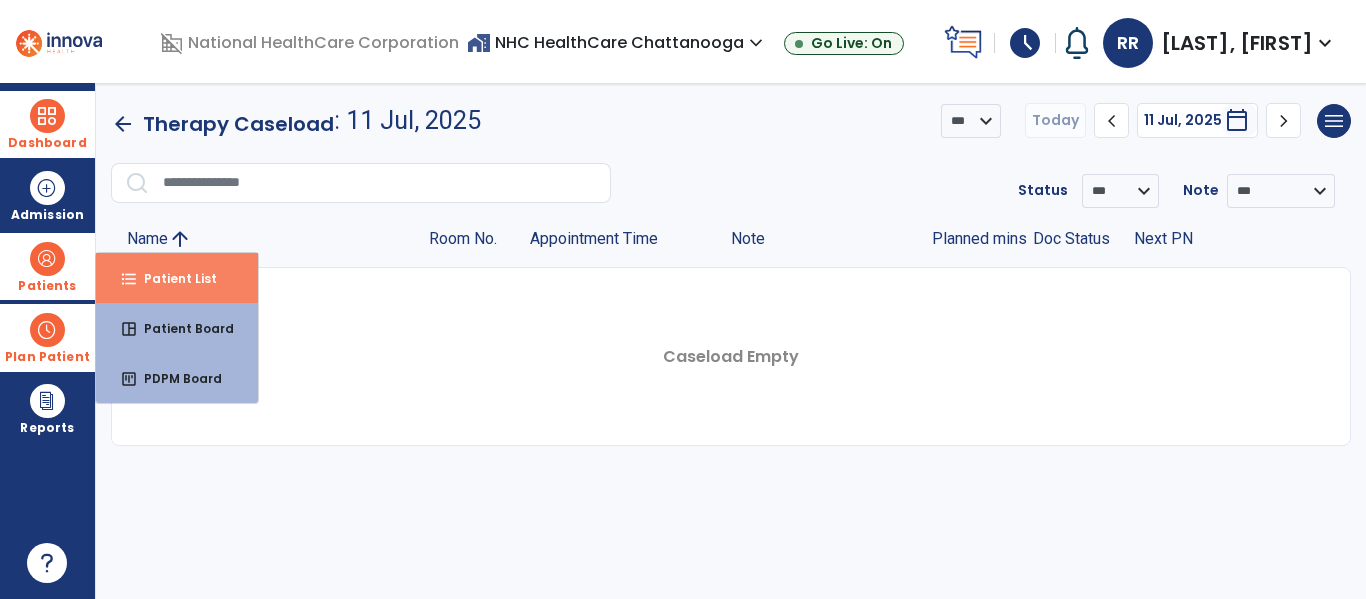 click on "Patient List" at bounding box center (172, 278) 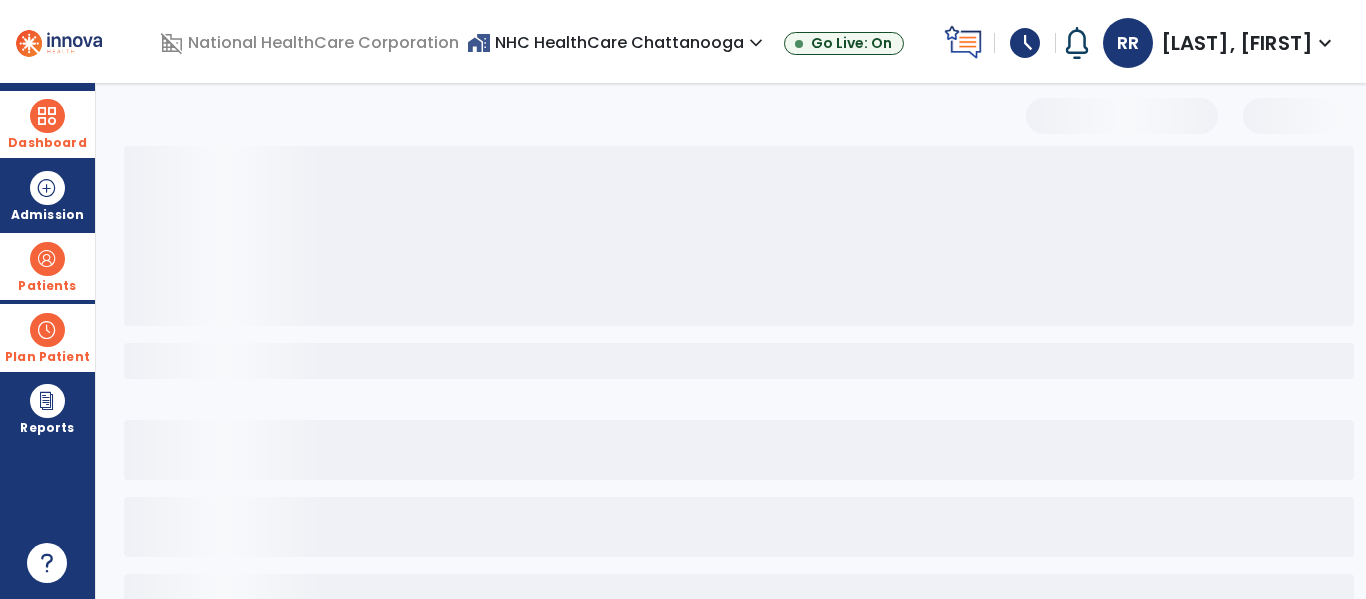 select on "***" 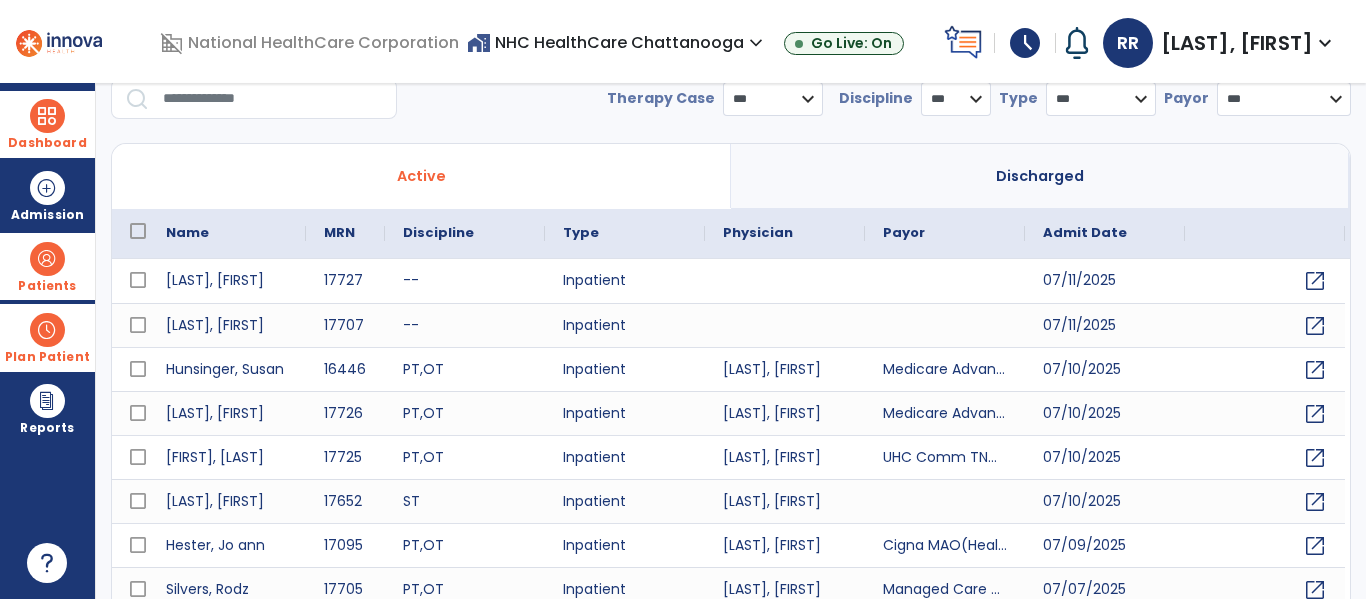 scroll, scrollTop: 144, scrollLeft: 0, axis: vertical 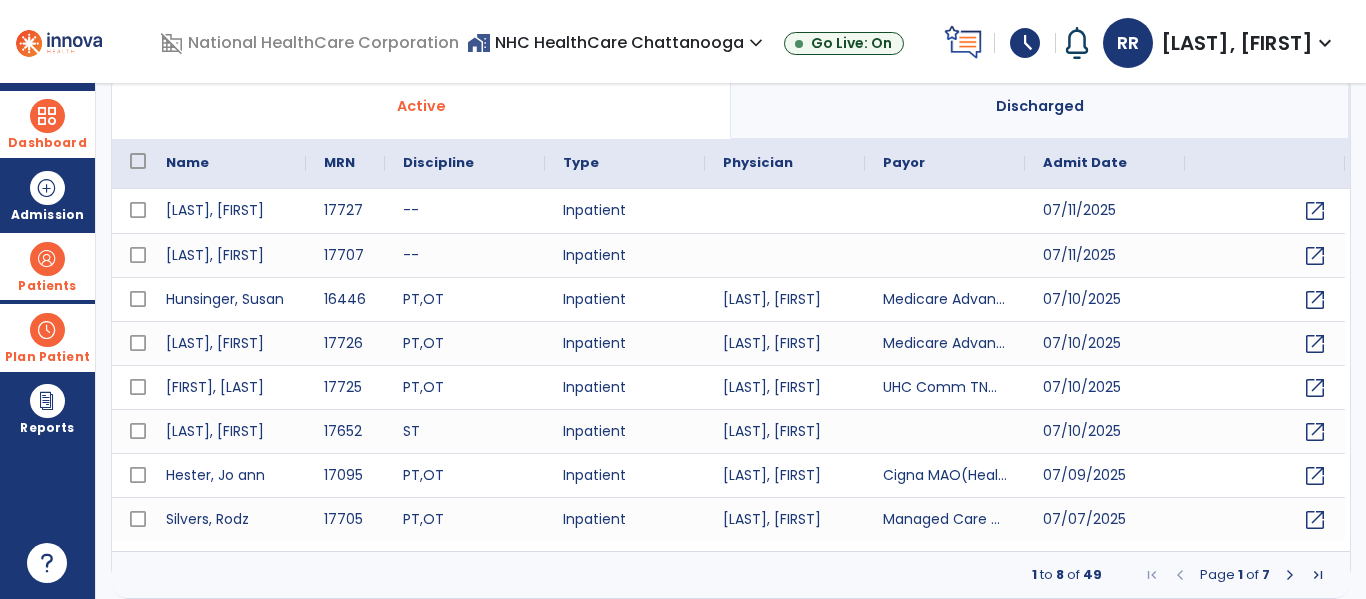click at bounding box center (1290, 575) 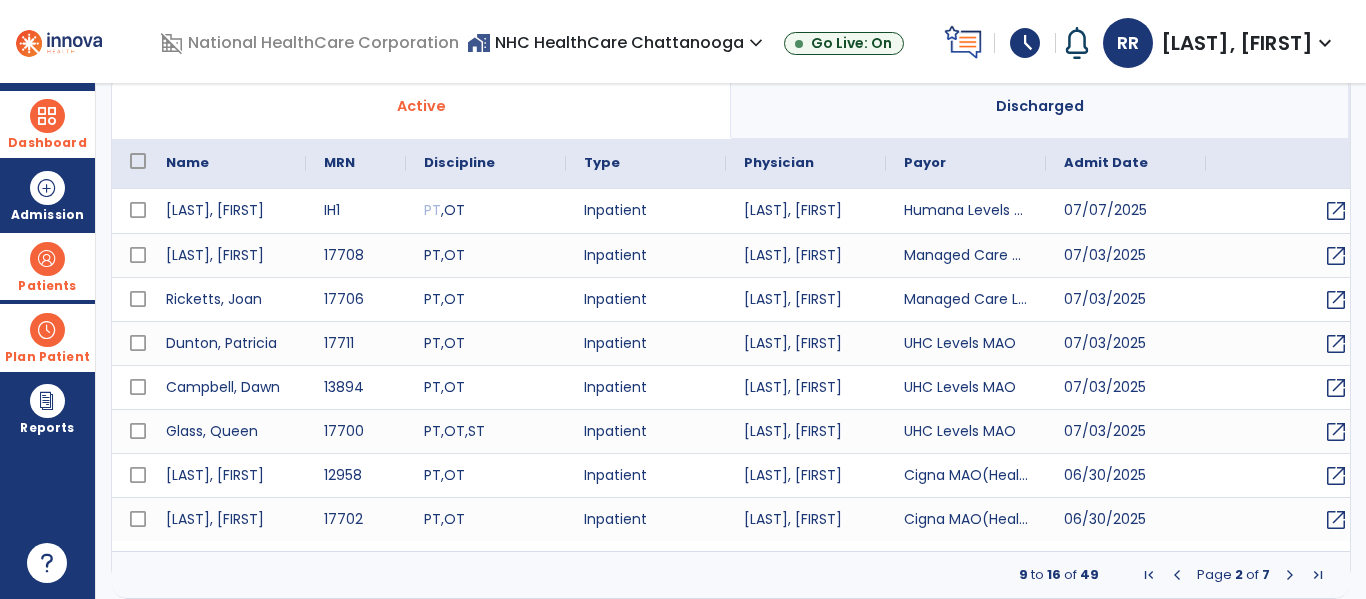 click at bounding box center [1290, 575] 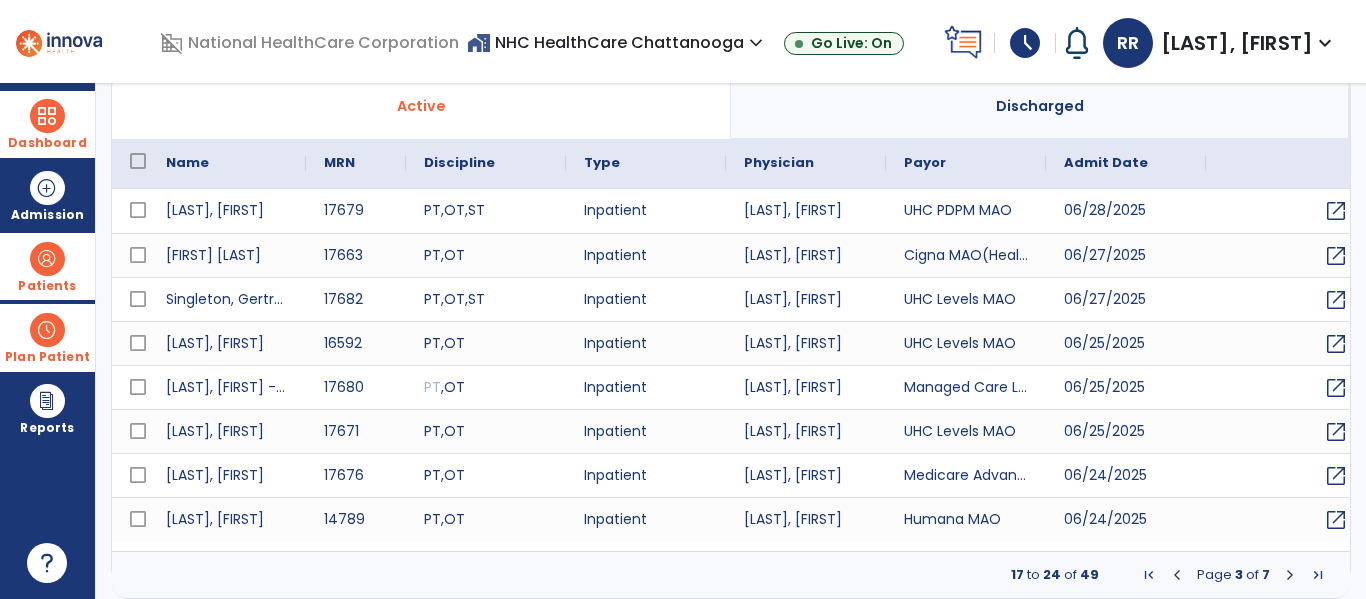 click at bounding box center [1290, 575] 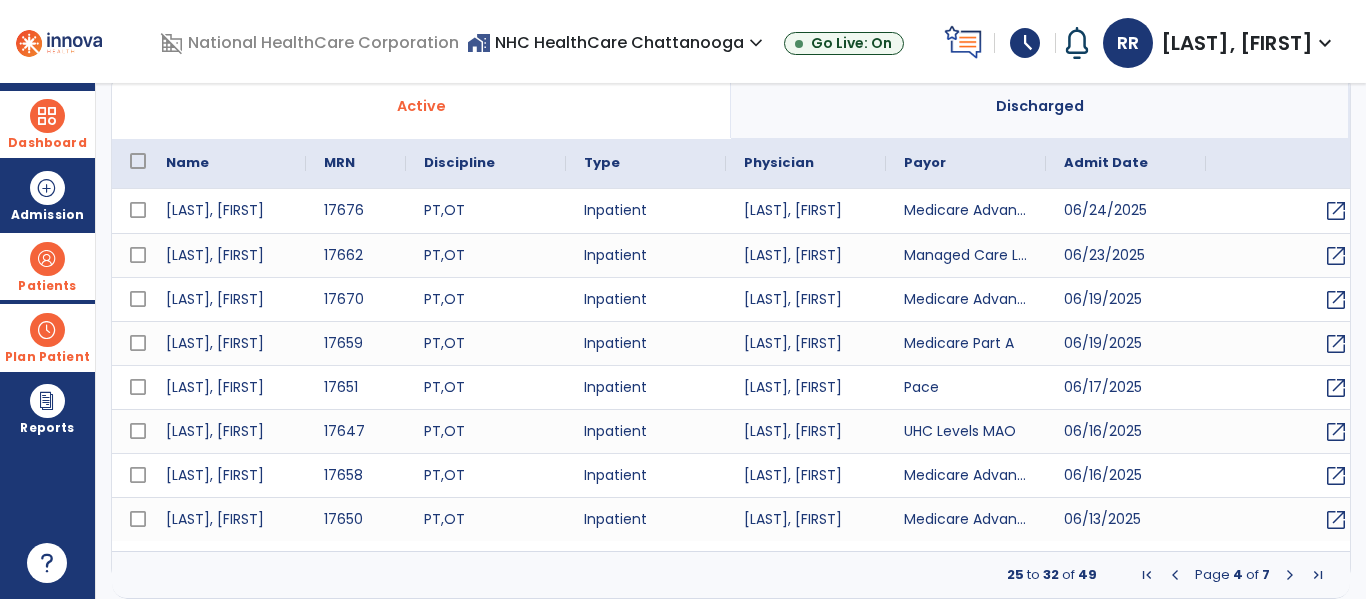 click at bounding box center (1290, 575) 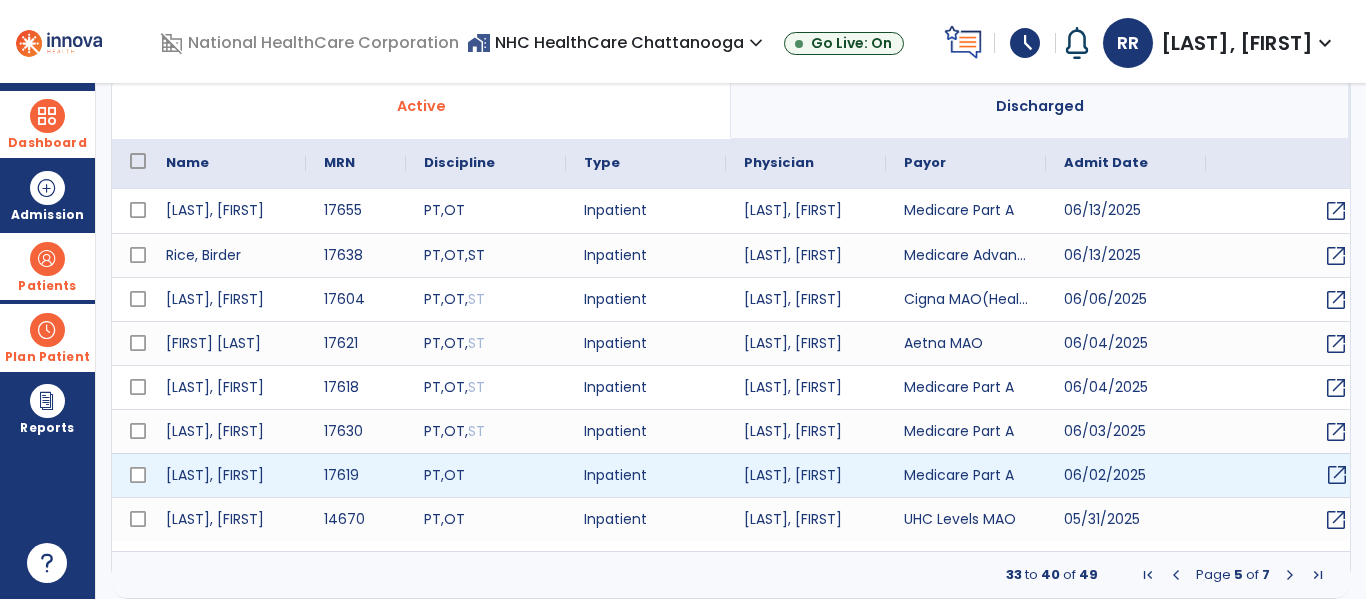 click on "open_in_new" at bounding box center [1337, 475] 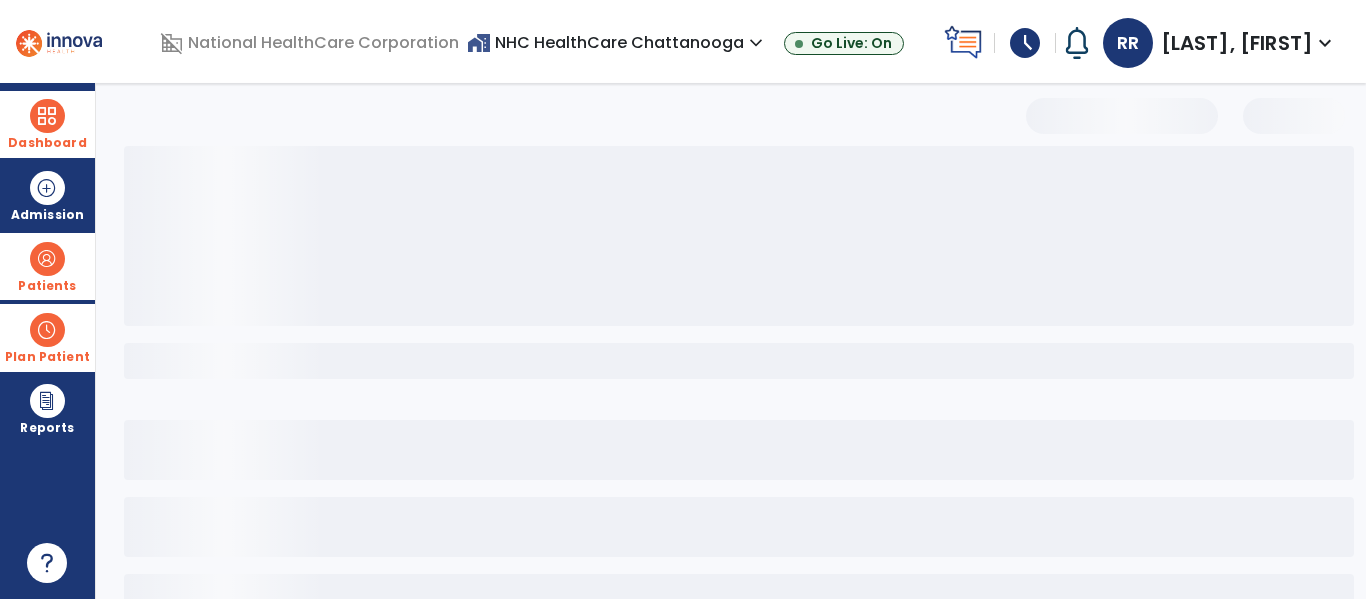 click at bounding box center (739, 450) 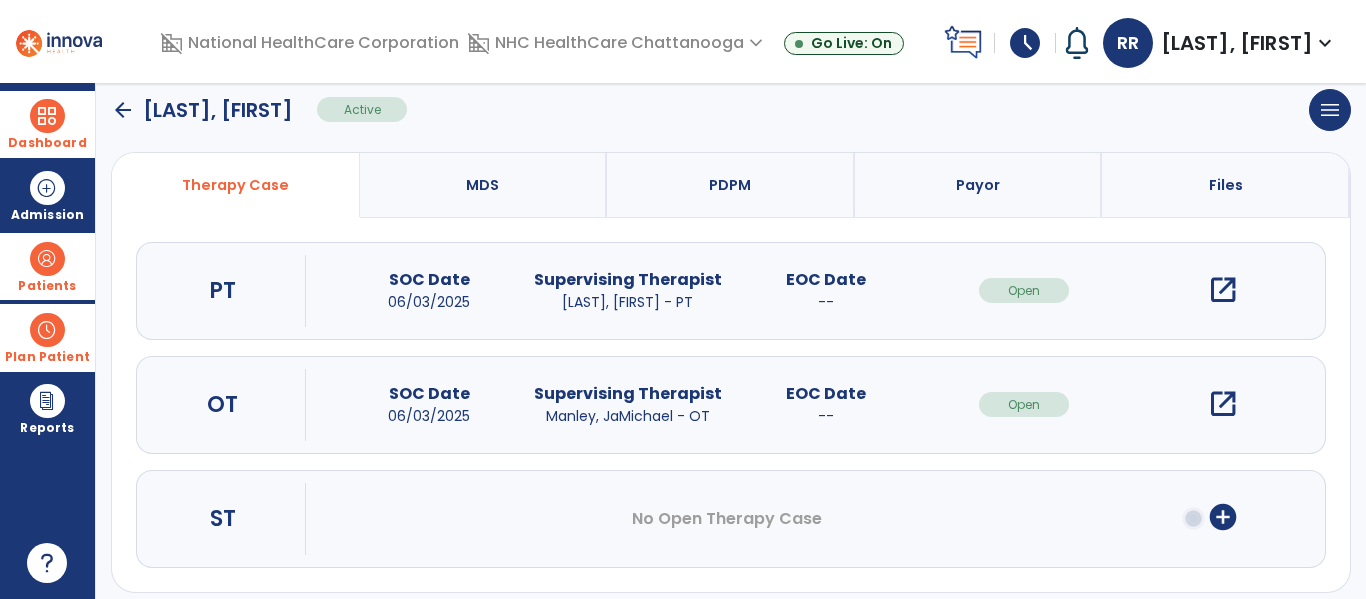 click on "open_in_new" at bounding box center [1223, 404] 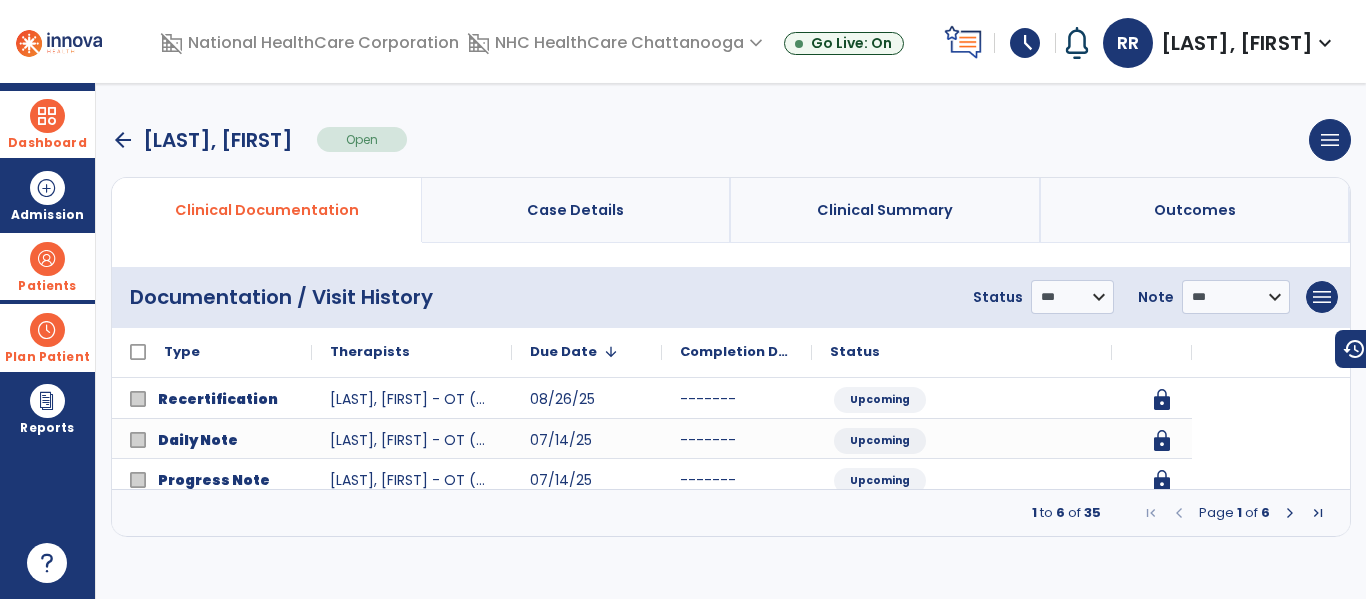 scroll, scrollTop: 0, scrollLeft: 0, axis: both 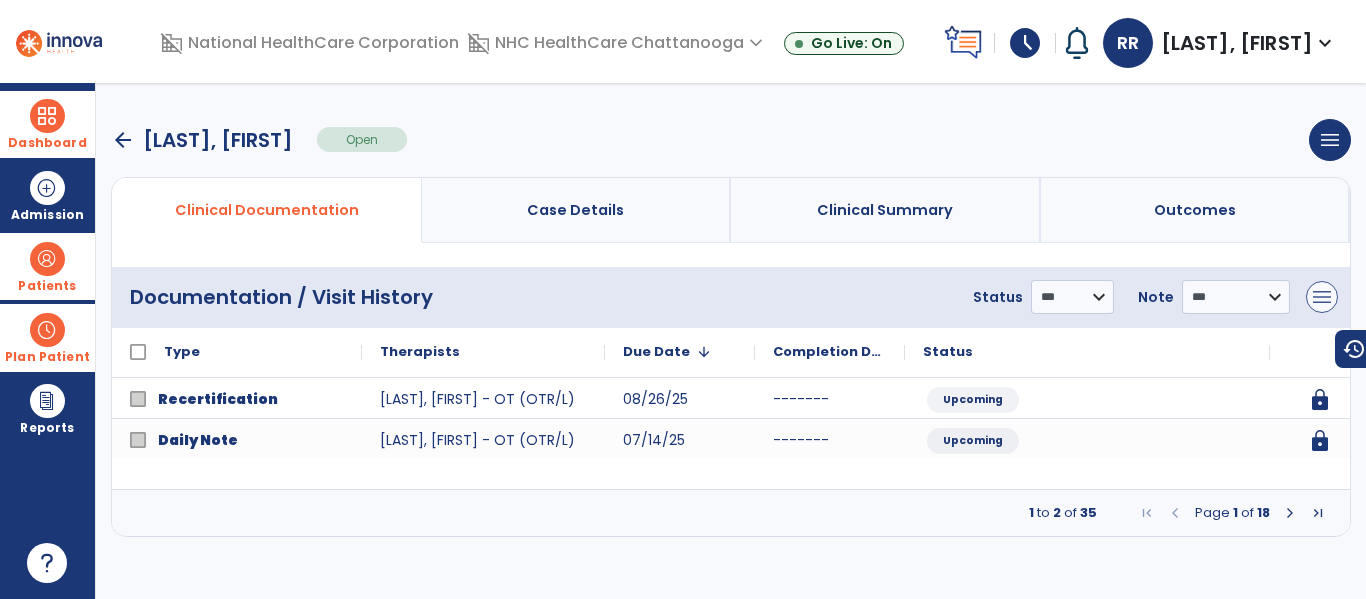 drag, startPoint x: 1299, startPoint y: 301, endPoint x: 1316, endPoint y: 297, distance: 17.464249 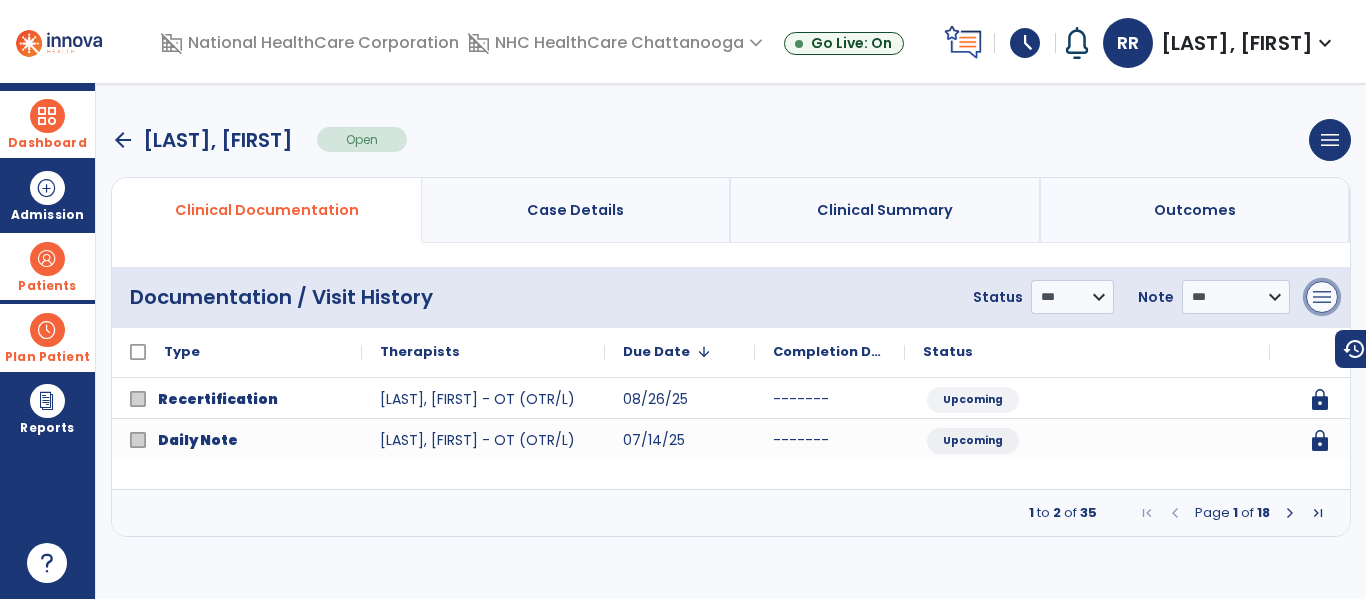 click on "menu" at bounding box center (1322, 297) 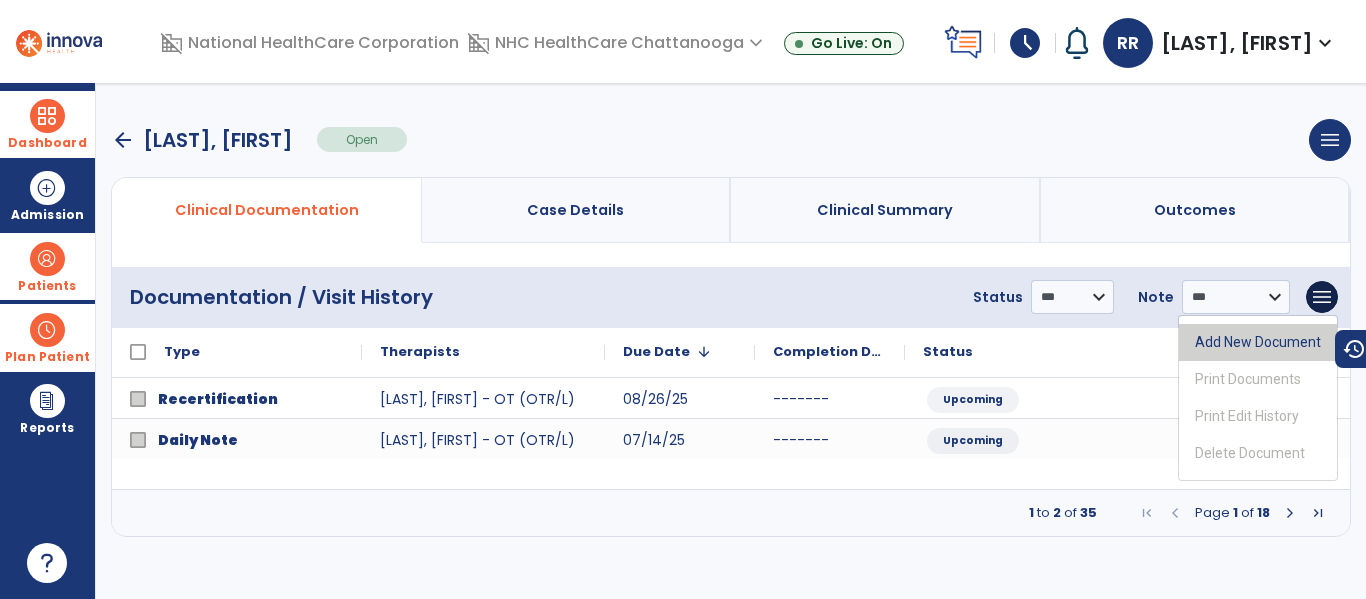 click on "Add New Document" at bounding box center (1258, 342) 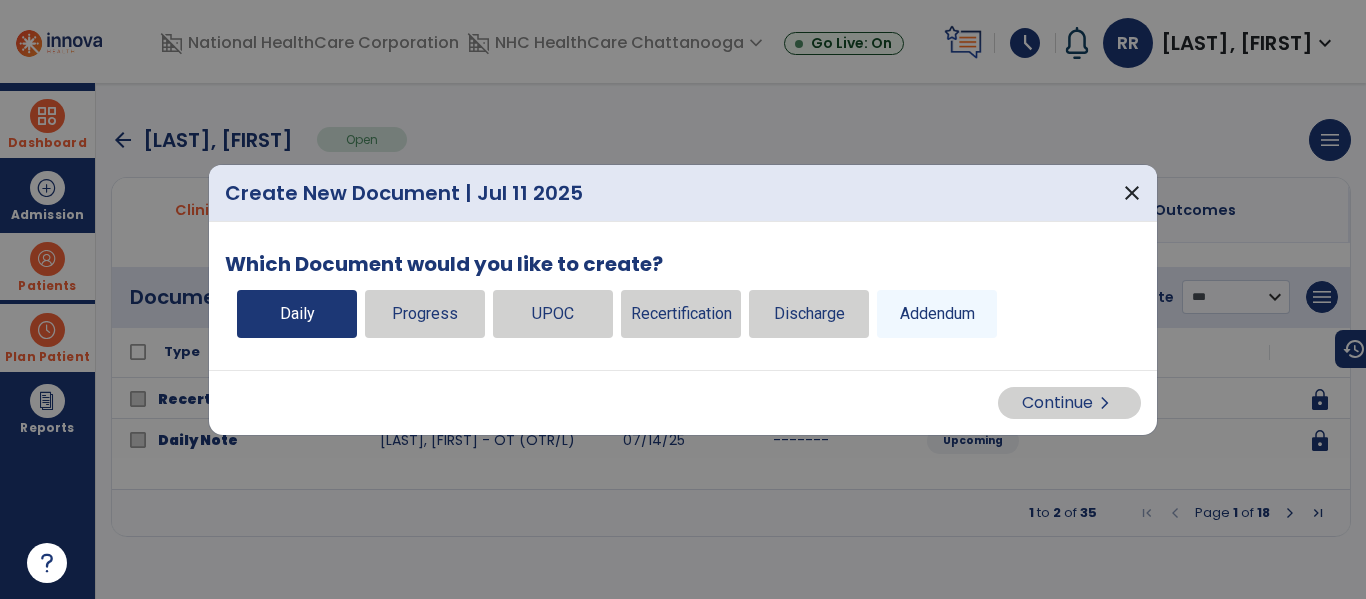 click on "Daily" at bounding box center (297, 314) 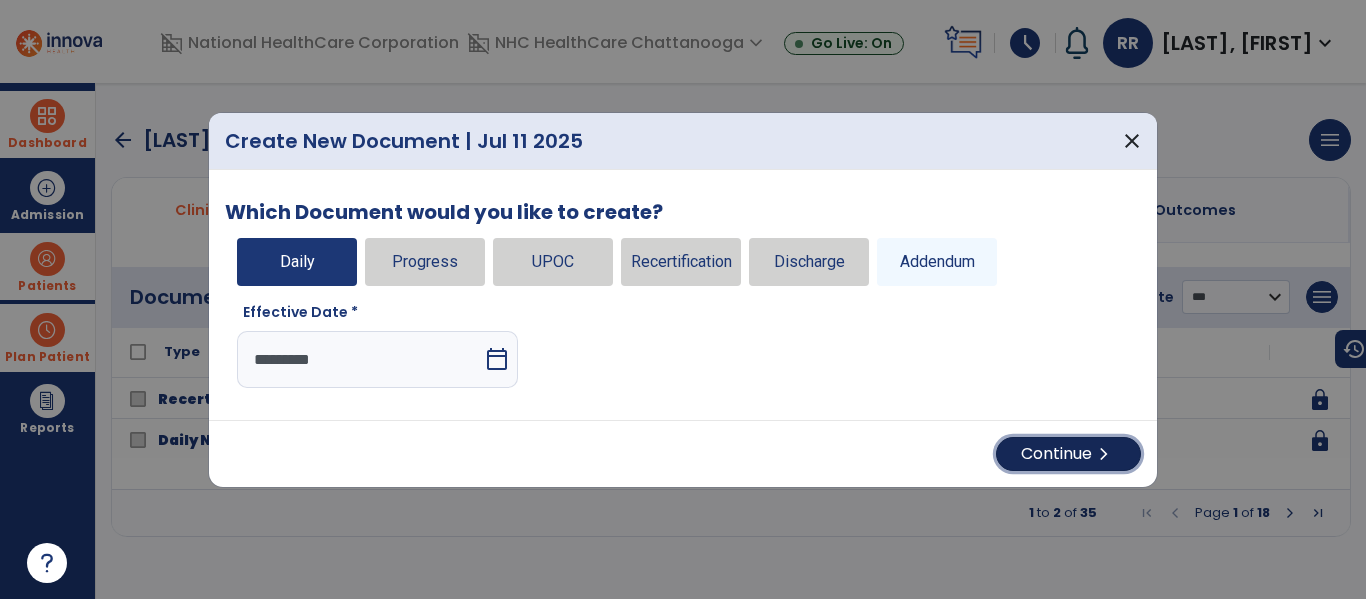 click on "Continue   chevron_right" at bounding box center (1068, 454) 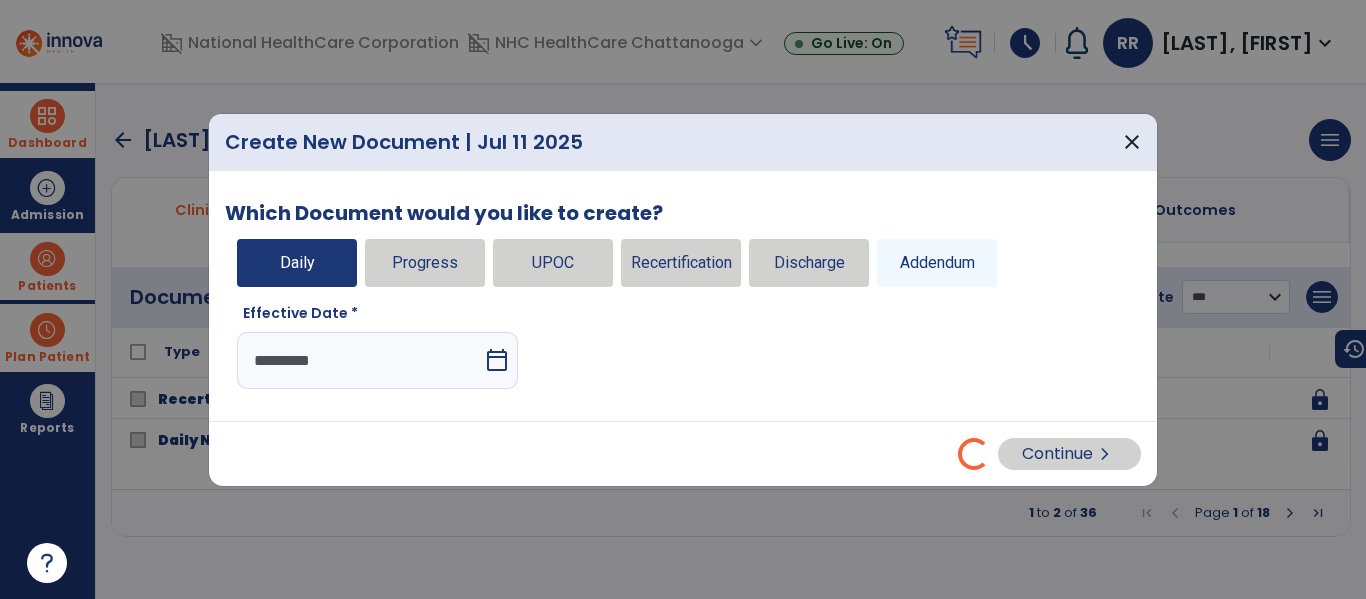 select on "*" 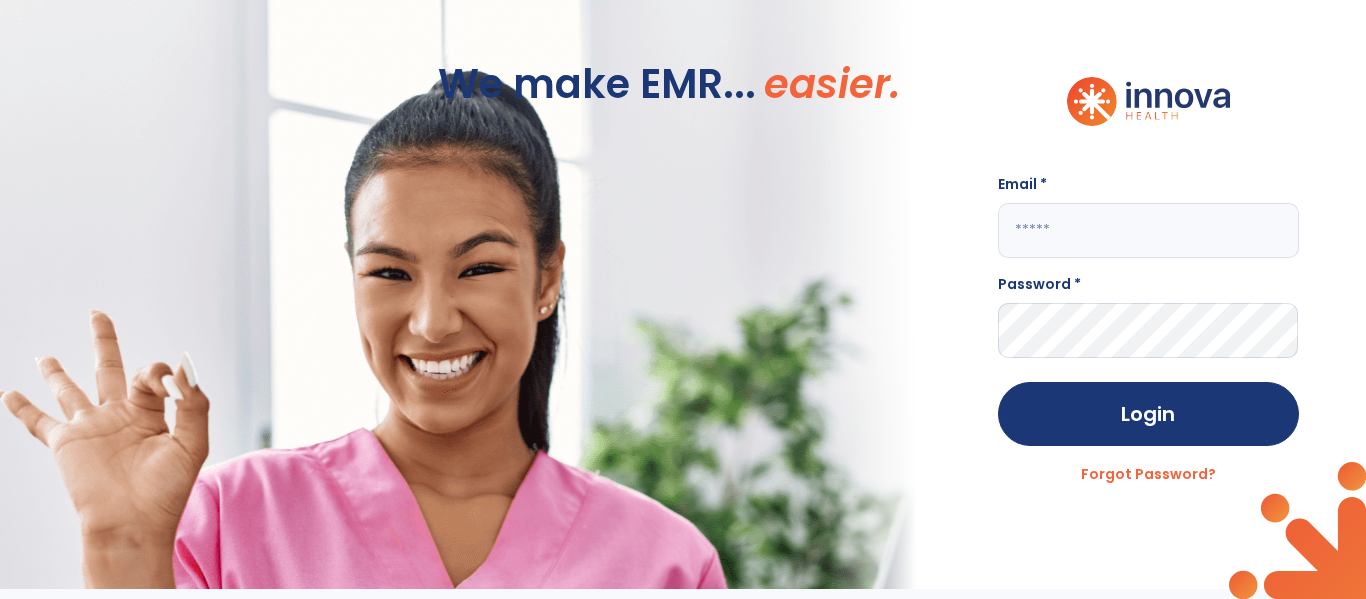 drag, startPoint x: 1085, startPoint y: 461, endPoint x: 1252, endPoint y: 228, distance: 286.66705 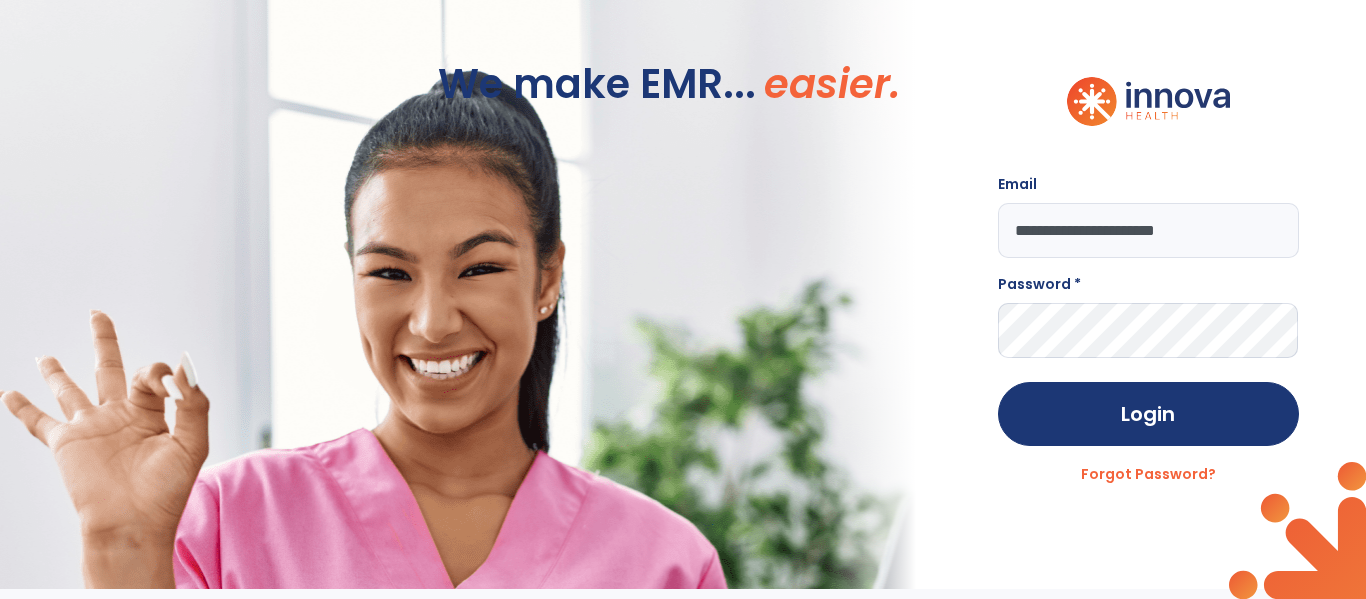 type on "**********" 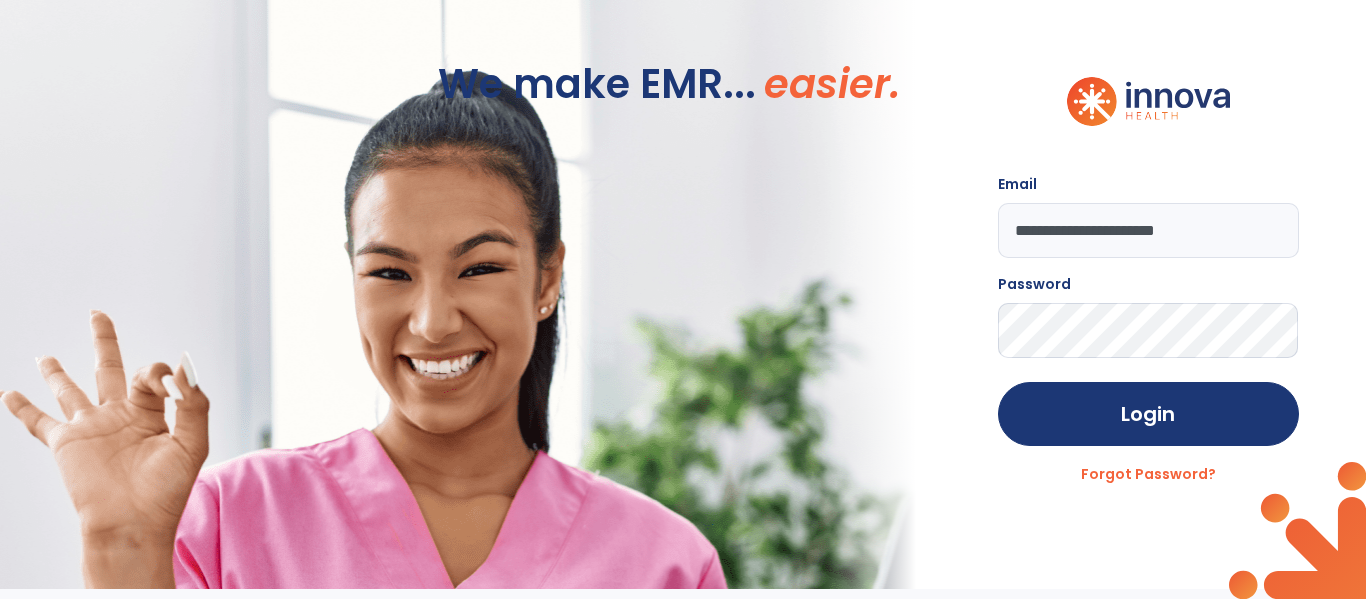 click on "Login" 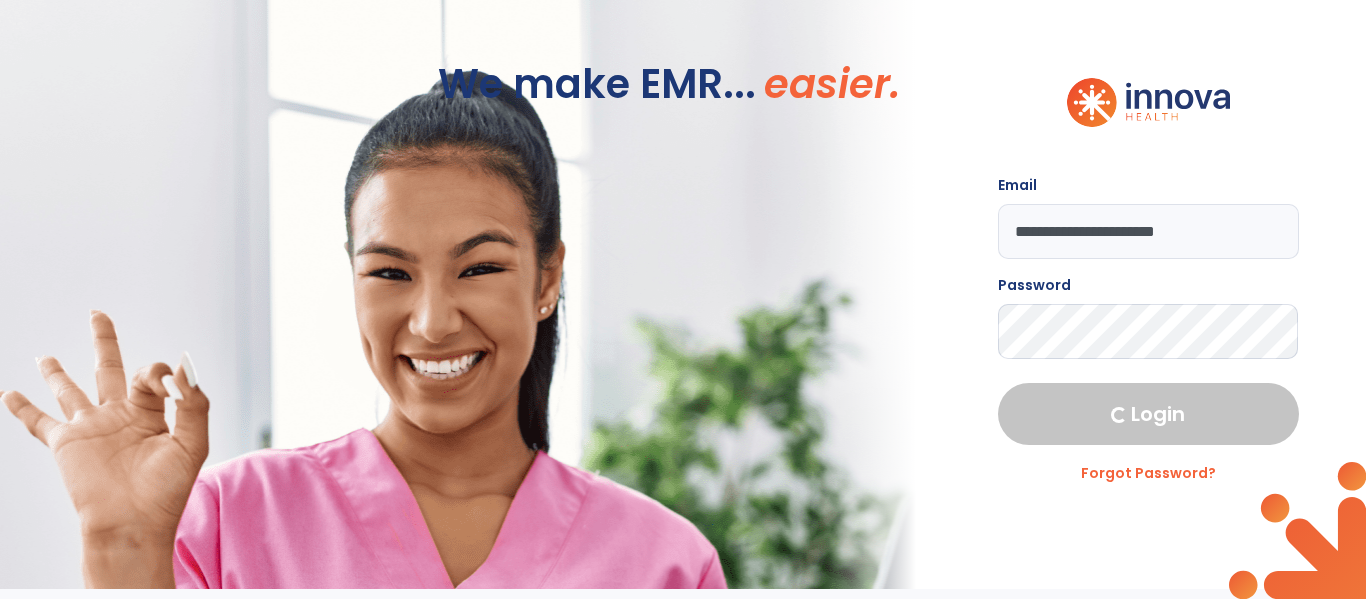 select on "****" 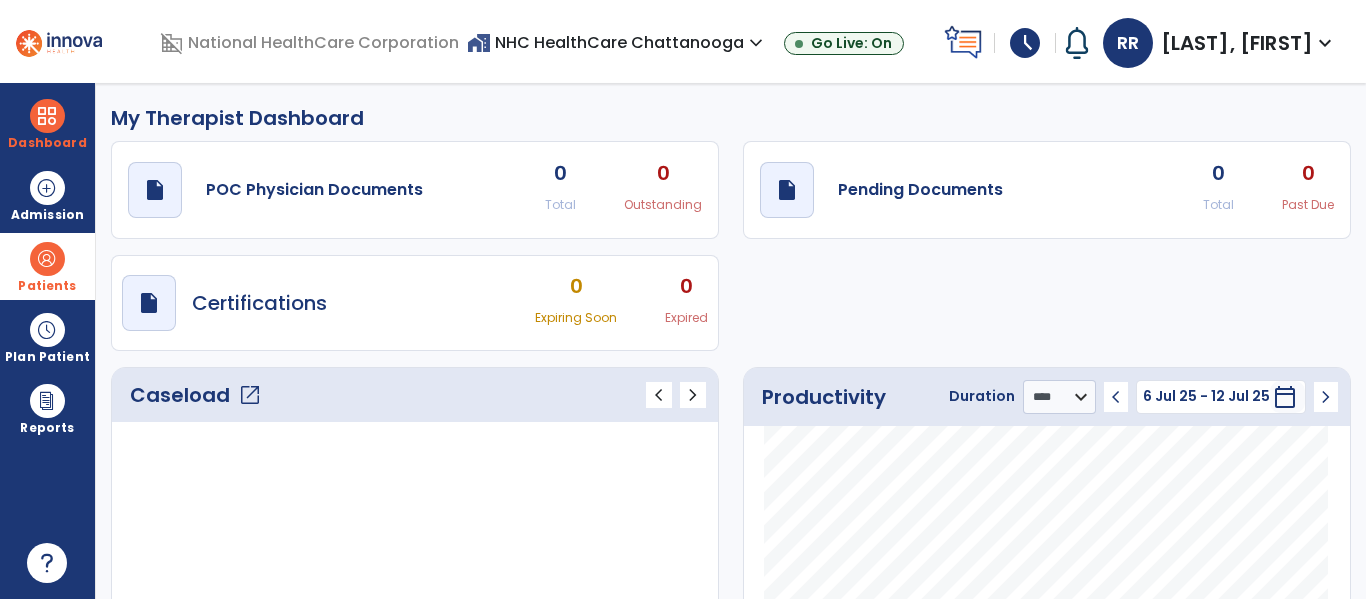 click at bounding box center (47, 259) 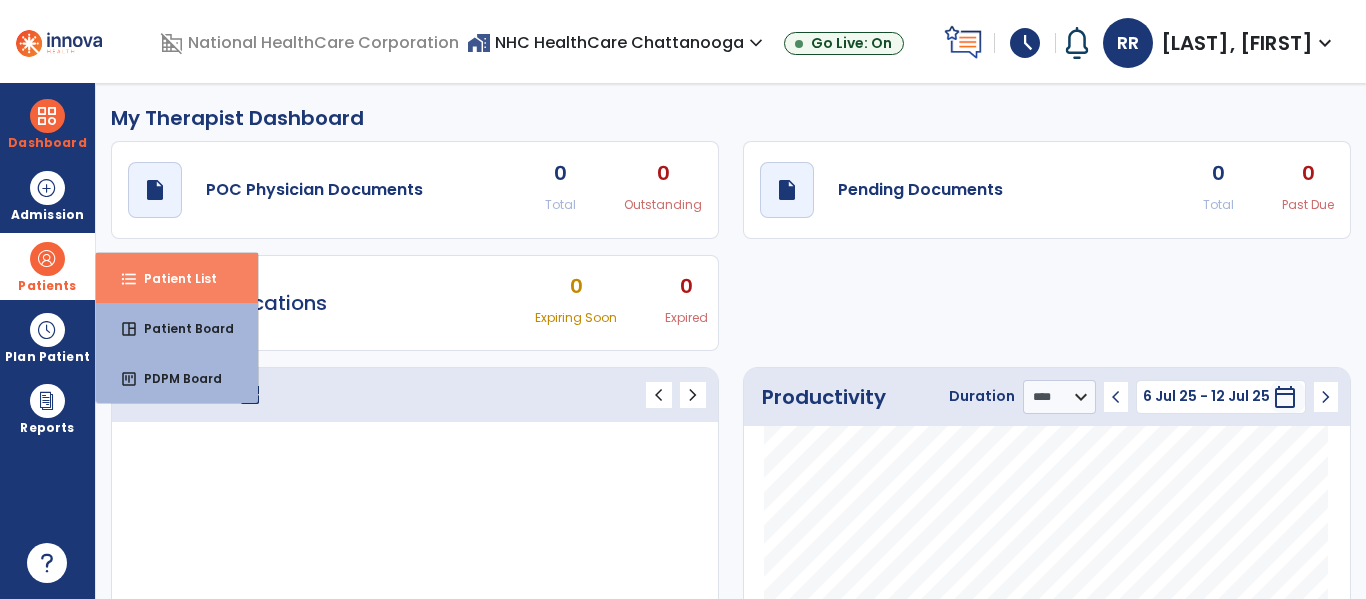 click on "Patient List" at bounding box center [172, 278] 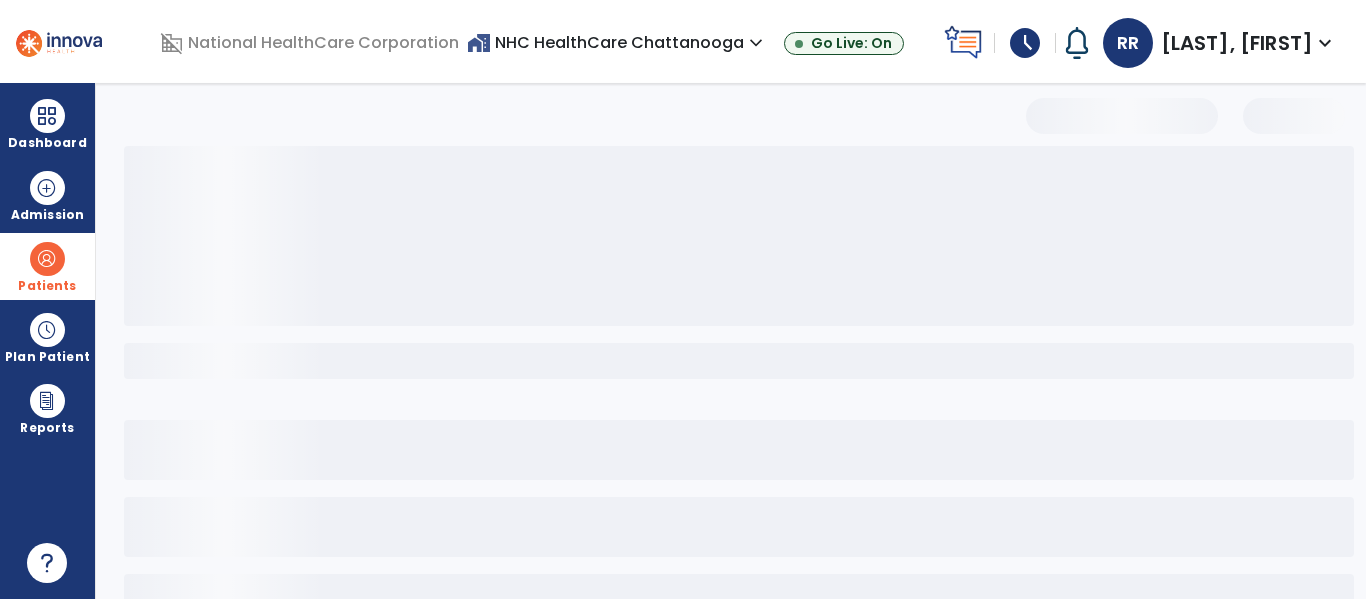 select on "***" 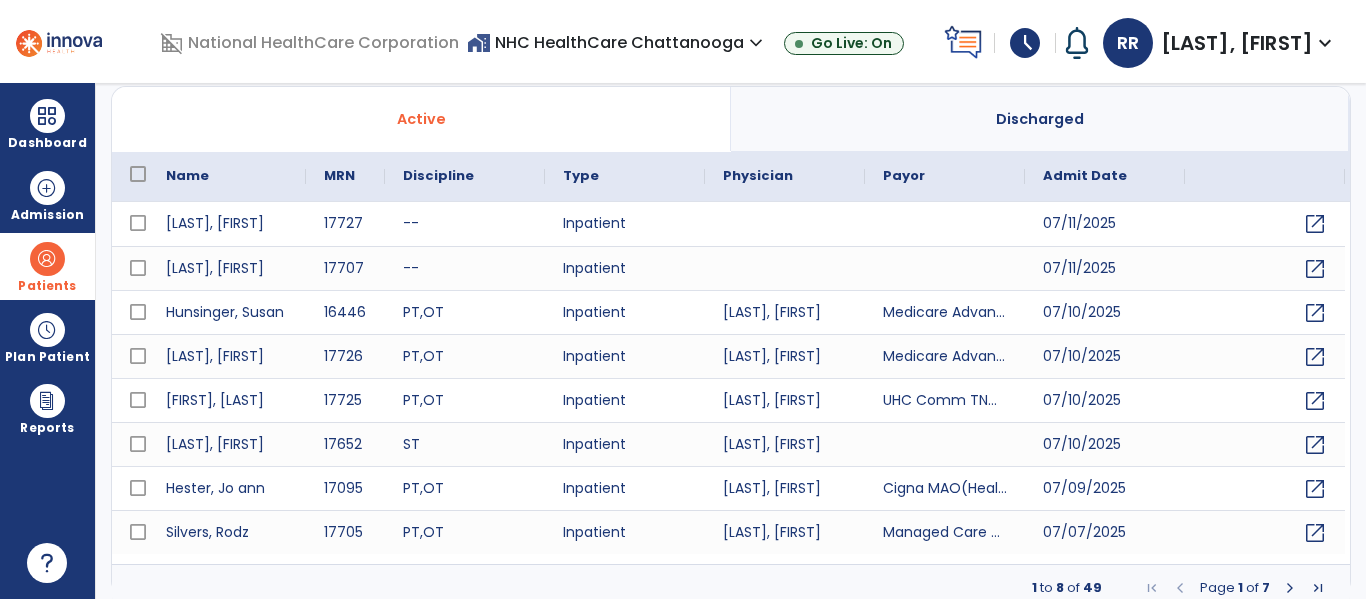 scroll, scrollTop: 125, scrollLeft: 0, axis: vertical 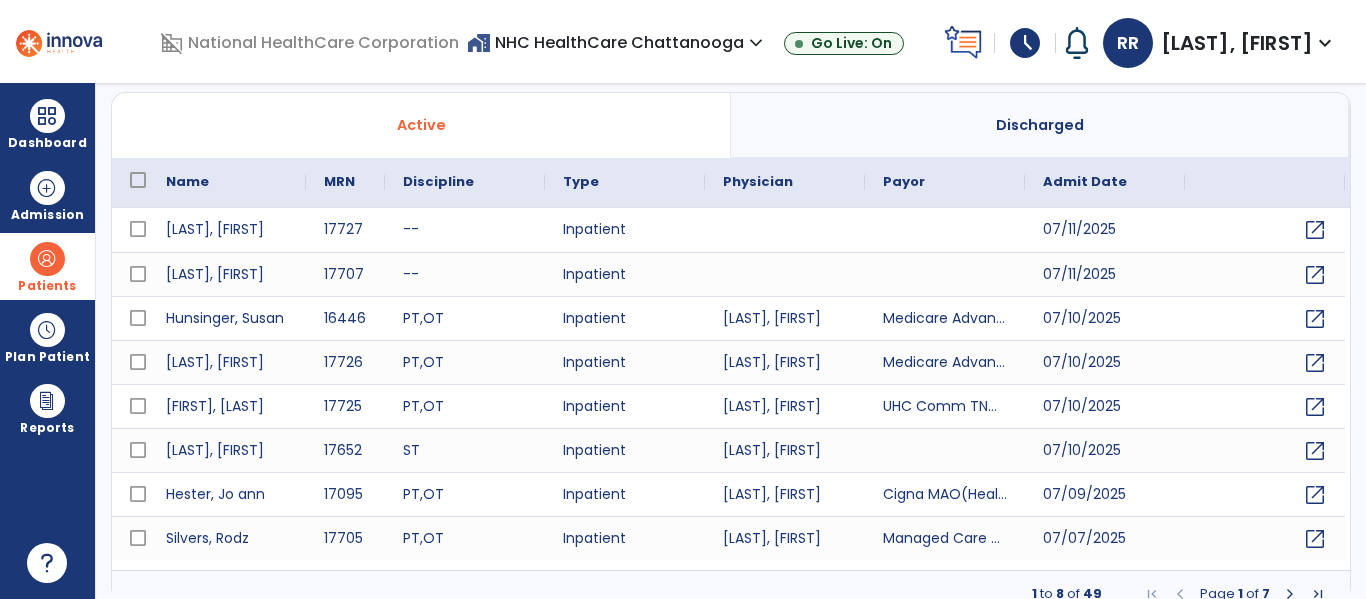 click at bounding box center [1290, 594] 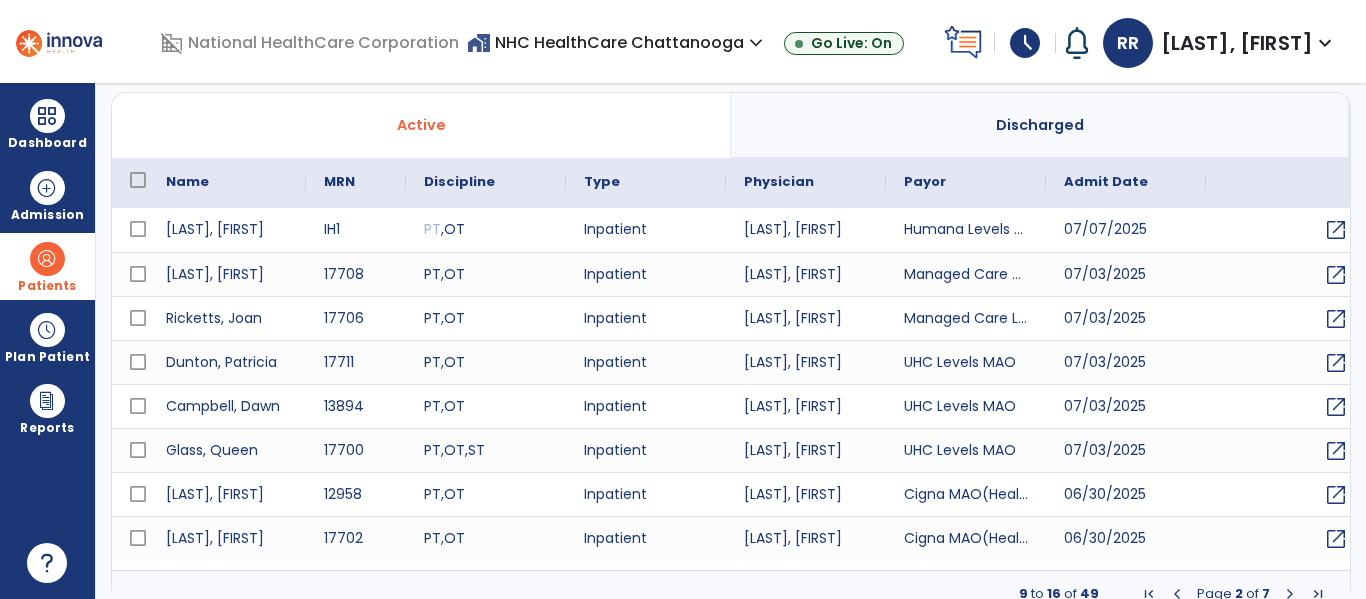click at bounding box center [1290, 594] 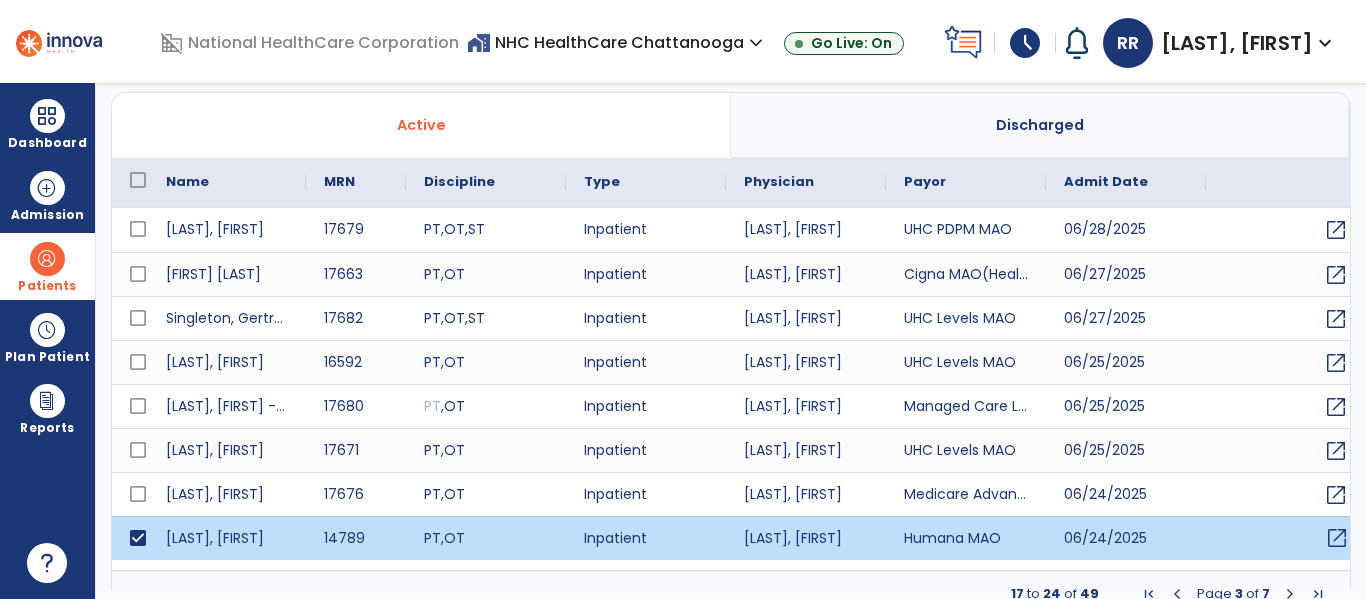 click on "open_in_new" at bounding box center [1337, 538] 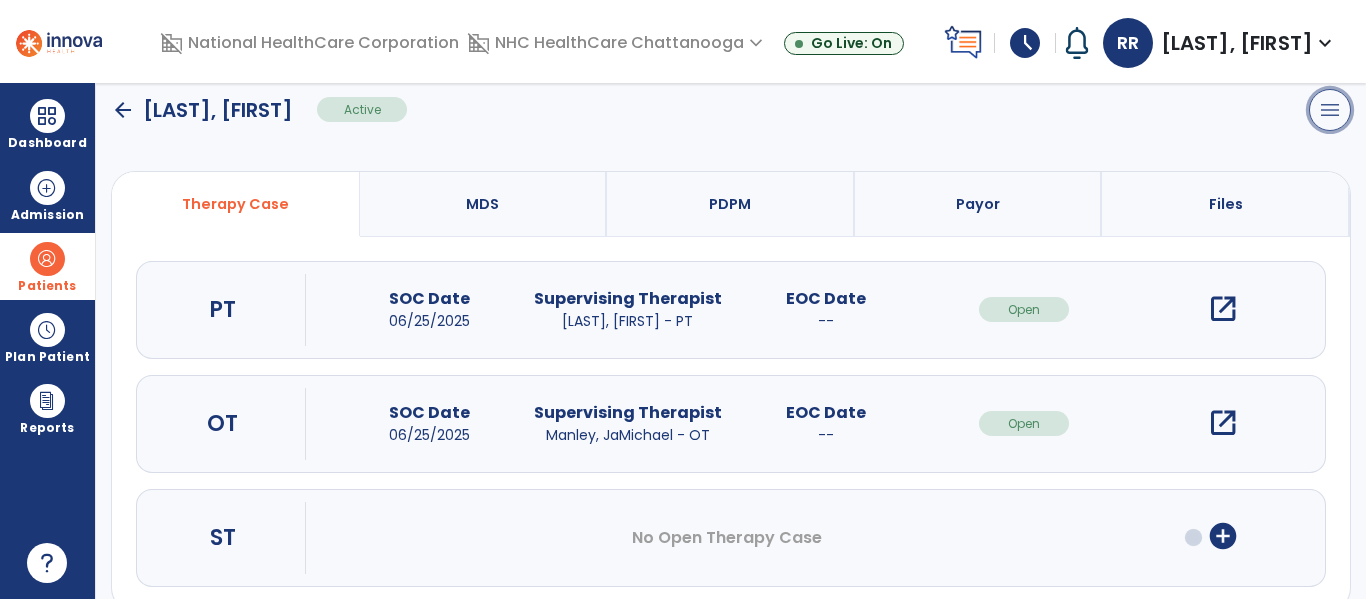 click on "menu" at bounding box center [1330, 110] 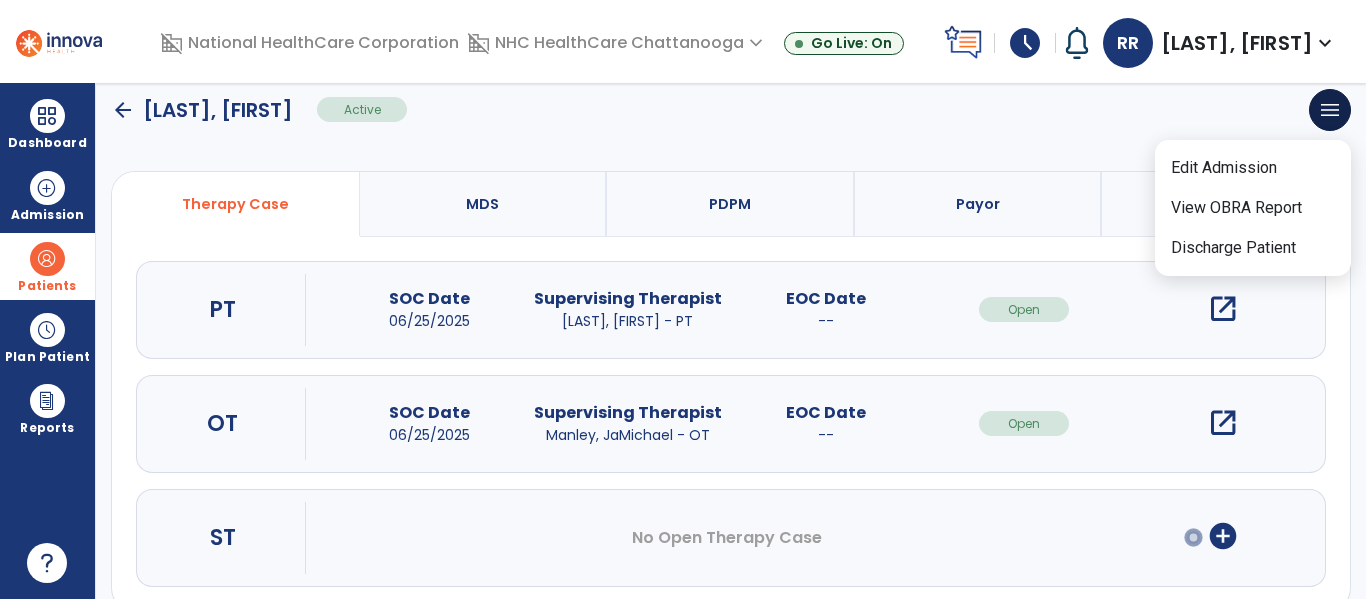 click on "open_in_new" at bounding box center [1223, 423] 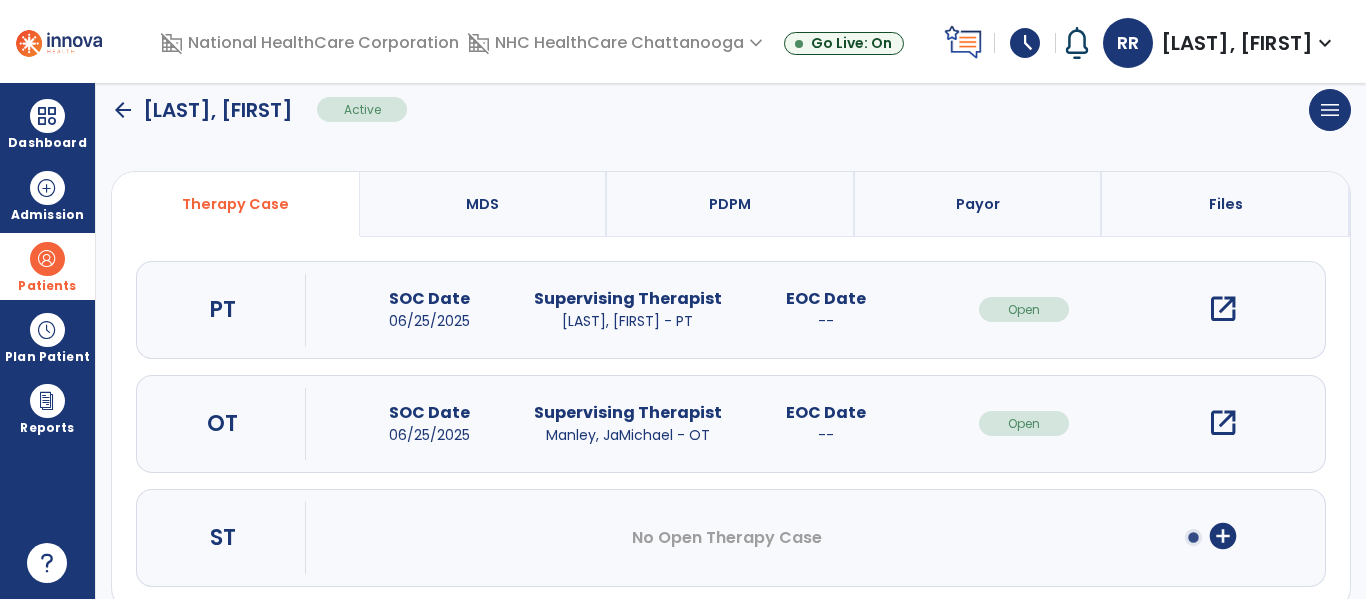 click on "open_in_new" at bounding box center (1223, 423) 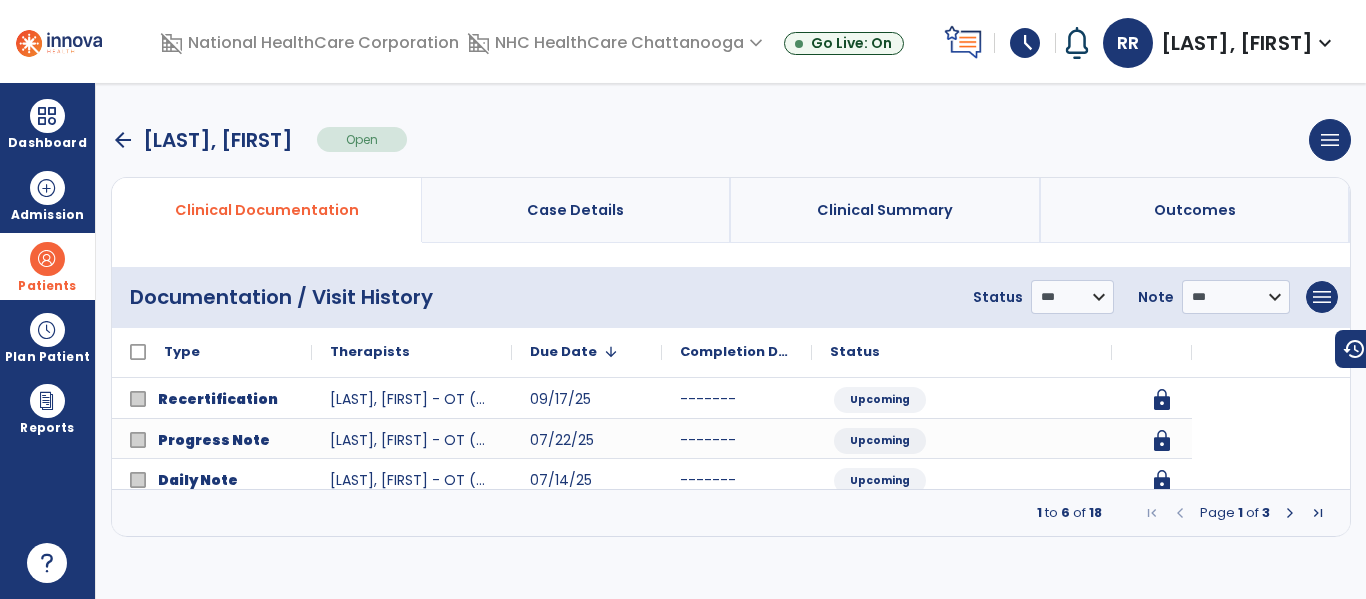 scroll, scrollTop: 0, scrollLeft: 0, axis: both 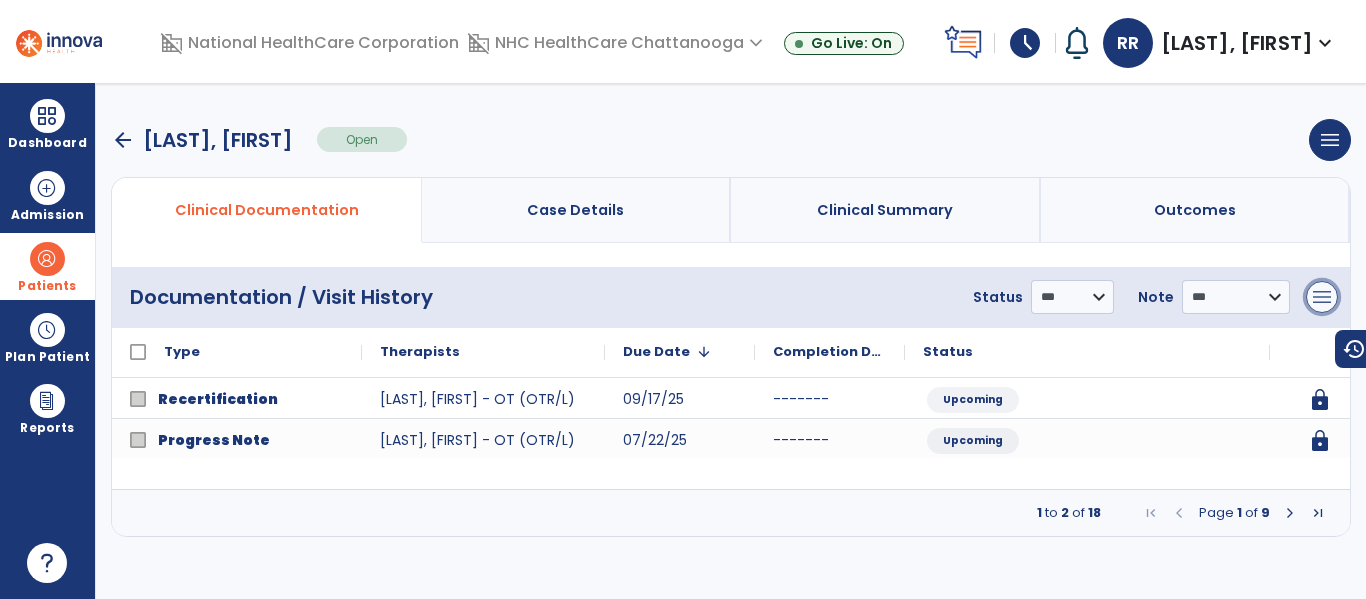 click on "menu" at bounding box center (1322, 297) 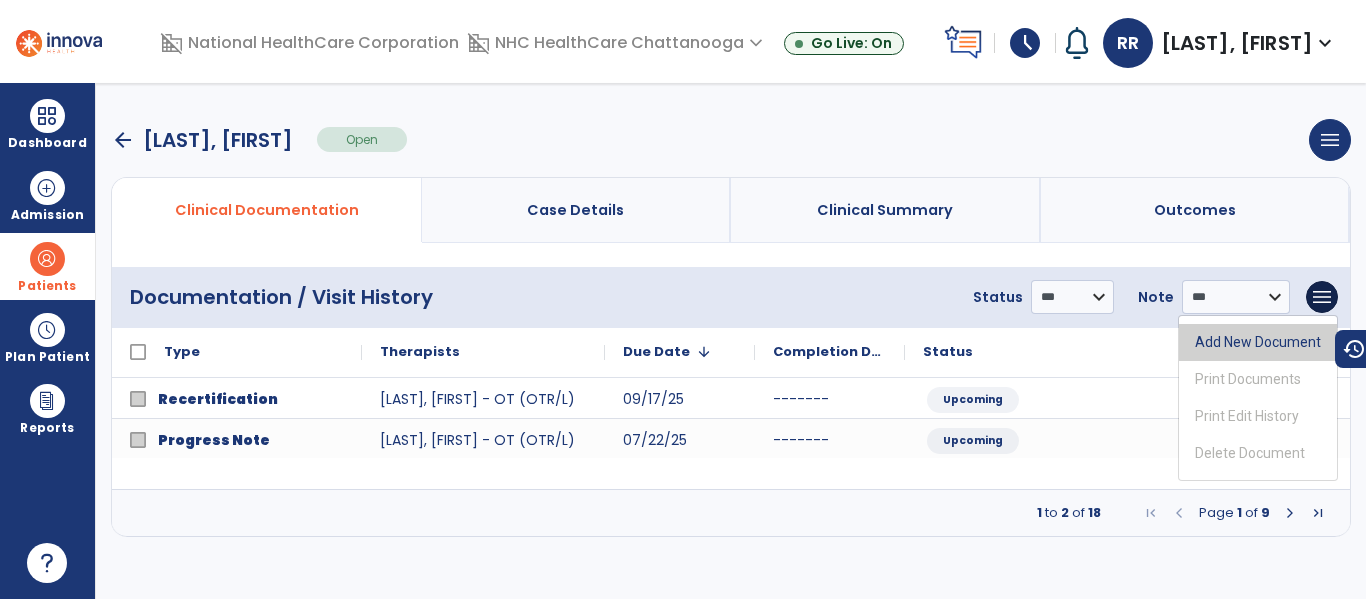 click on "Add New Document" at bounding box center [1258, 342] 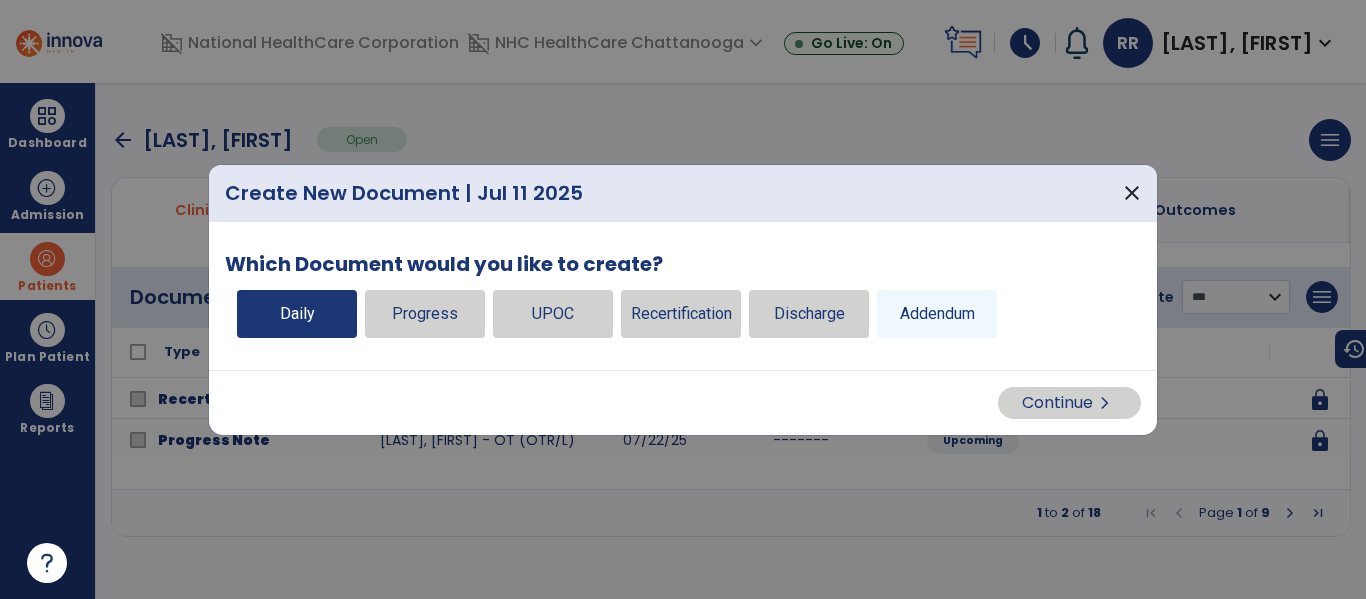 click on "Daily" at bounding box center [297, 314] 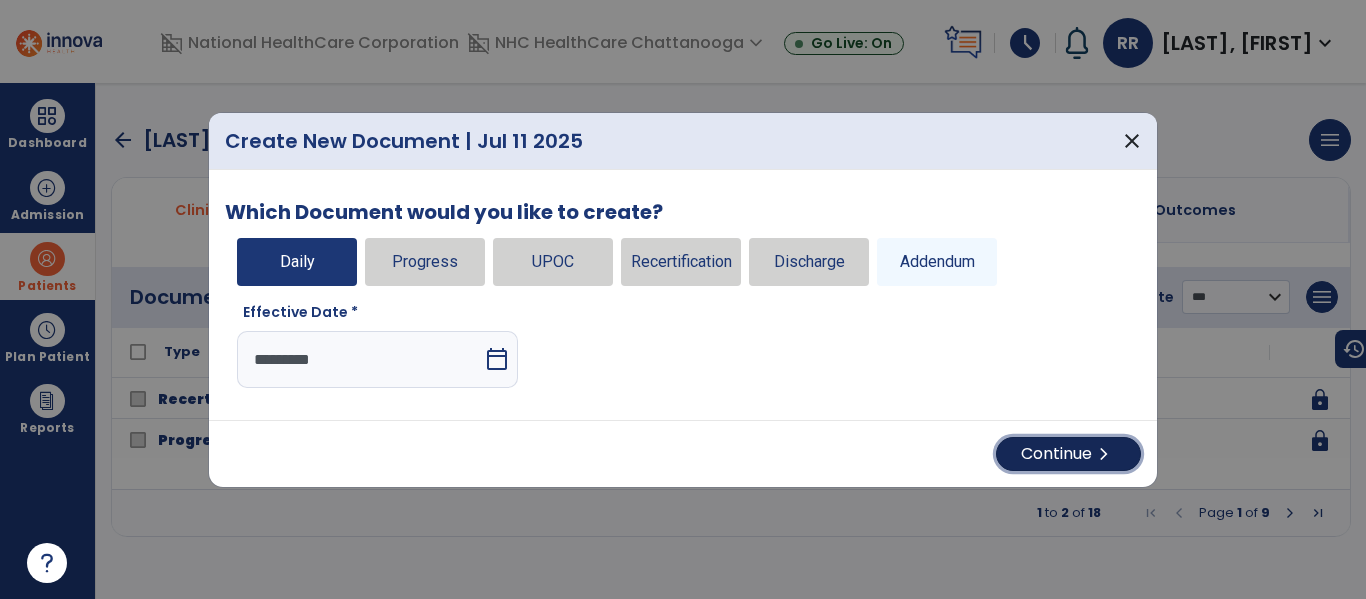click on "Continue   chevron_right" at bounding box center [1068, 454] 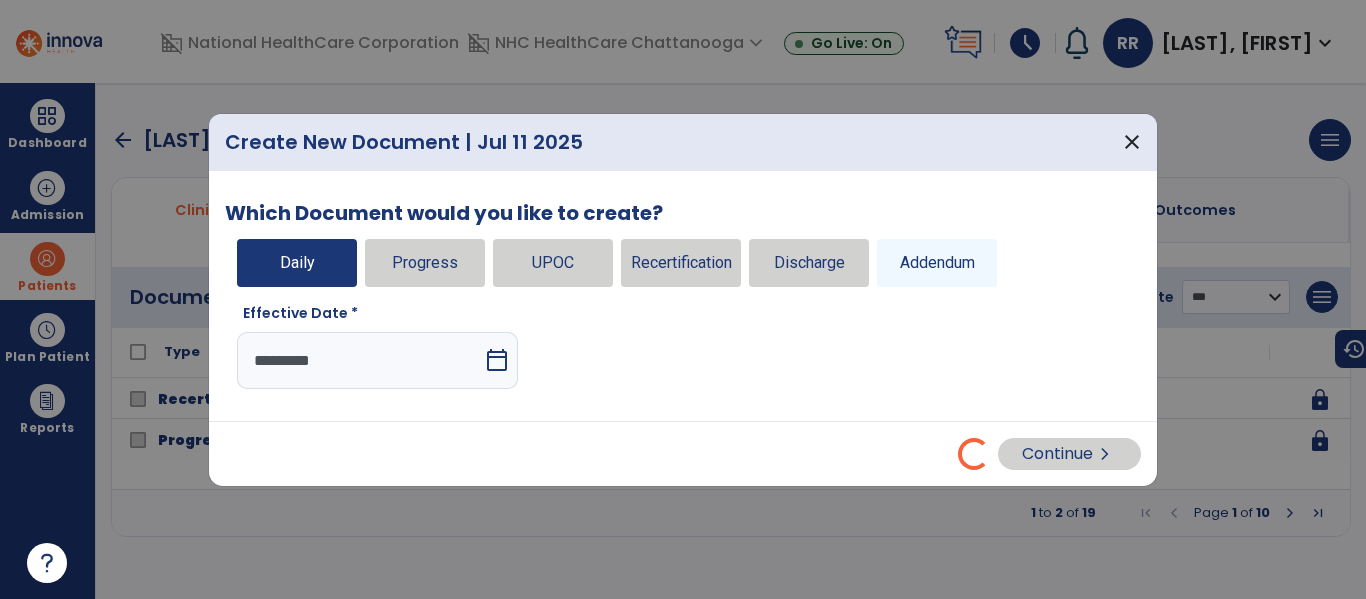 select on "*" 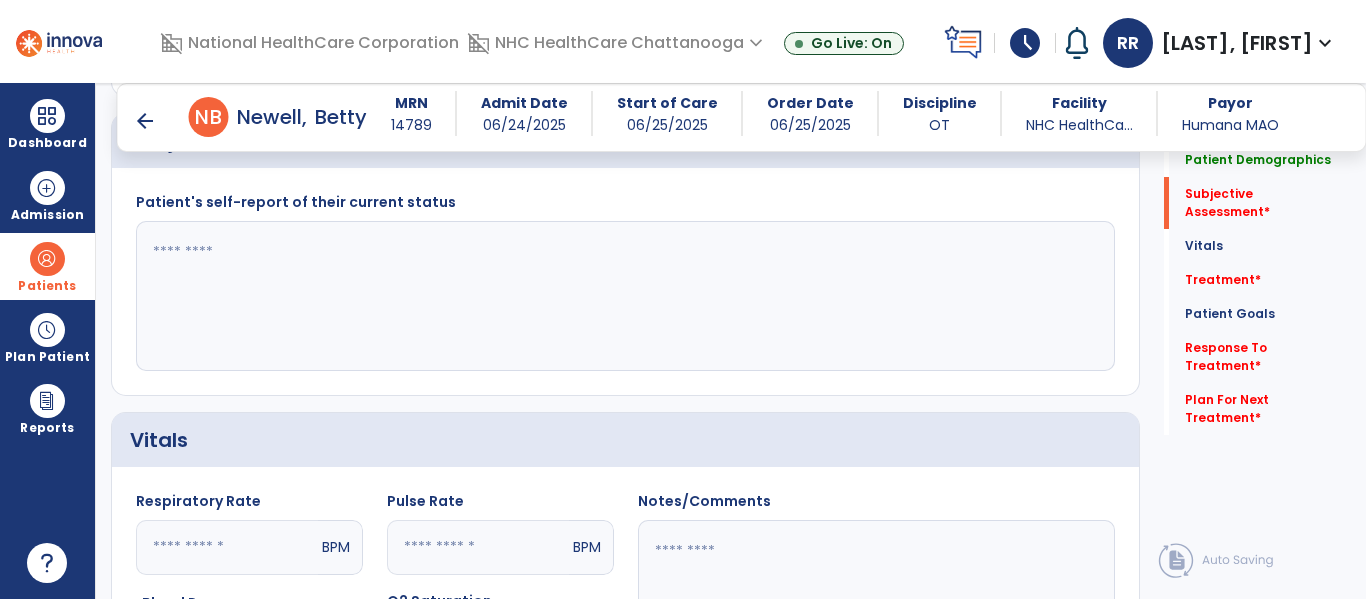 scroll, scrollTop: 547, scrollLeft: 0, axis: vertical 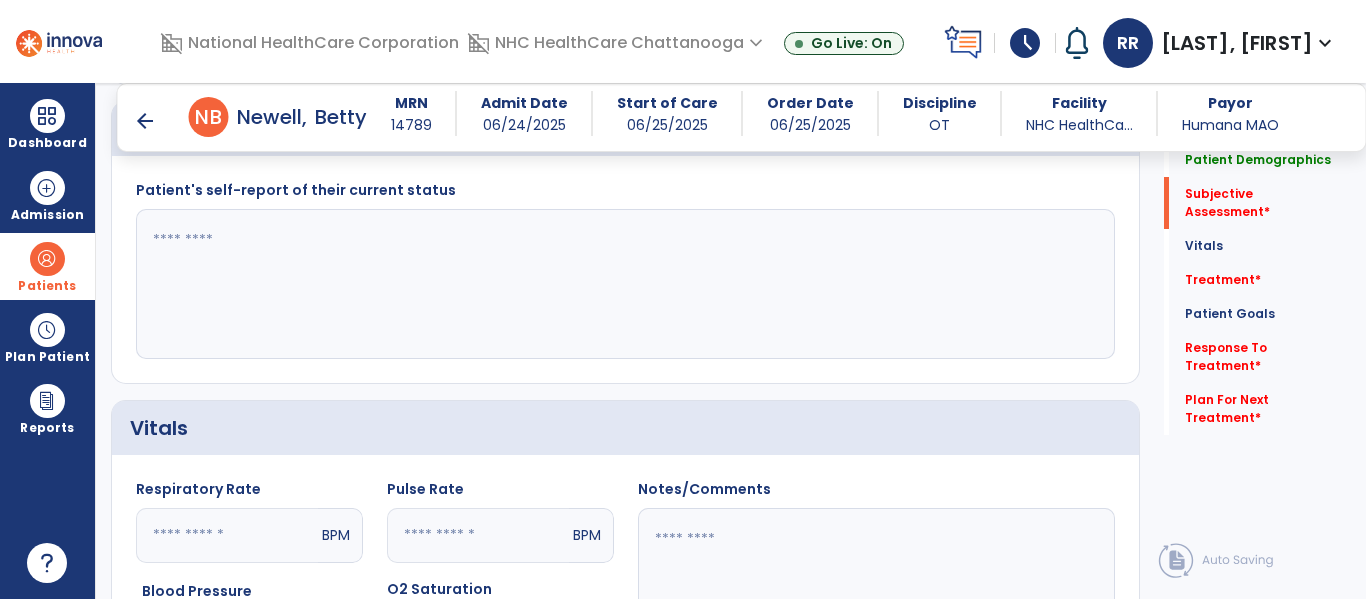 click 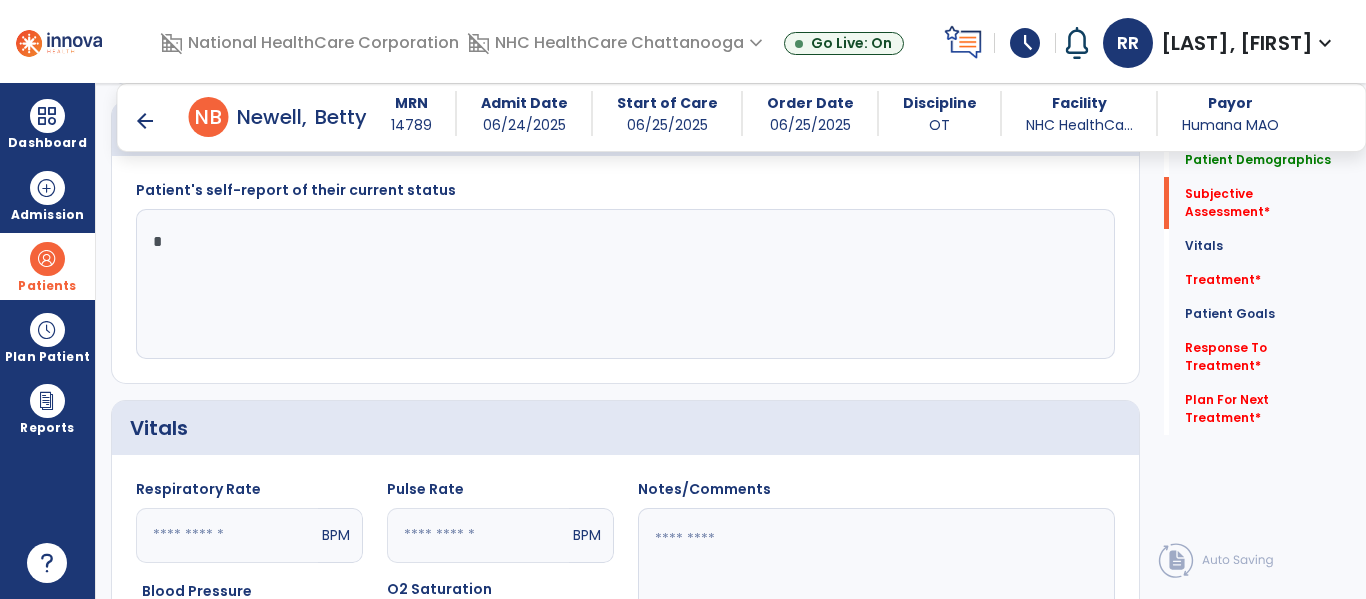 type on "*" 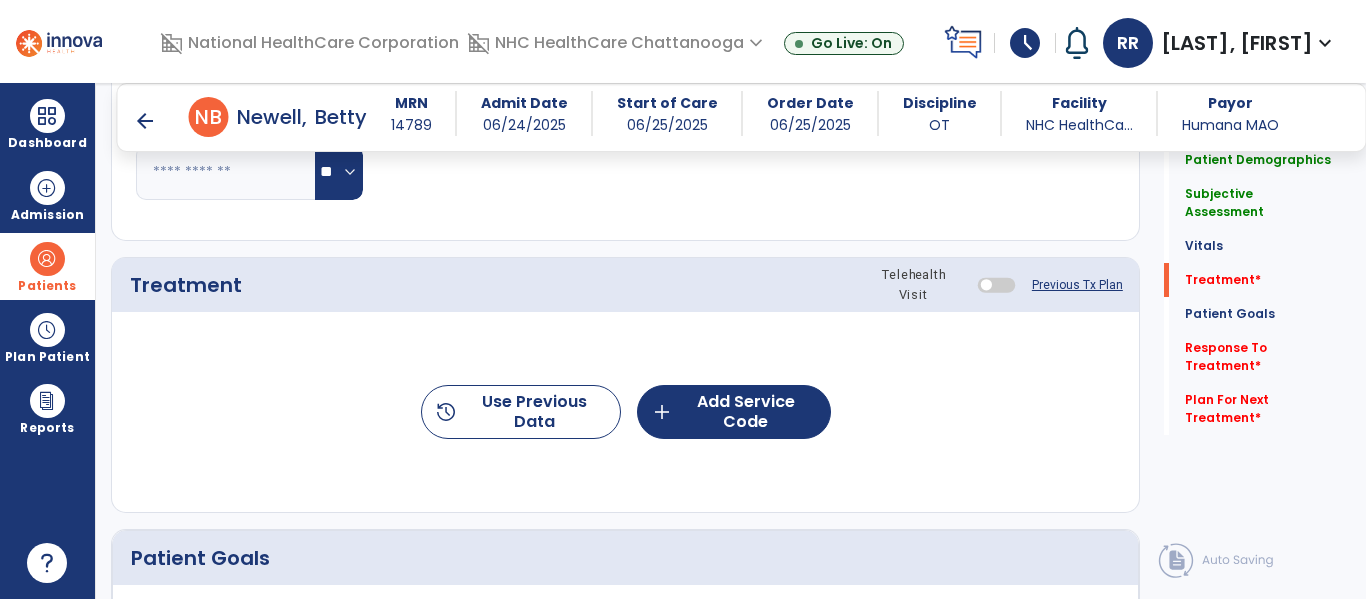 scroll, scrollTop: 1094, scrollLeft: 0, axis: vertical 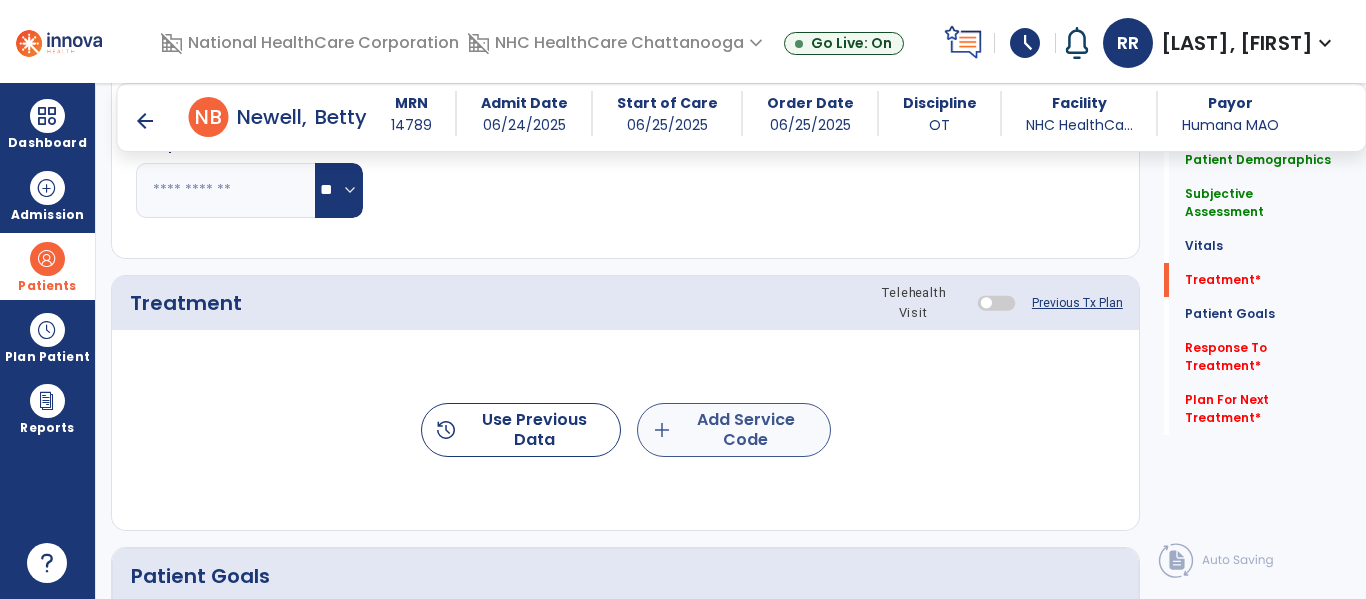 type on "**********" 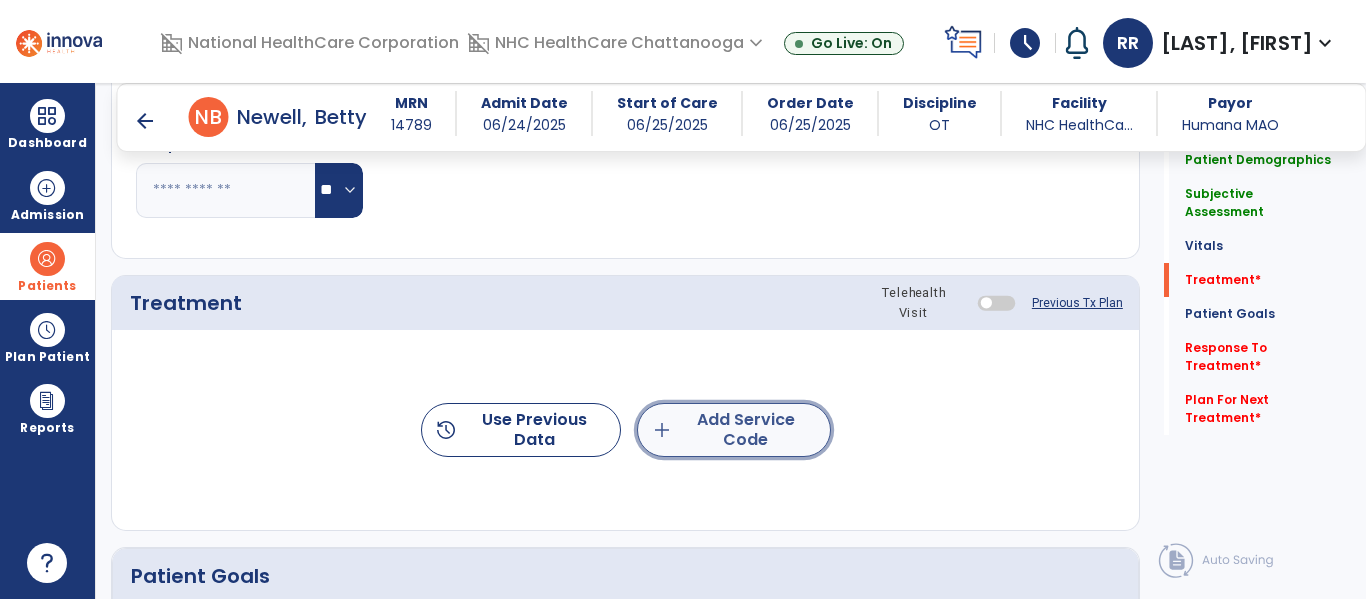 click on "add  Add Service Code" 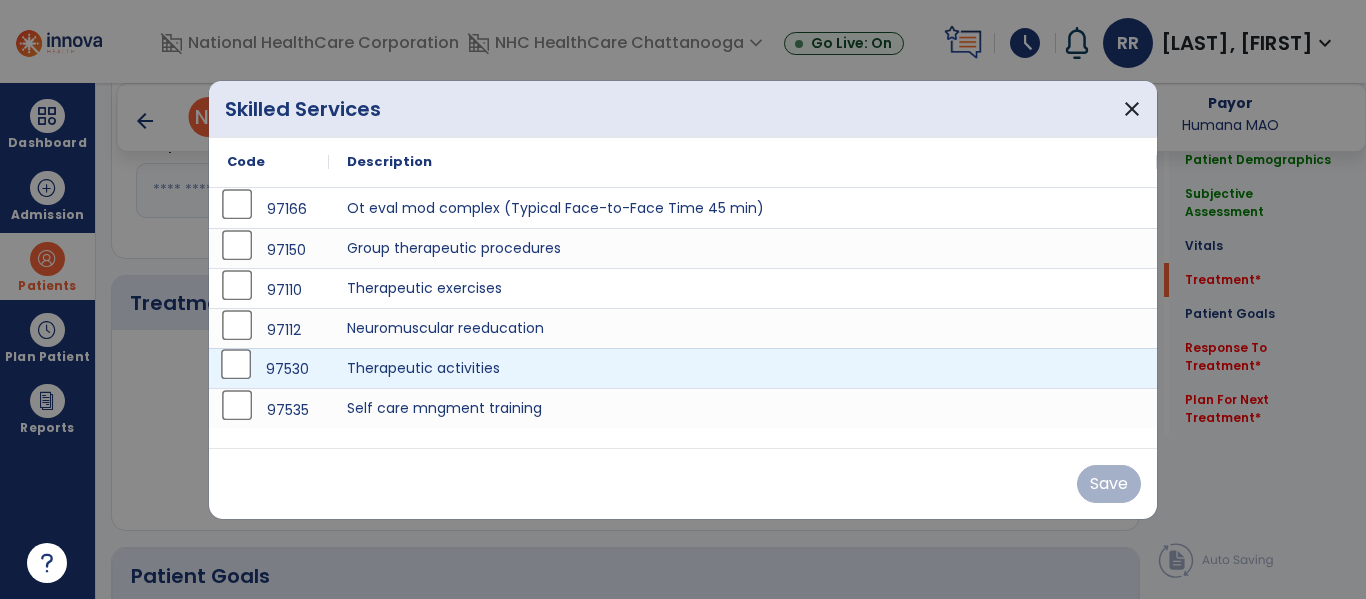 click on "97530" at bounding box center (269, 368) 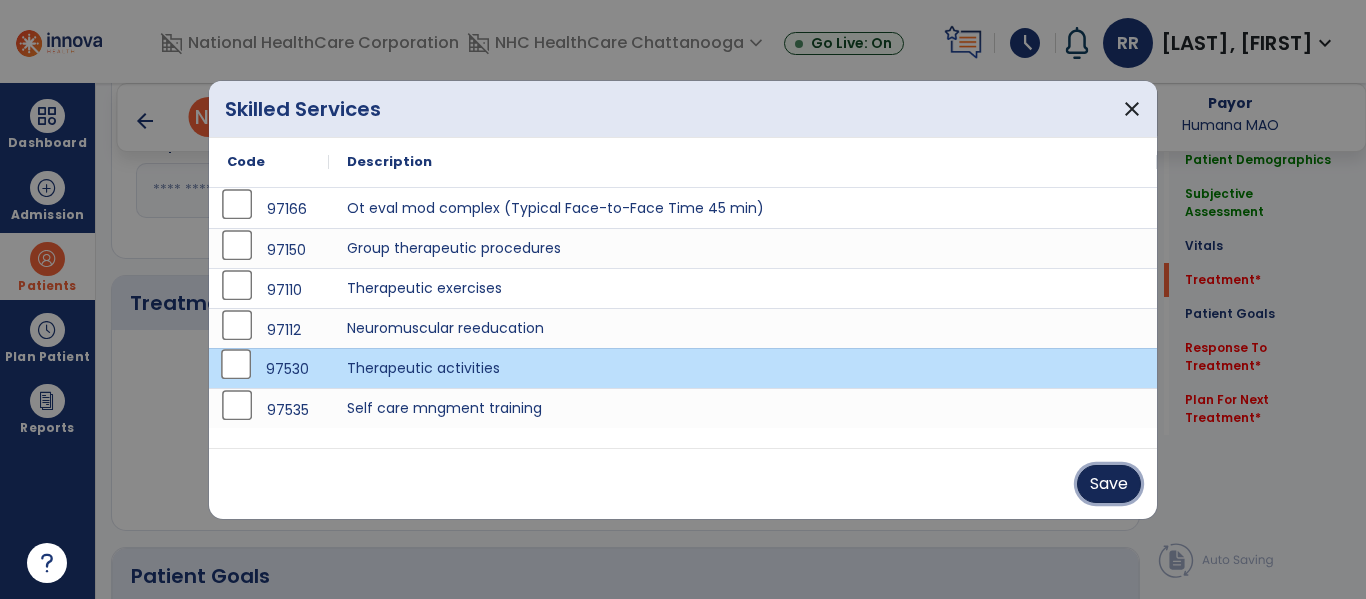 click on "Save" at bounding box center (1109, 484) 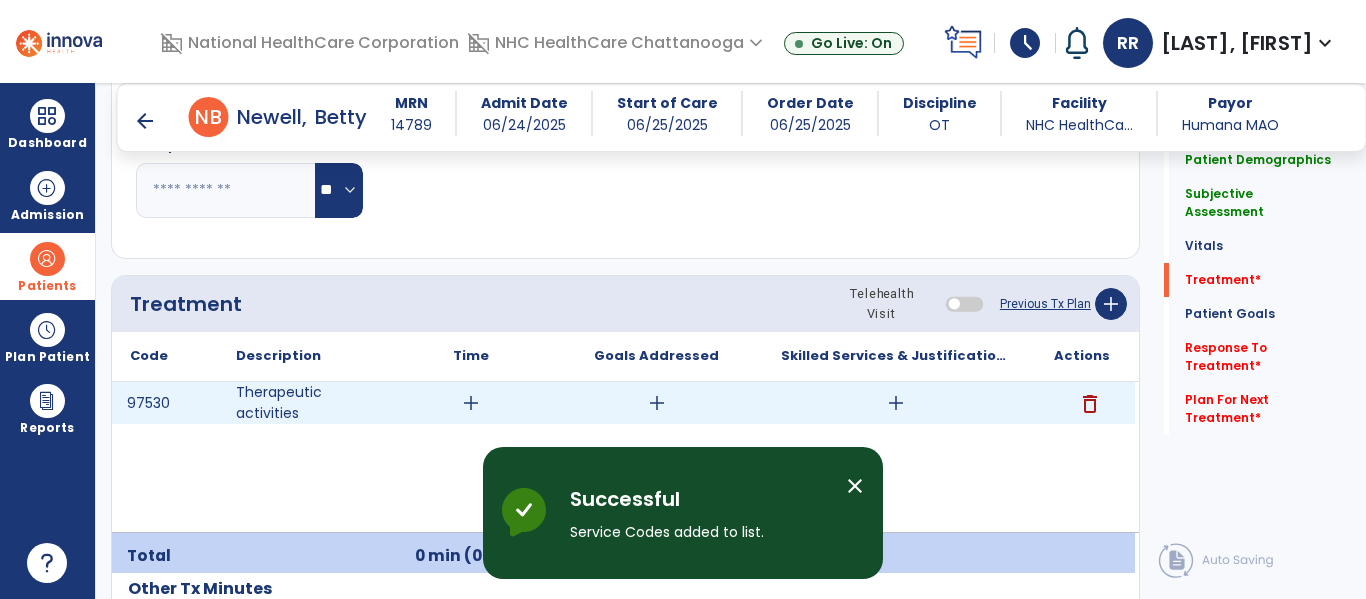 click on "add" at bounding box center (471, 403) 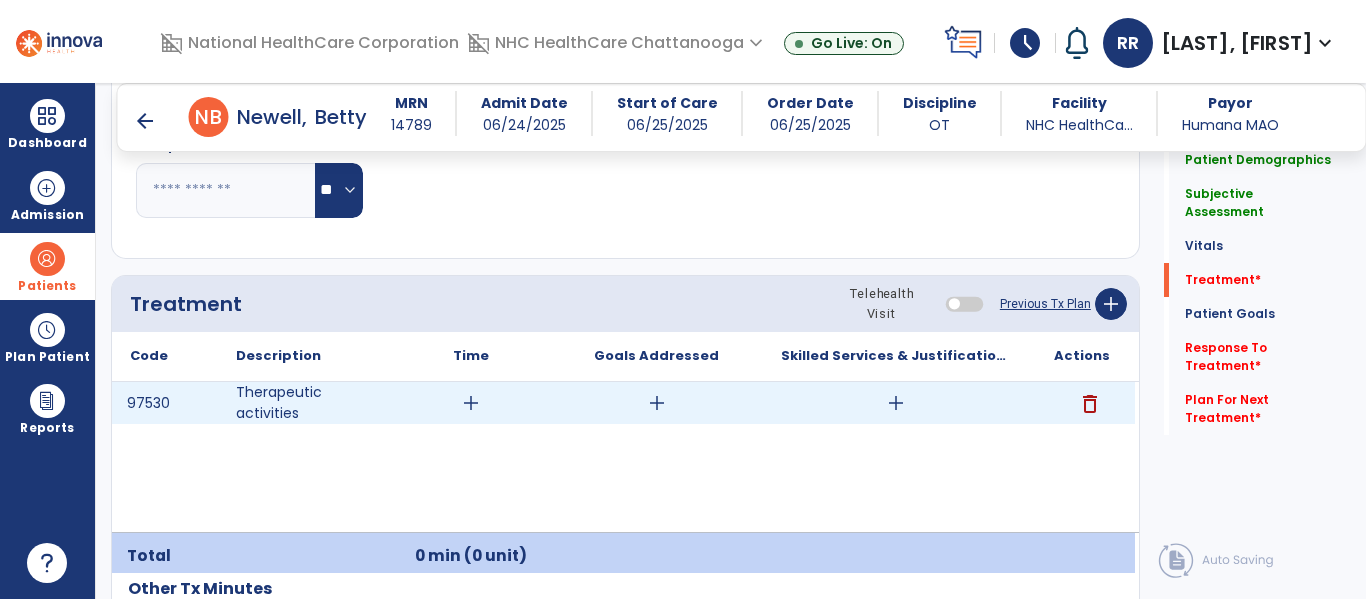 click on "add" at bounding box center [471, 403] 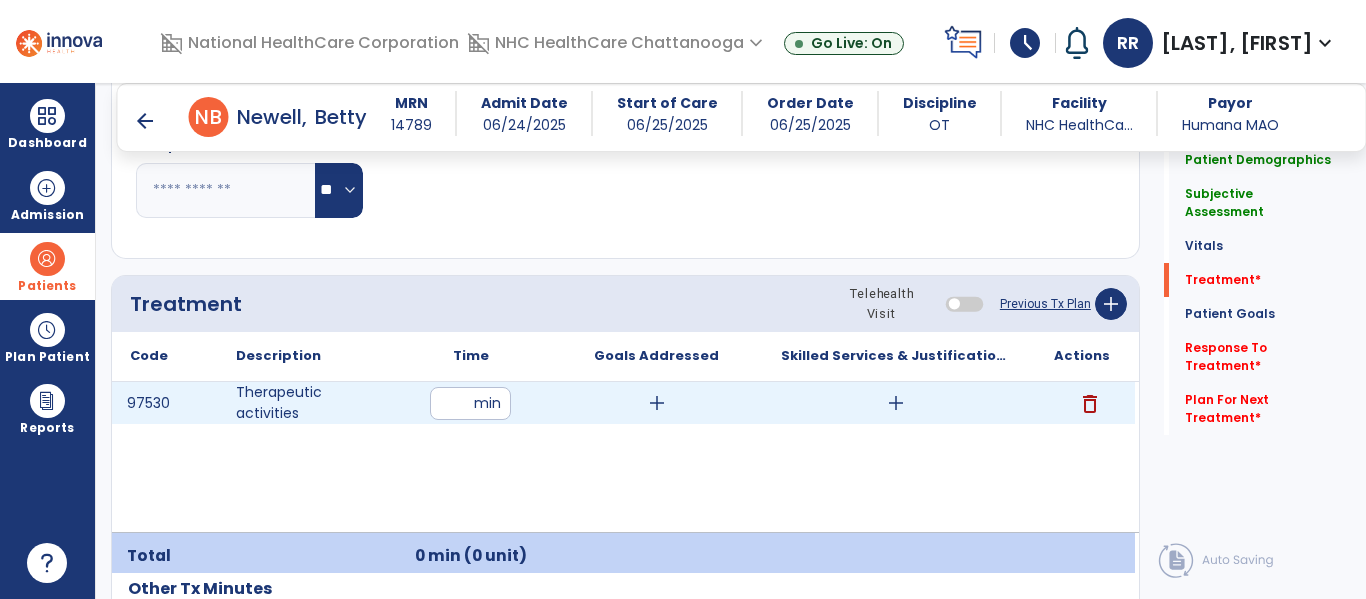 type on "**" 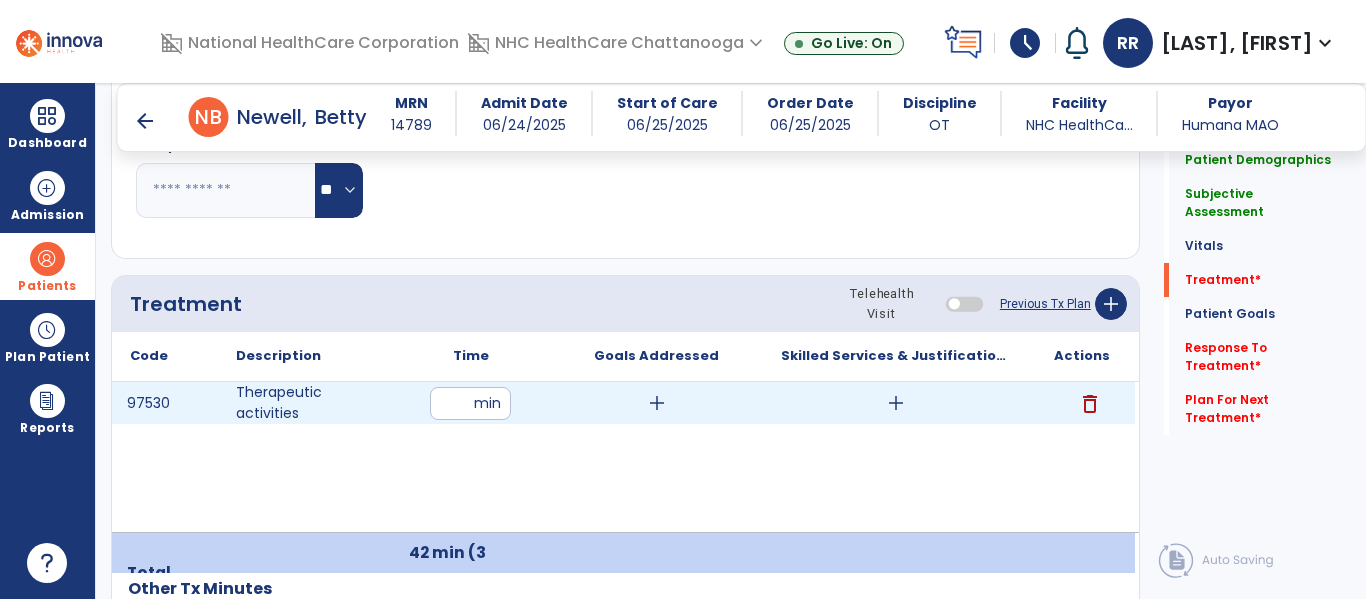 click on "add" at bounding box center [657, 403] 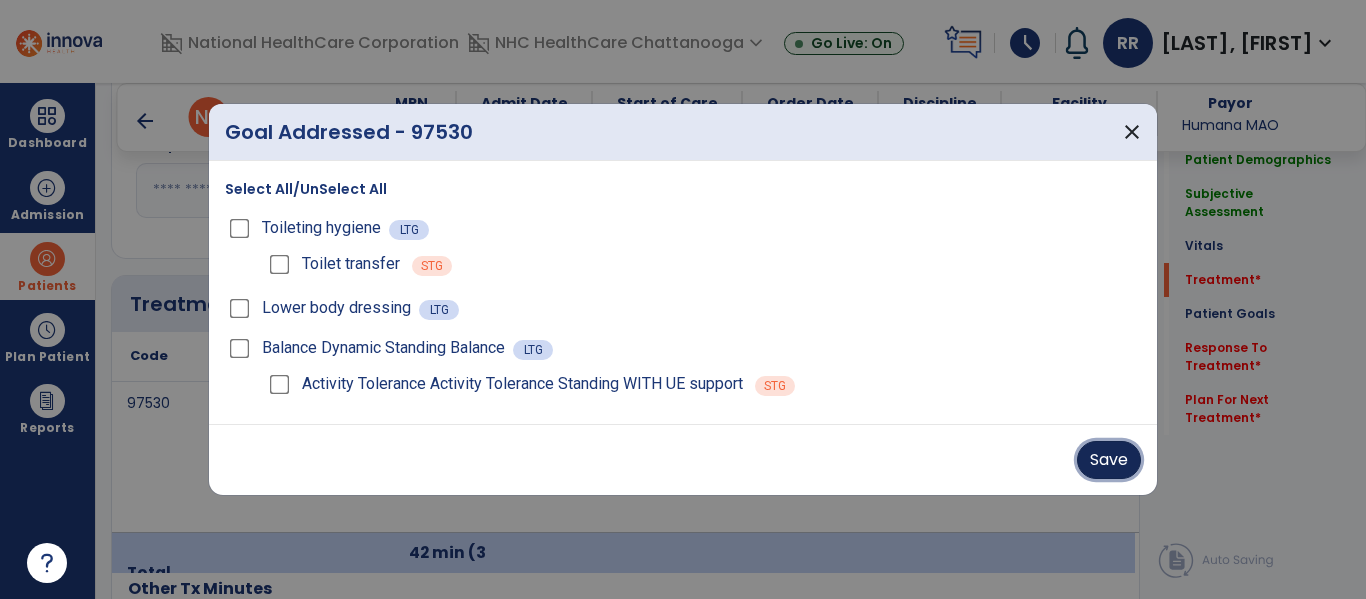 click on "Save" at bounding box center (1109, 460) 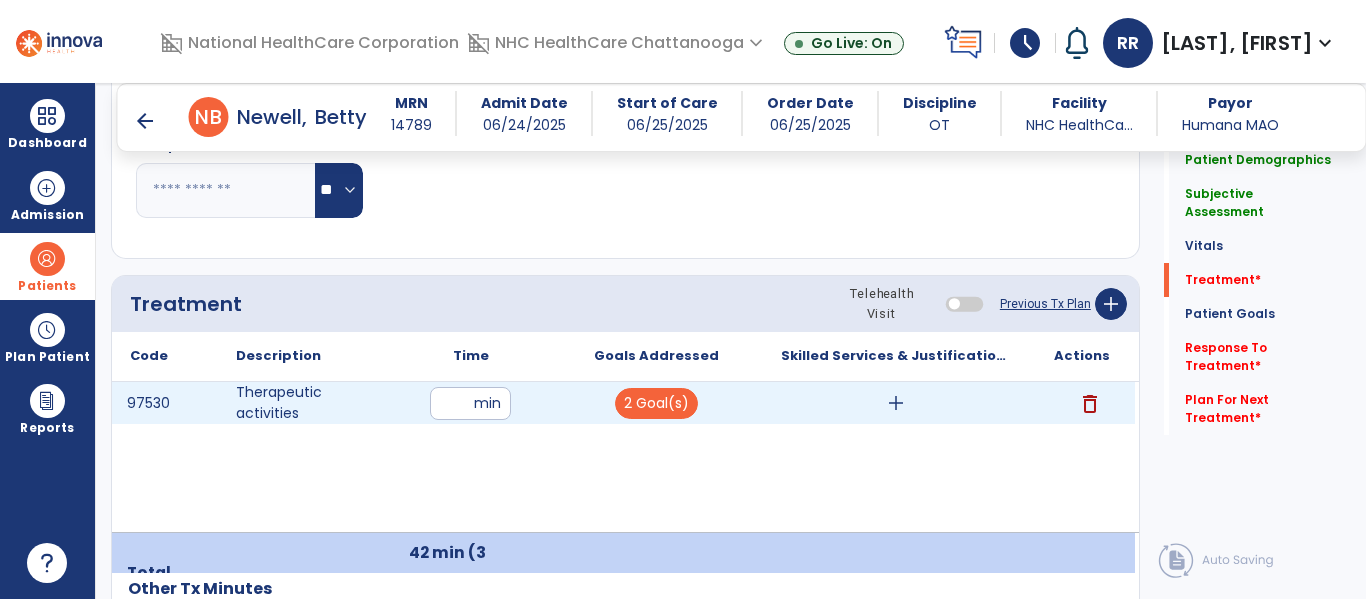 click on "add" at bounding box center (896, 403) 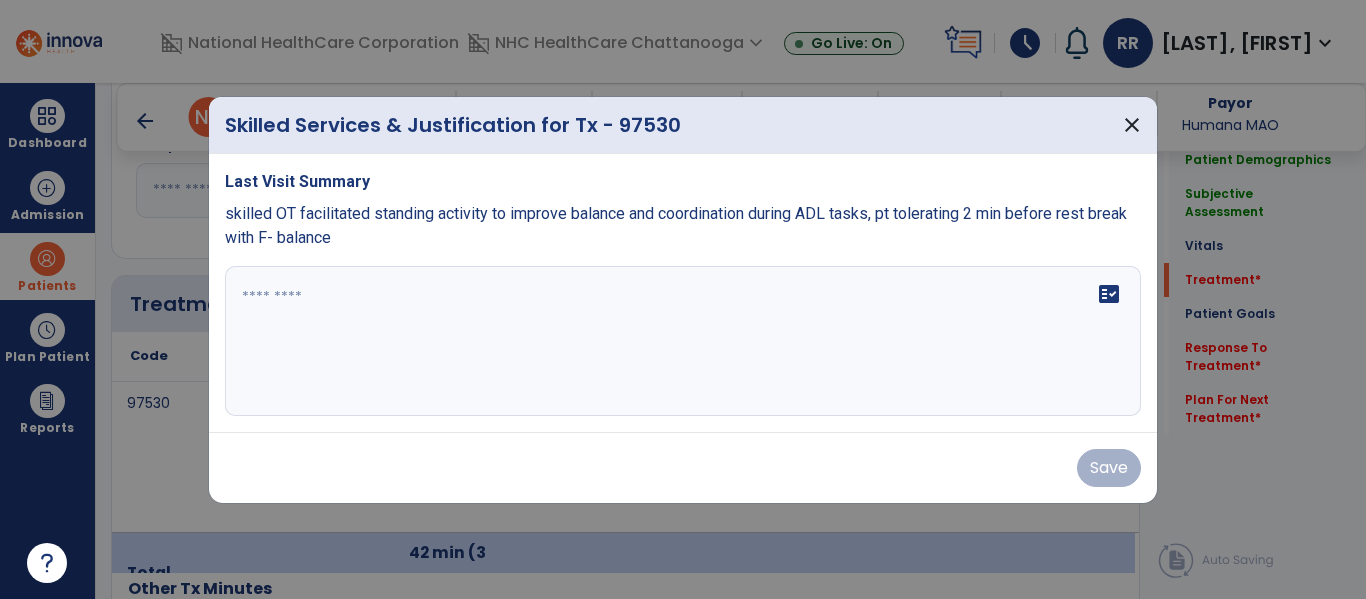 click on "fact_check" at bounding box center (683, 341) 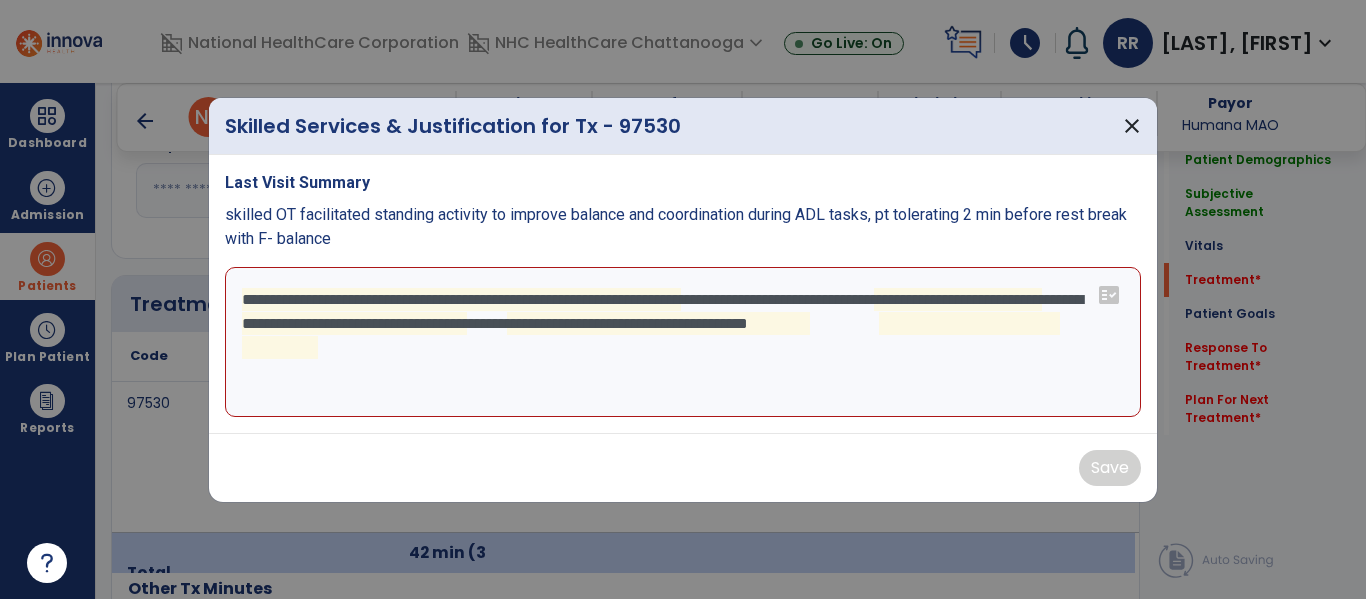 click on "**********" at bounding box center (683, 342) 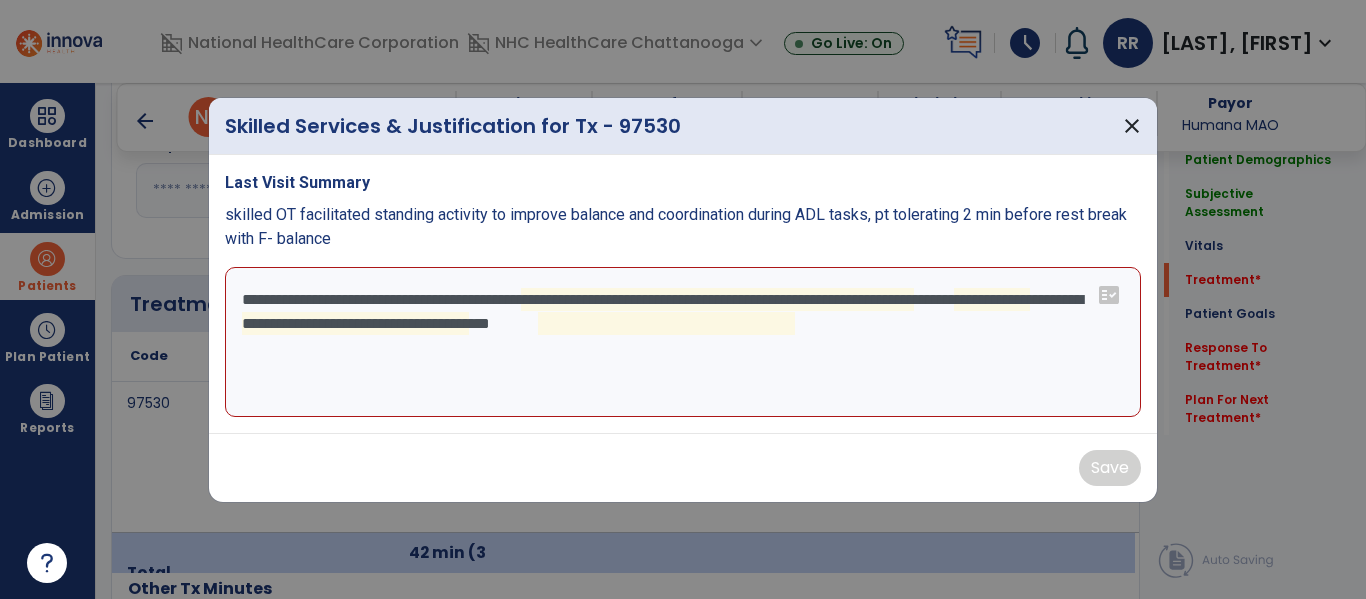 click on "**********" at bounding box center (683, 342) 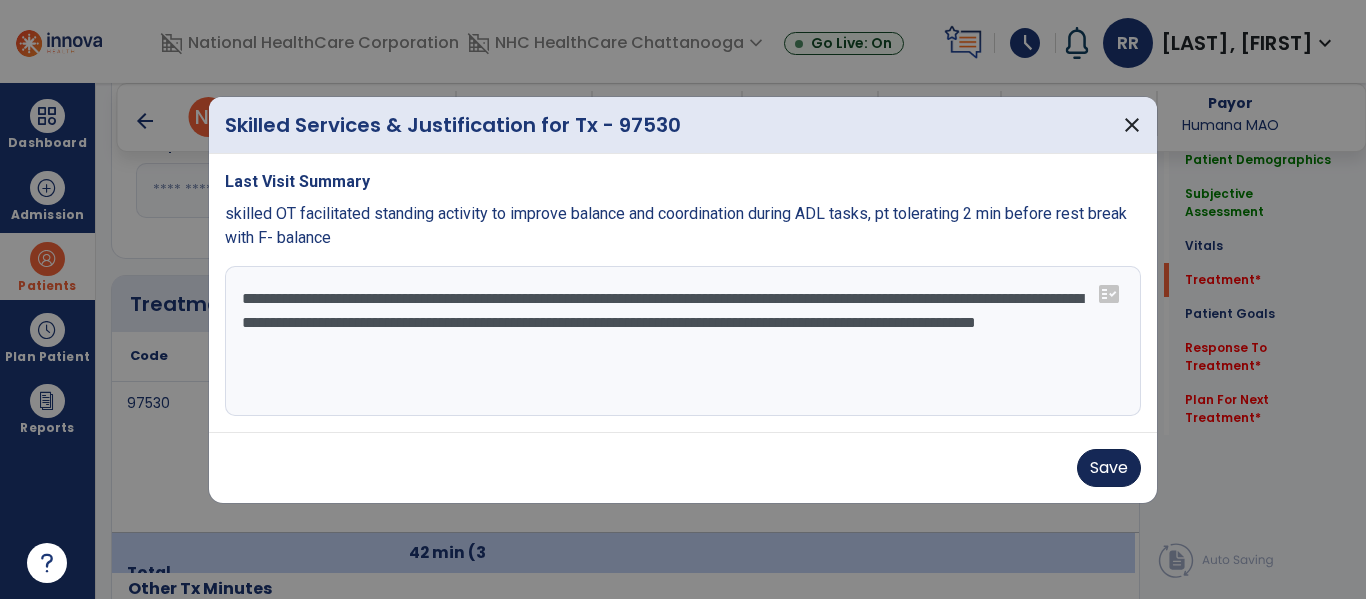 type on "**********" 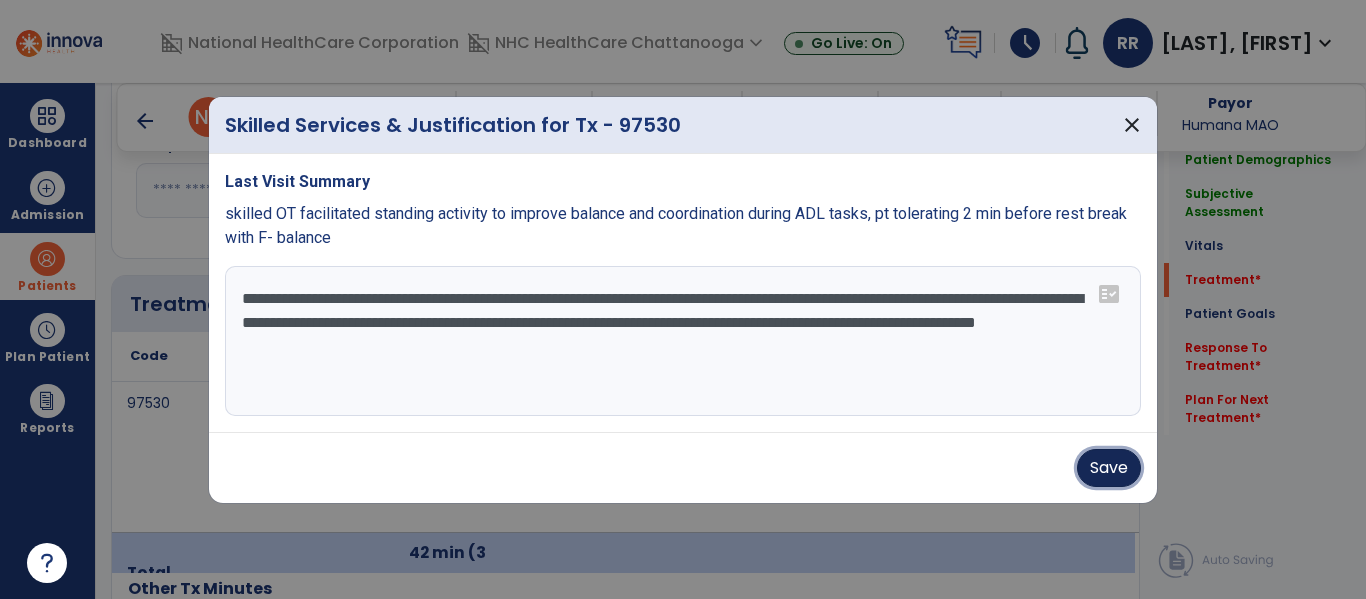 click on "Save" at bounding box center [1109, 468] 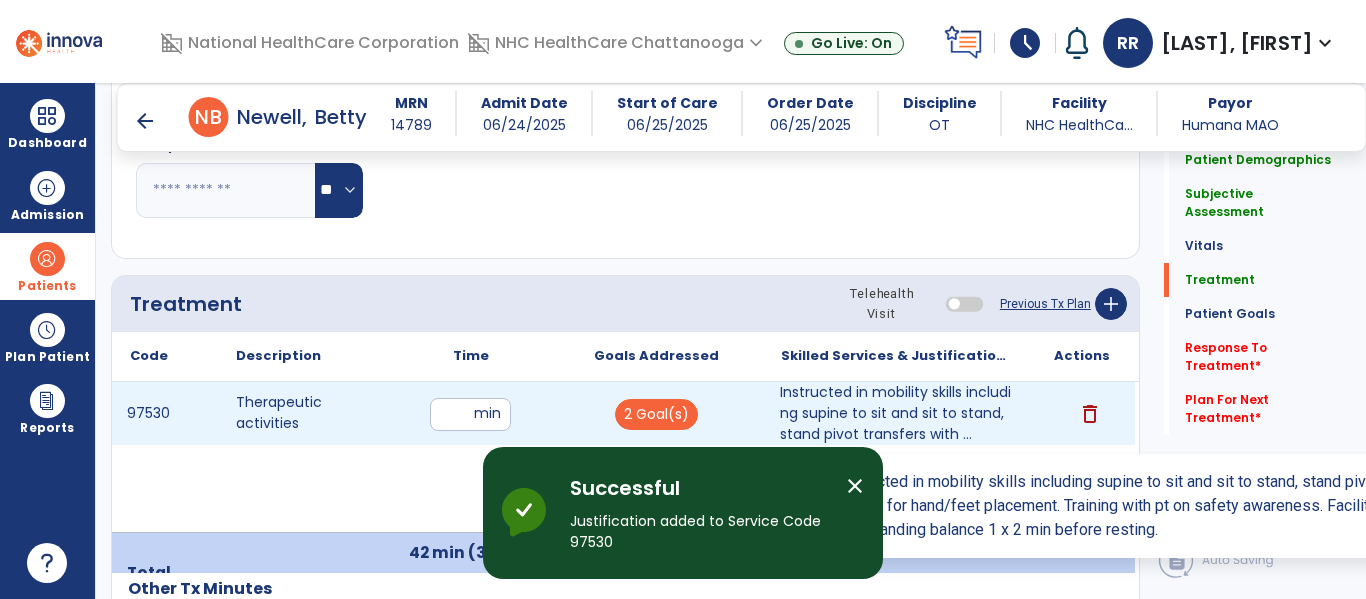 click on "Instructed in mobility skills including supine to sit and sit to stand,  stand pivot transfers with ..." at bounding box center [896, 413] 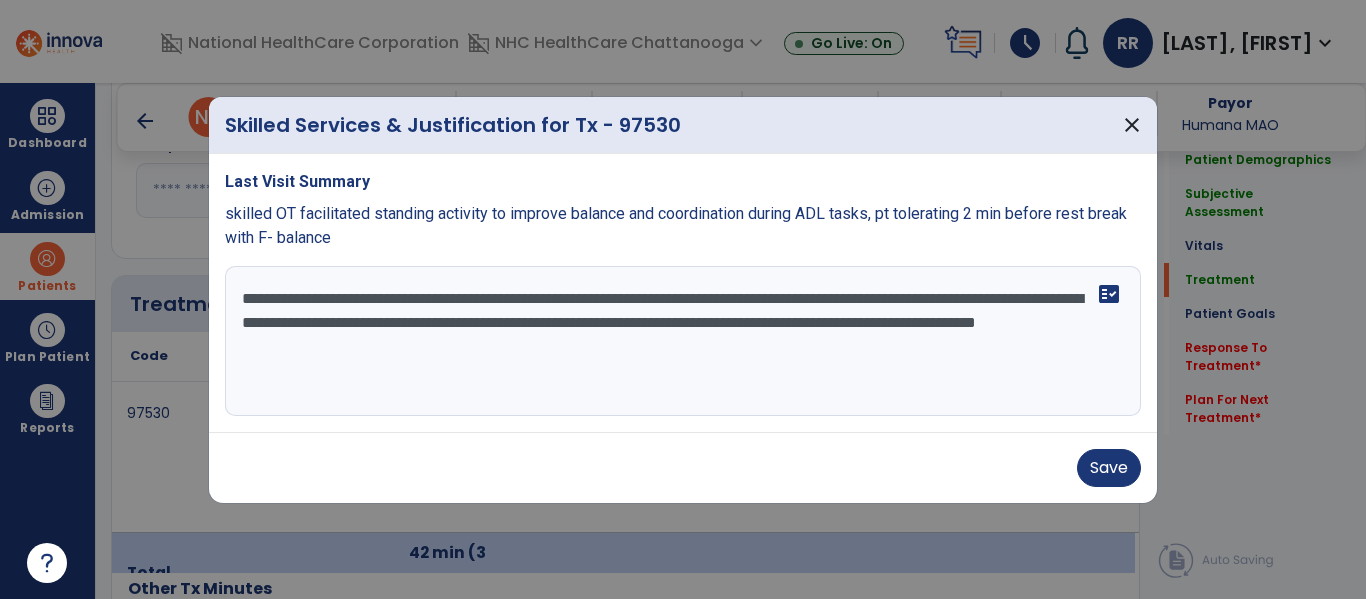 click on "**********" at bounding box center (683, 341) 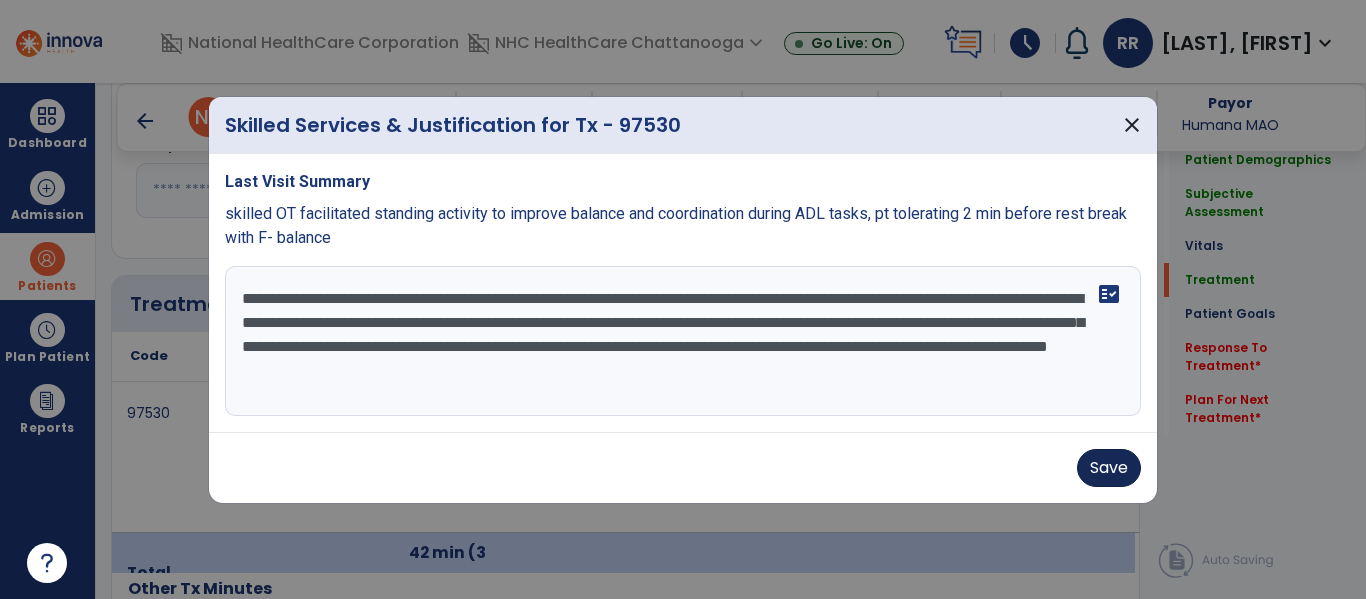 type on "**********" 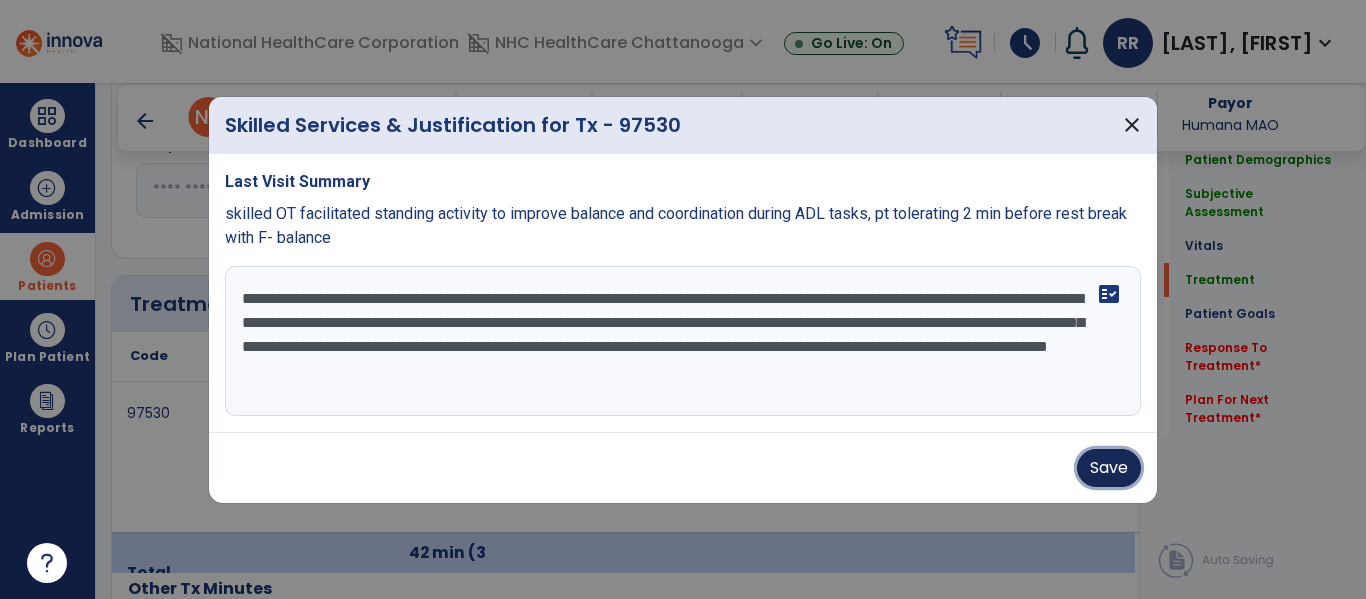 click on "Save" at bounding box center [1109, 468] 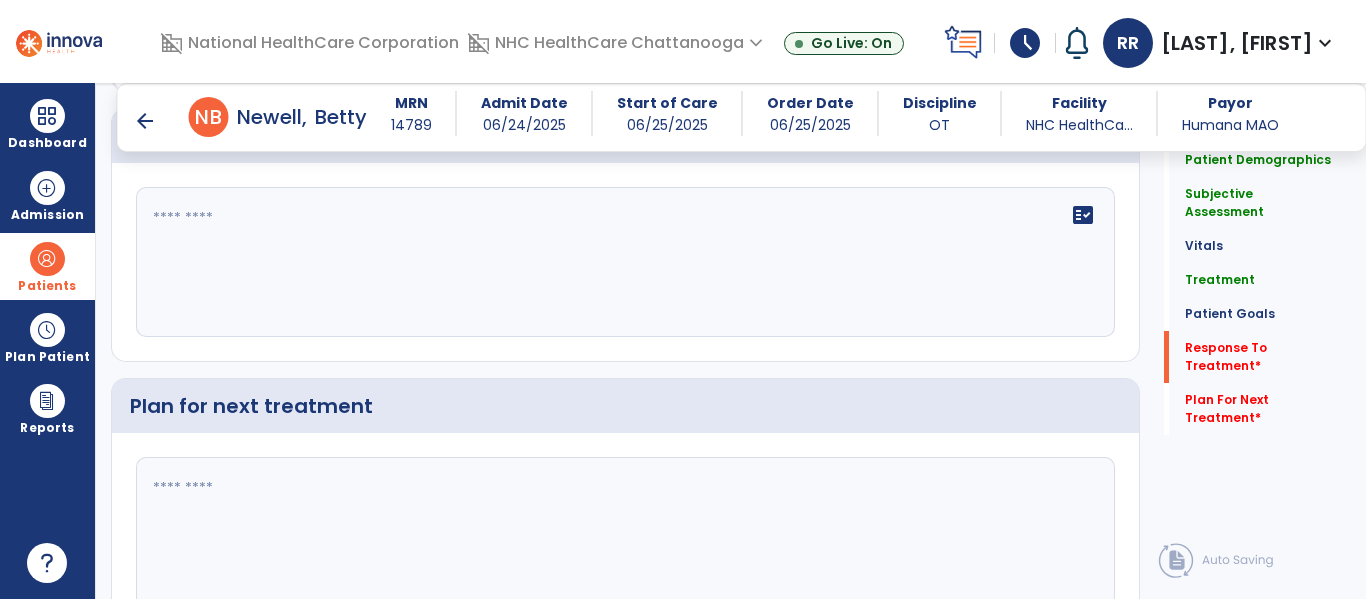 scroll, scrollTop: 2641, scrollLeft: 0, axis: vertical 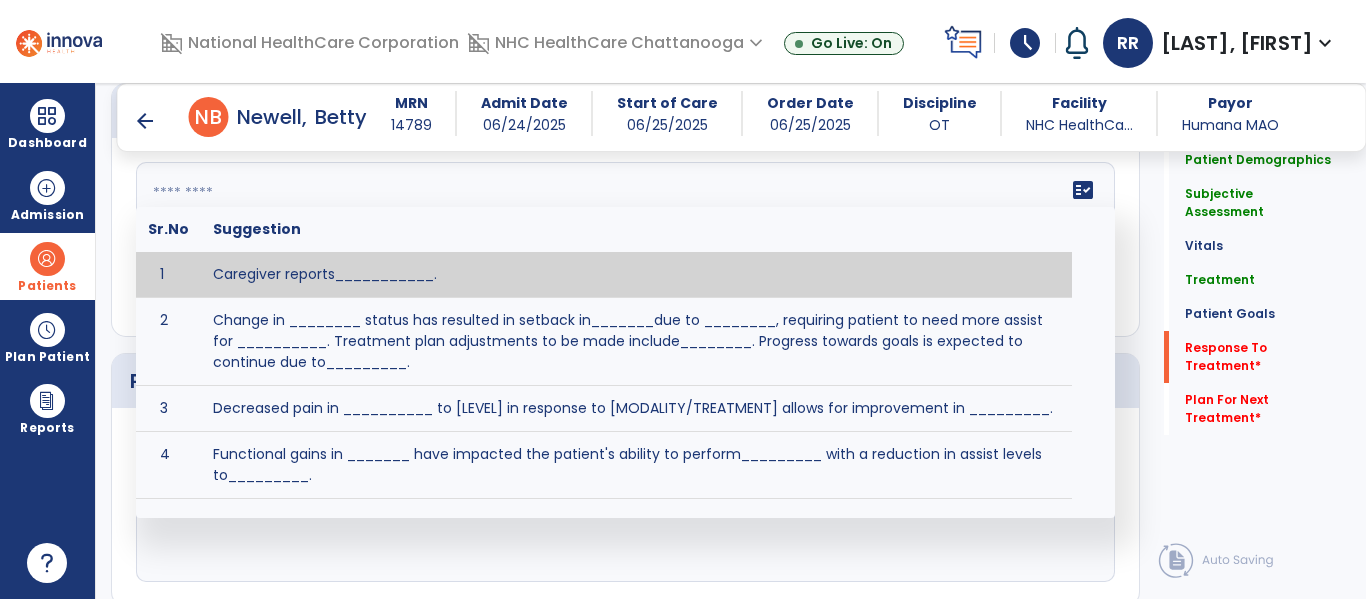 click on "fact_check  Sr.No Suggestion 1 Caregiver reports___________. 2 Change in ________ status has resulted in setback in_______due to ________, requiring patient to need more assist for __________.   Treatment plan adjustments to be made include________.  Progress towards goals is expected to continue due to_________. 3 Decreased pain in __________ to [LEVEL] in response to [MODALITY/TREATMENT] allows for improvement in _________. 4 Functional gains in _______ have impacted the patient's ability to perform_________ with a reduction in assist levels to_________. 5 Functional progress this week has been significant due to__________. 6 Gains in ________ have improved the patient's ability to perform ______with decreased levels of assist to___________. 7 Improvement in ________allows patient to tolerate higher levels of challenges in_________. 8 Pain in [AREA] has decreased to [LEVEL] in response to [TREATMENT/MODALITY], allowing fore ease in completing__________. 9 10 11 12 13 14 15 16 17 18 19 20 21" 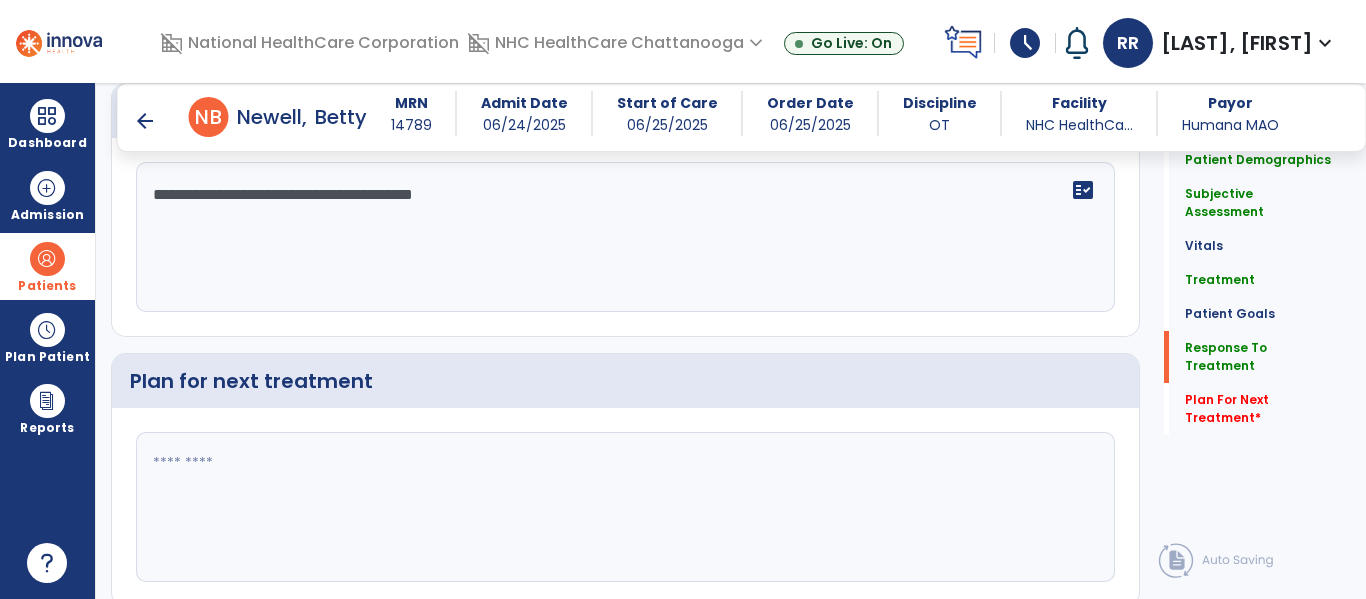 type on "**********" 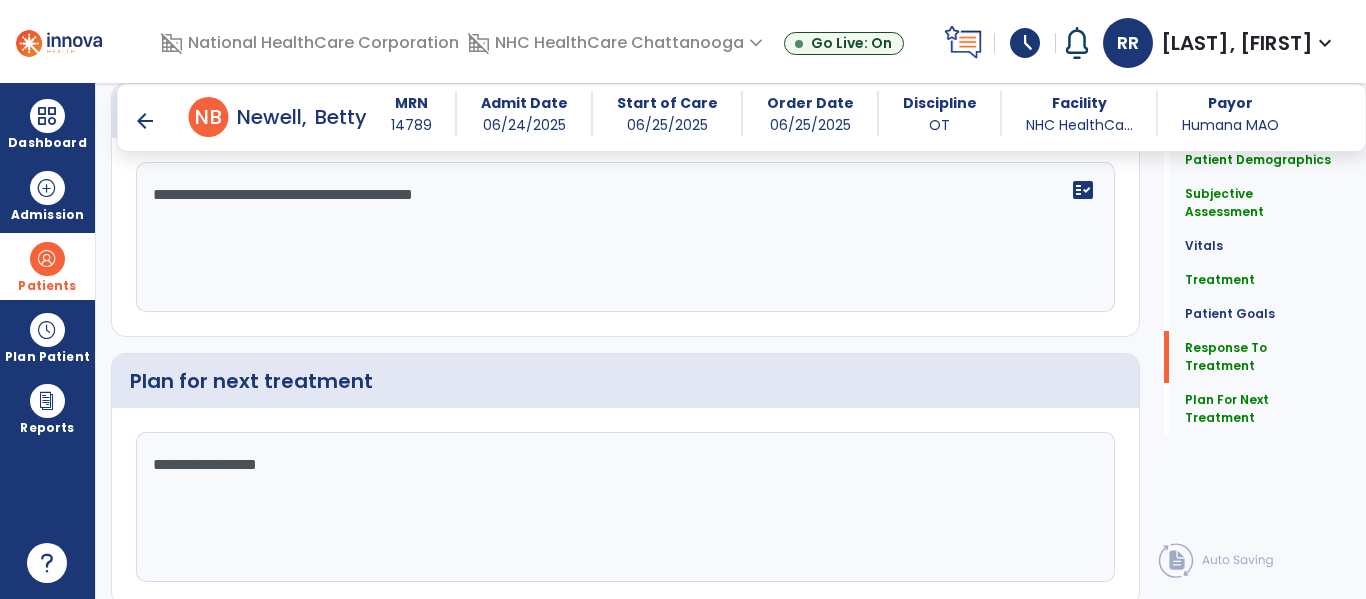 type on "**********" 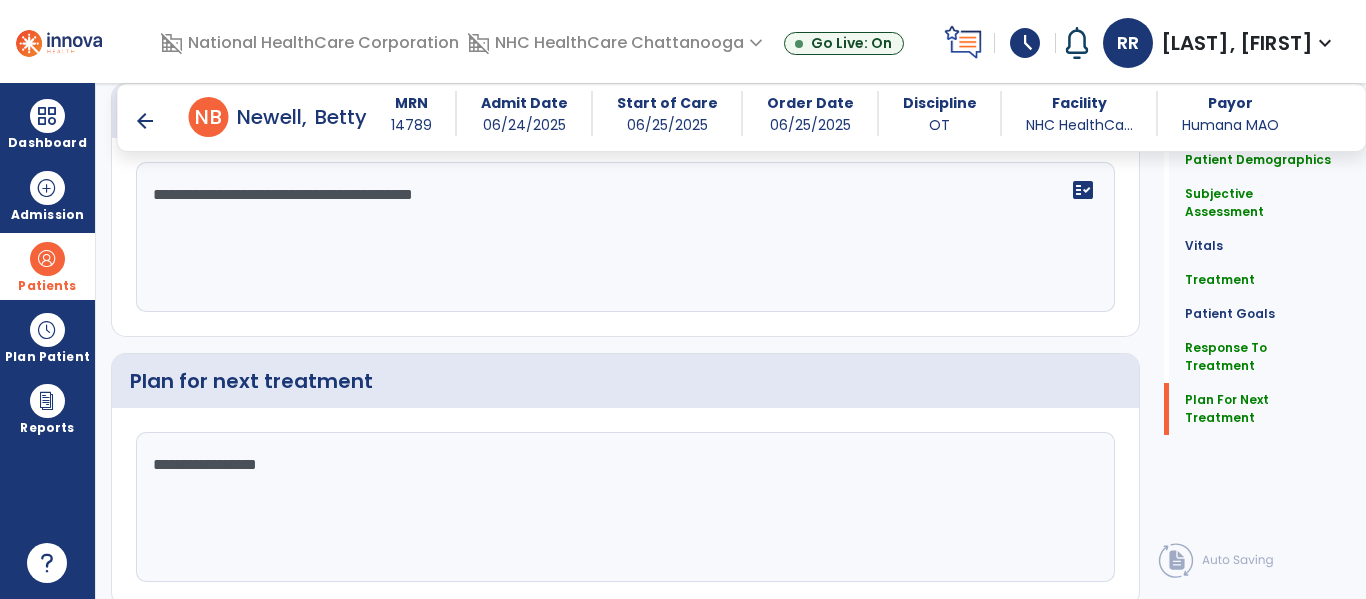 scroll, scrollTop: 2716, scrollLeft: 0, axis: vertical 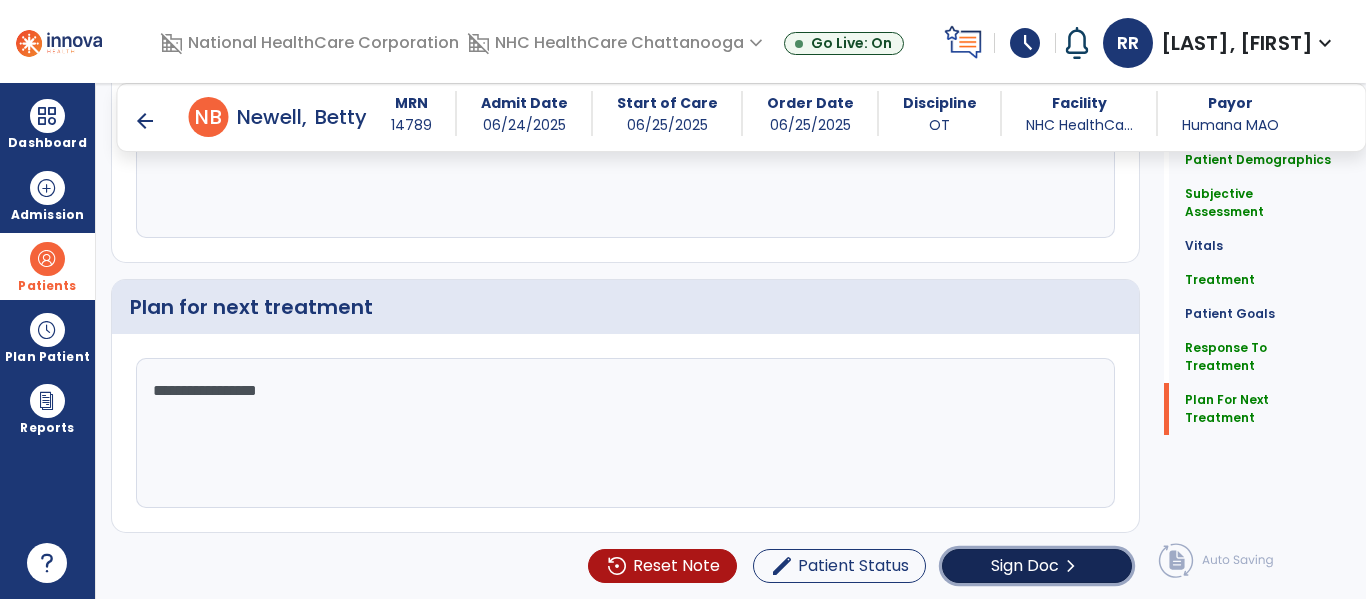 click on "chevron_right" 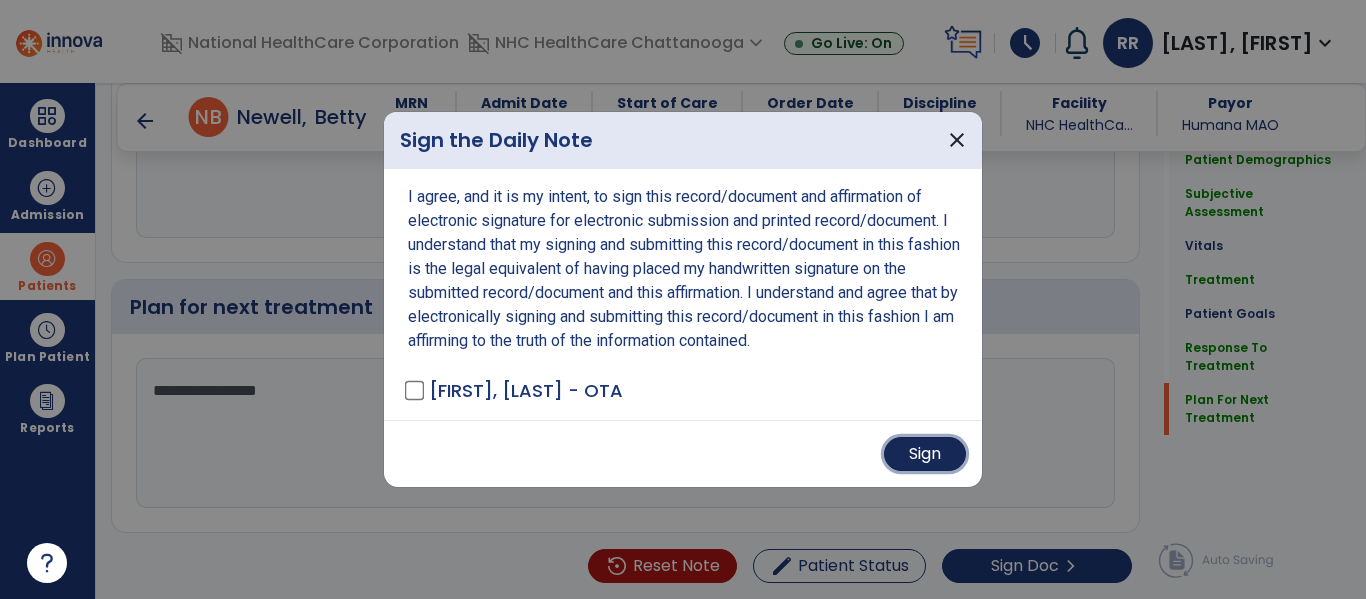 click on "Sign" at bounding box center [925, 454] 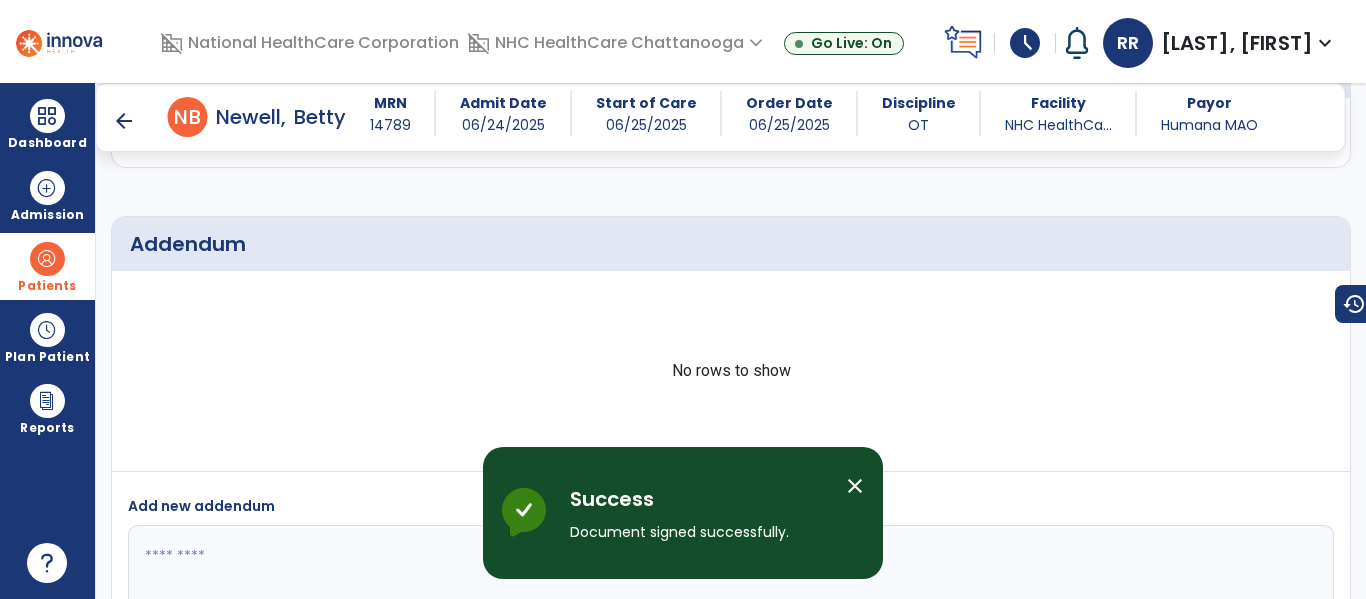 scroll, scrollTop: 3805, scrollLeft: 0, axis: vertical 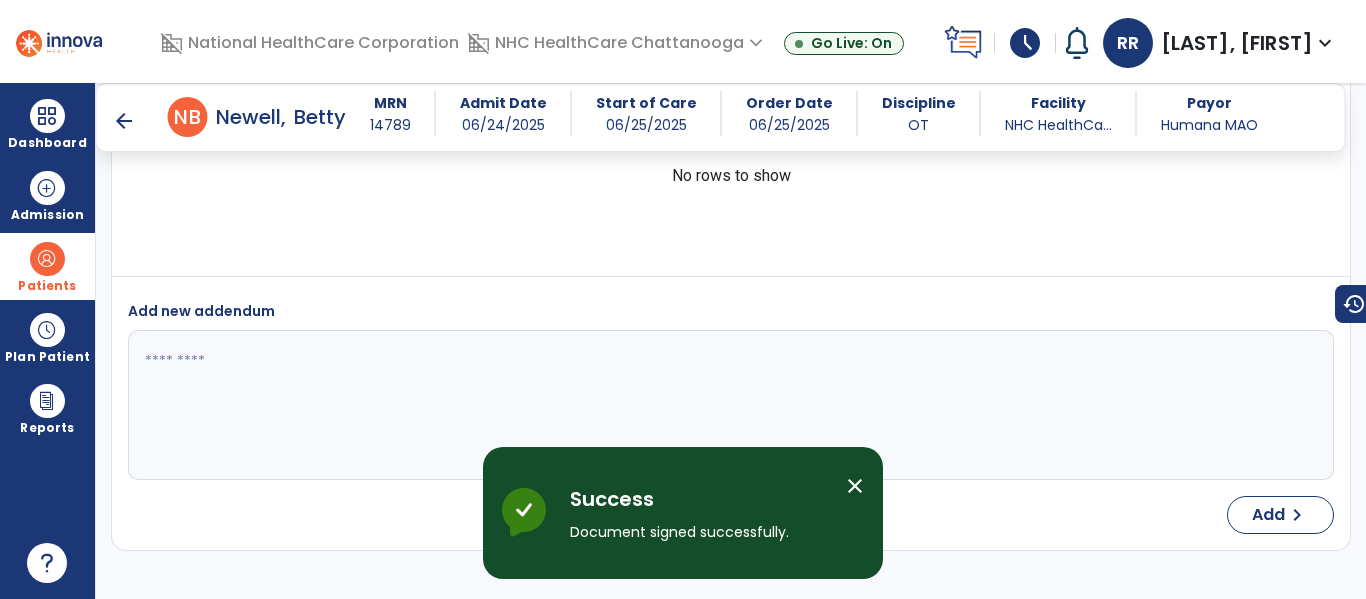 click on "arrow_back" at bounding box center (124, 121) 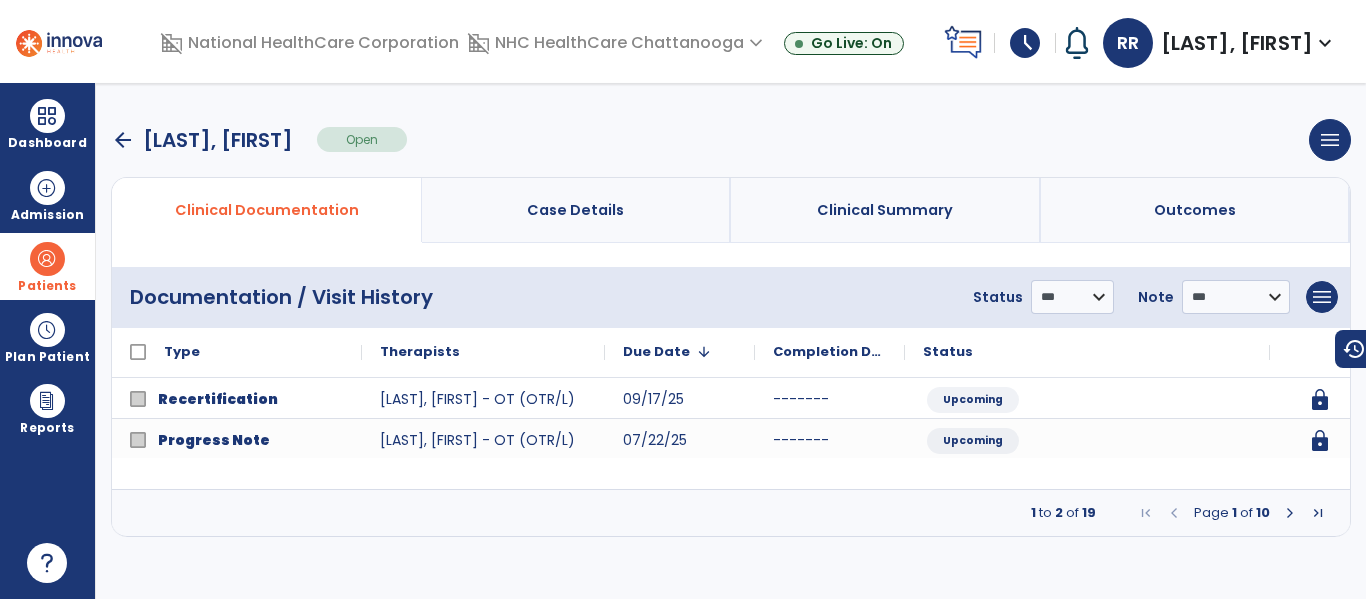 click at bounding box center (1290, 513) 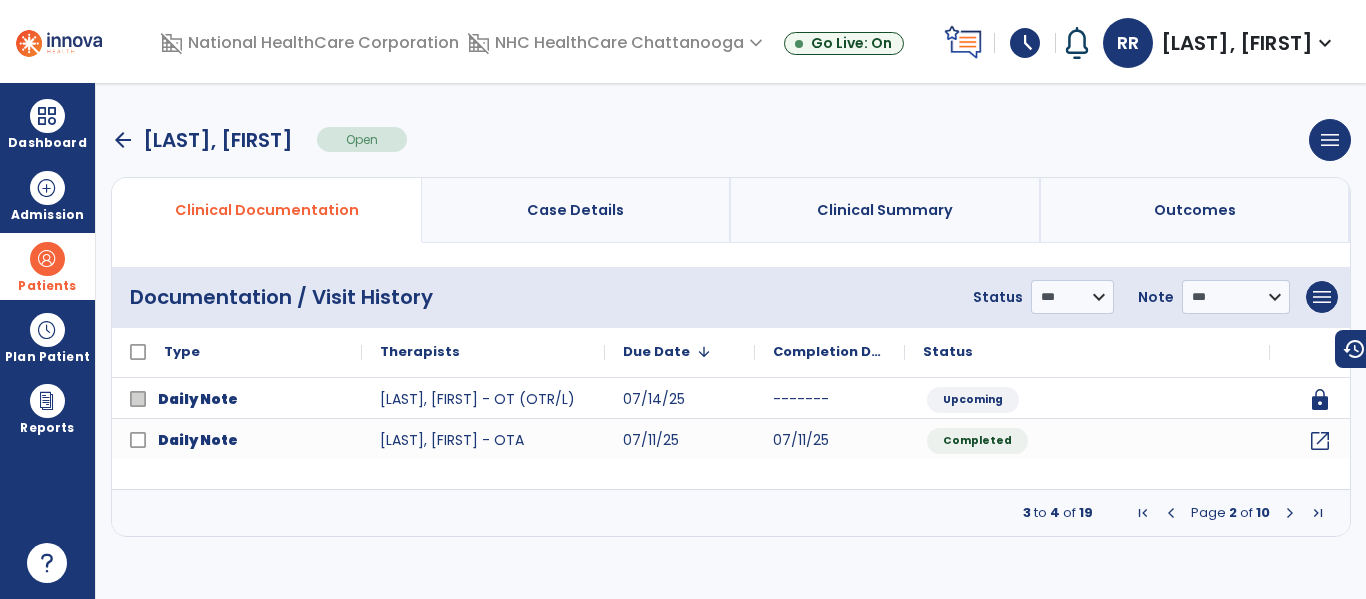 click at bounding box center (1290, 513) 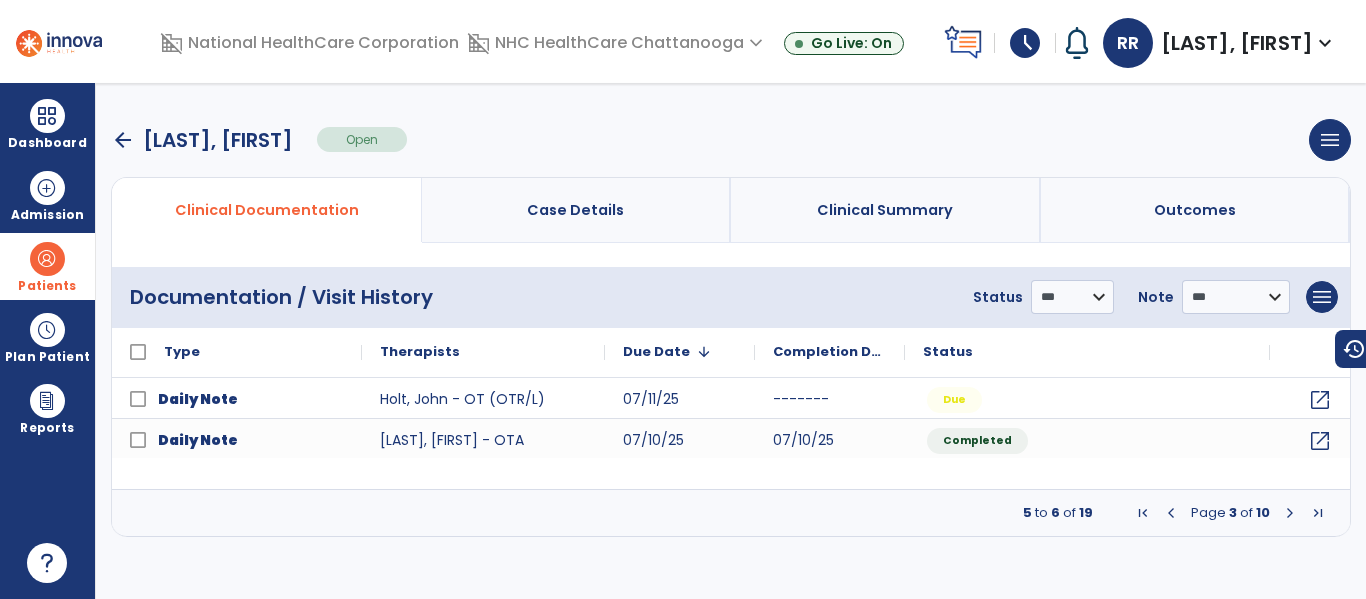 click at bounding box center (1171, 513) 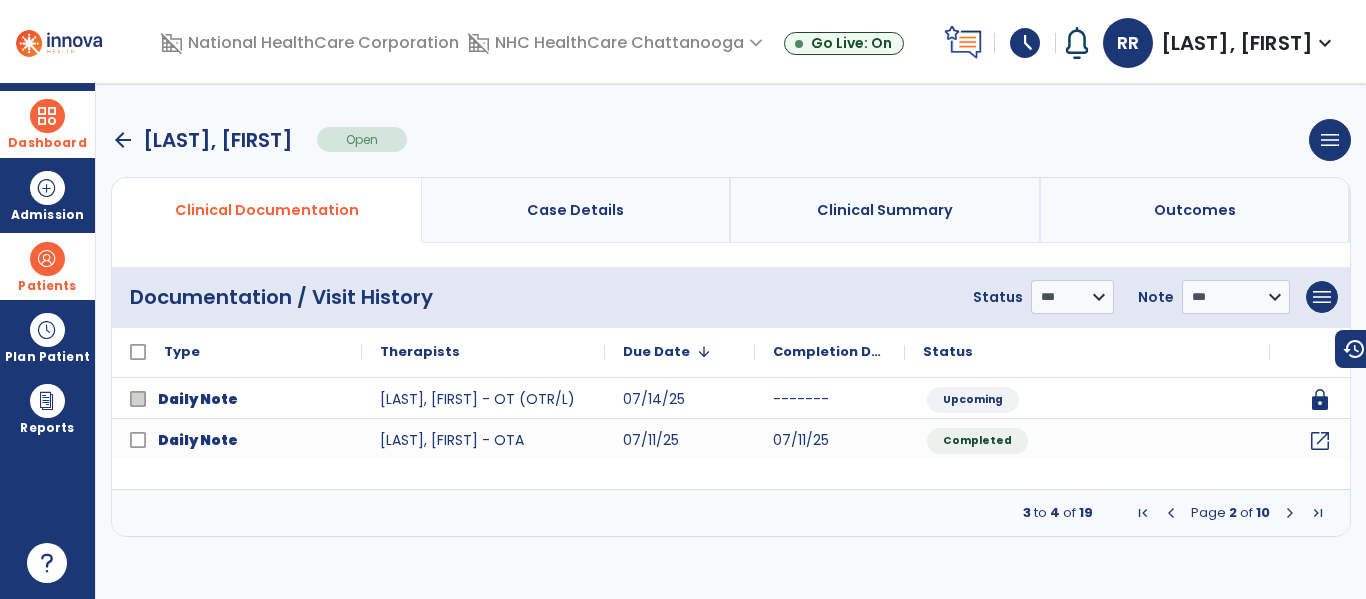 click on "Dashboard" at bounding box center [47, 124] 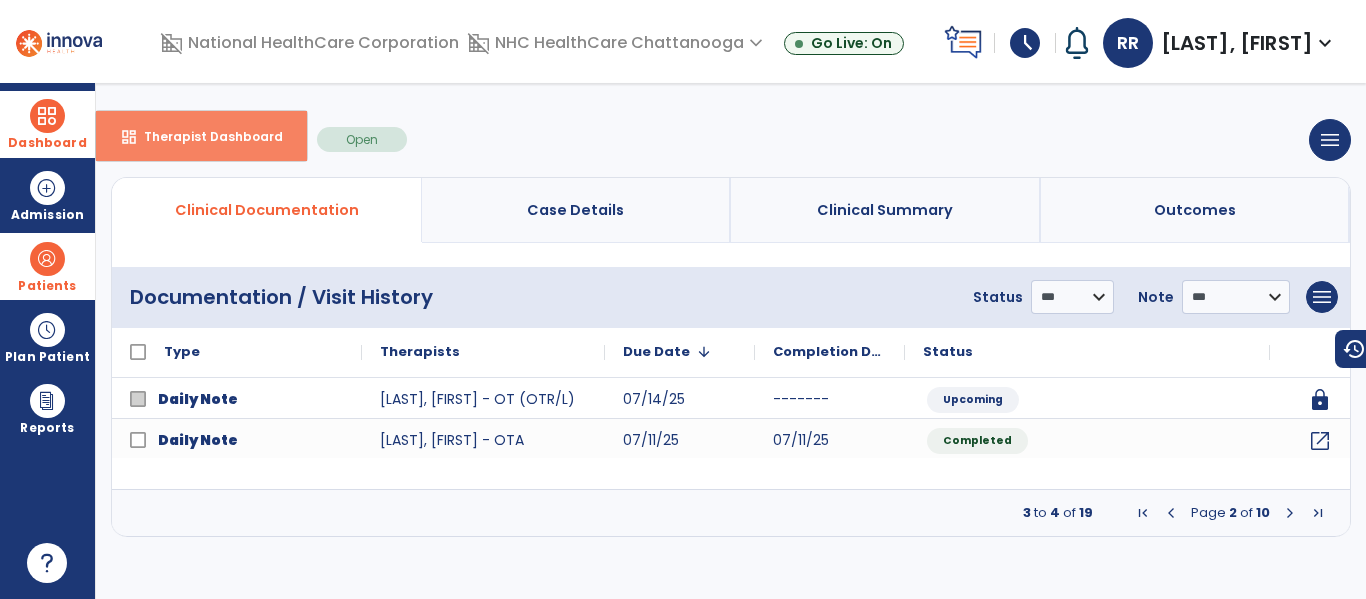 click on "Therapist Dashboard" at bounding box center (205, 136) 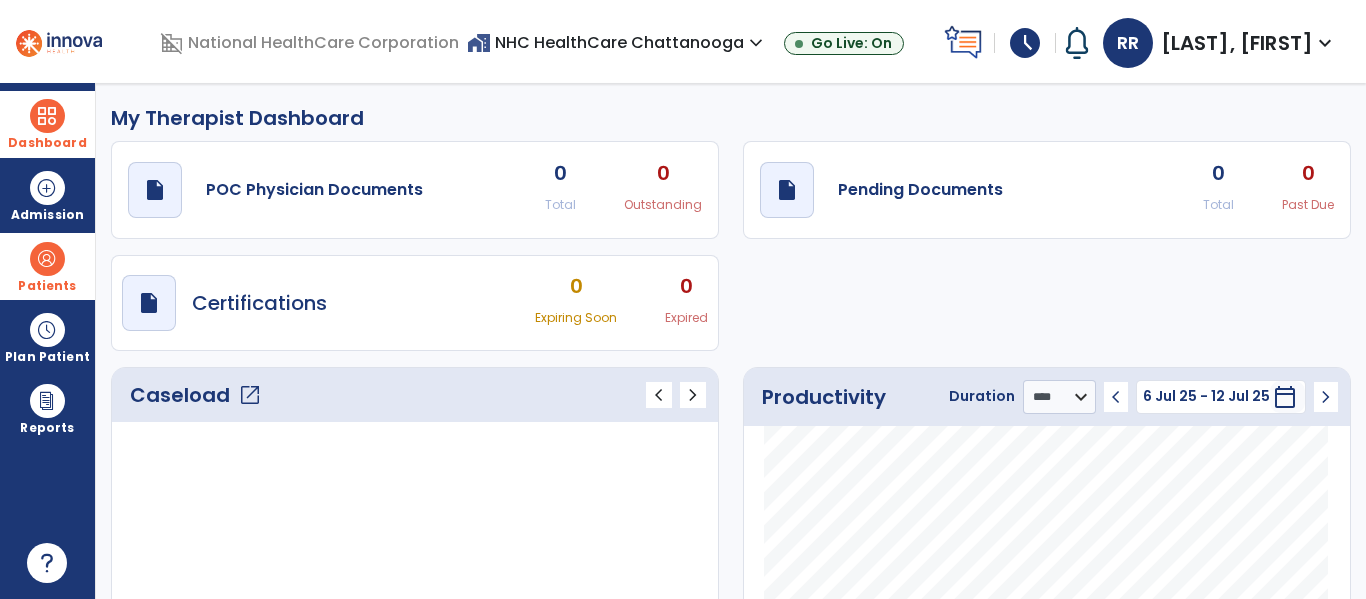 click on "Caseload   open_in_new" 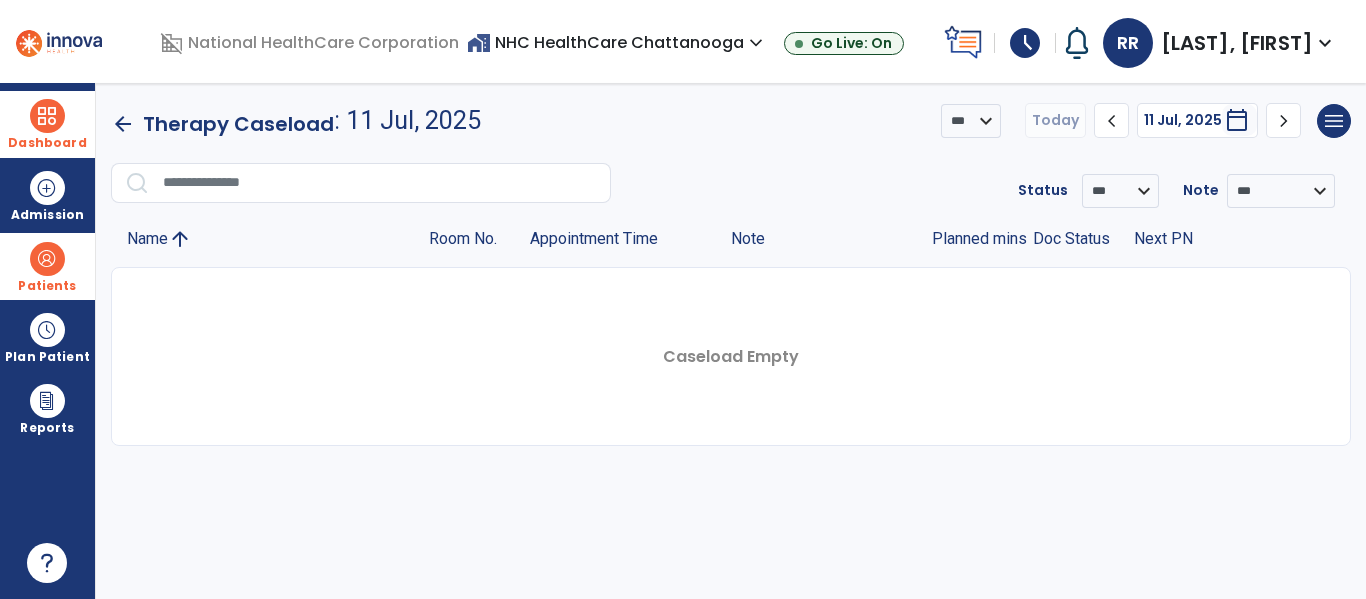 click on "Patients" at bounding box center (47, 266) 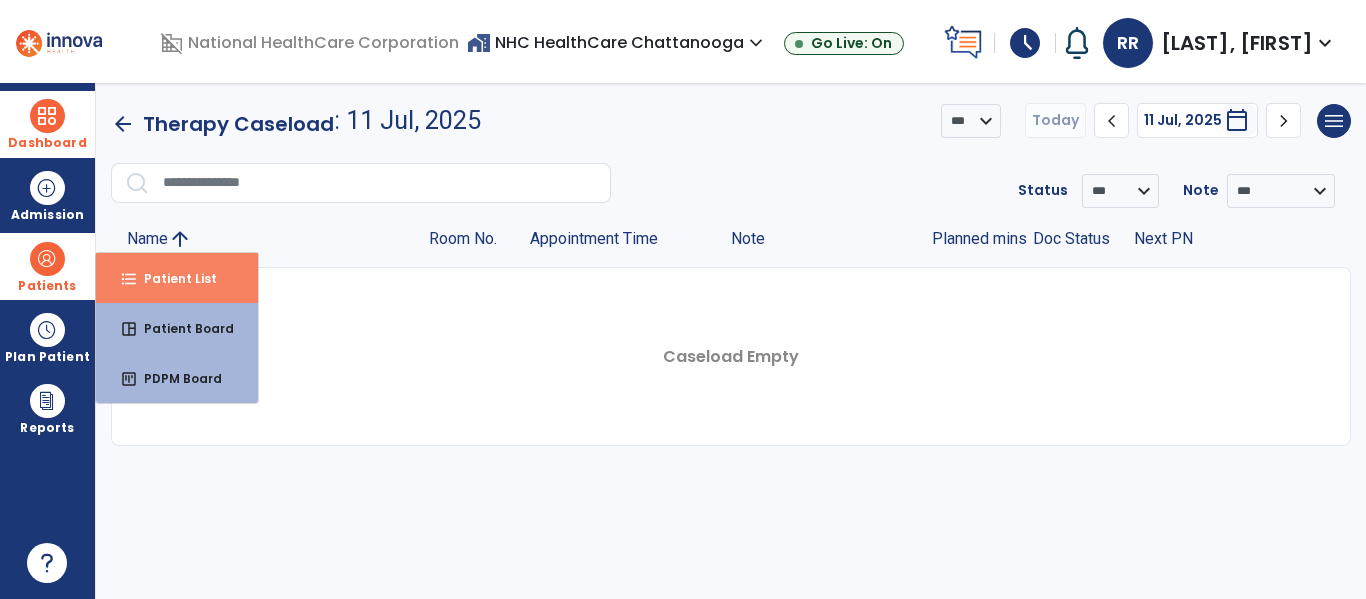 click on "format_list_bulleted  Patient List" at bounding box center (177, 278) 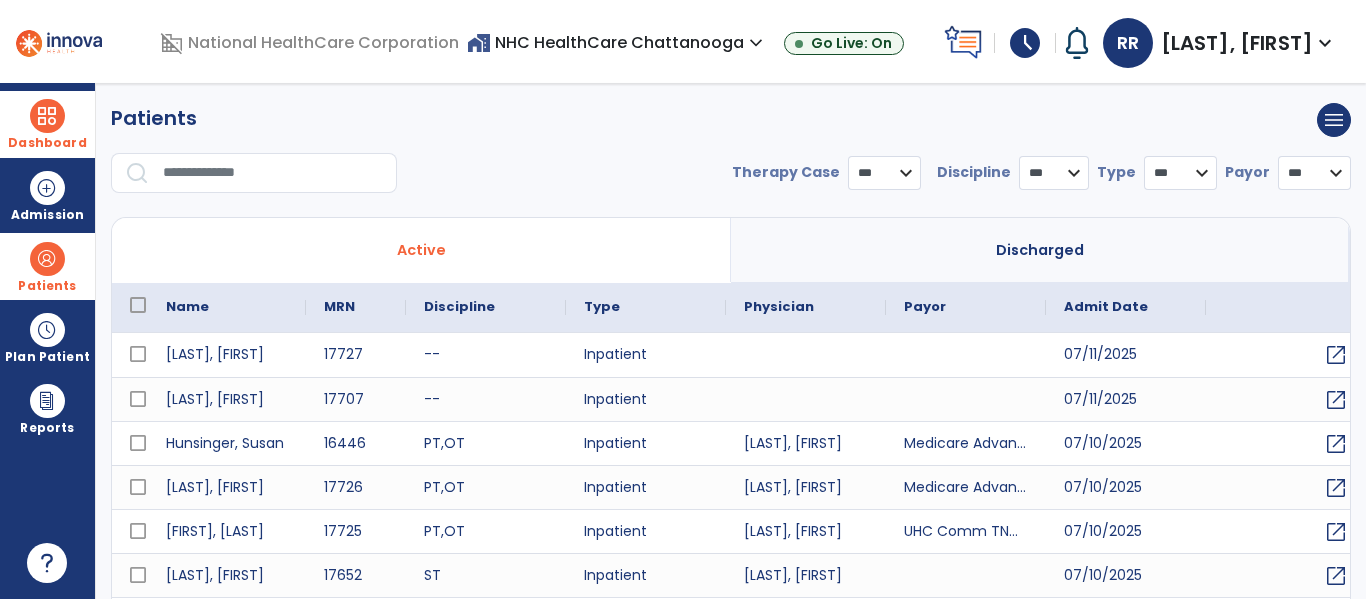 select on "***" 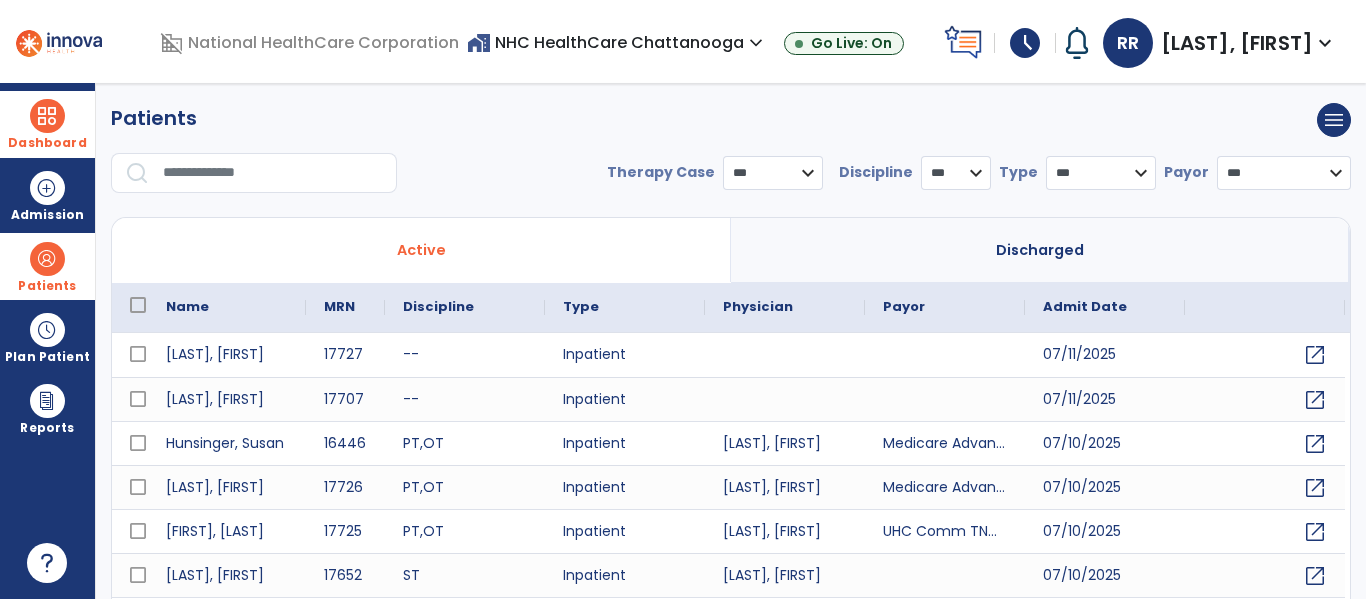 scroll, scrollTop: 144, scrollLeft: 0, axis: vertical 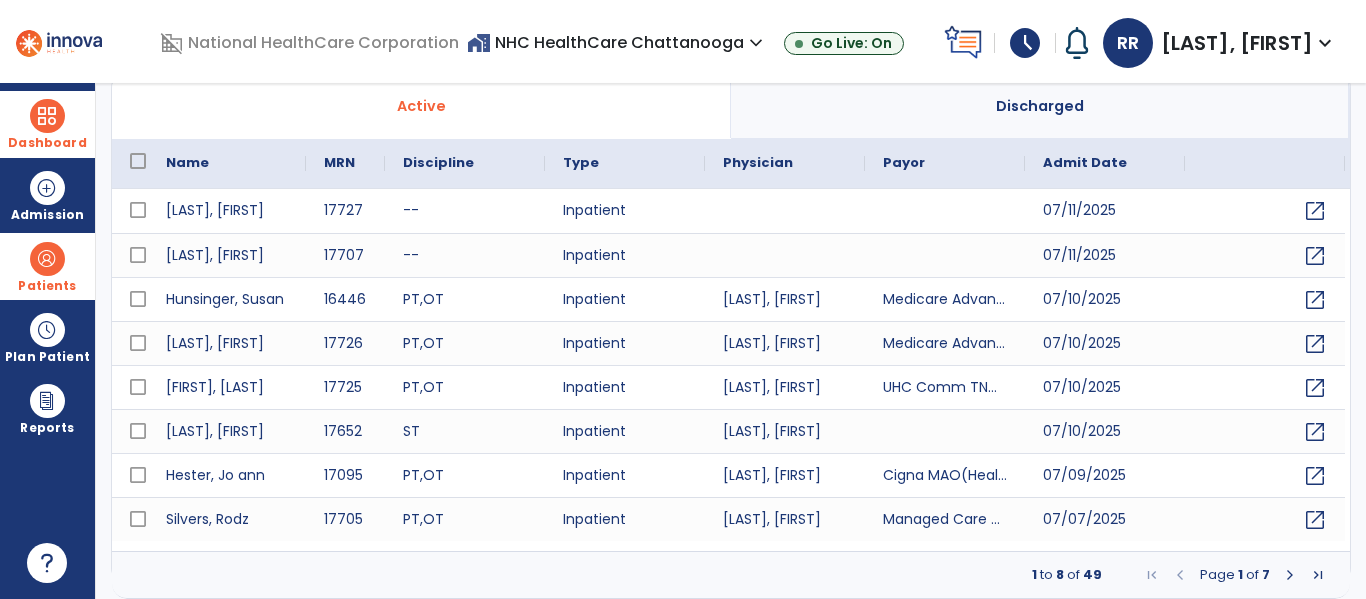 click at bounding box center [1290, 575] 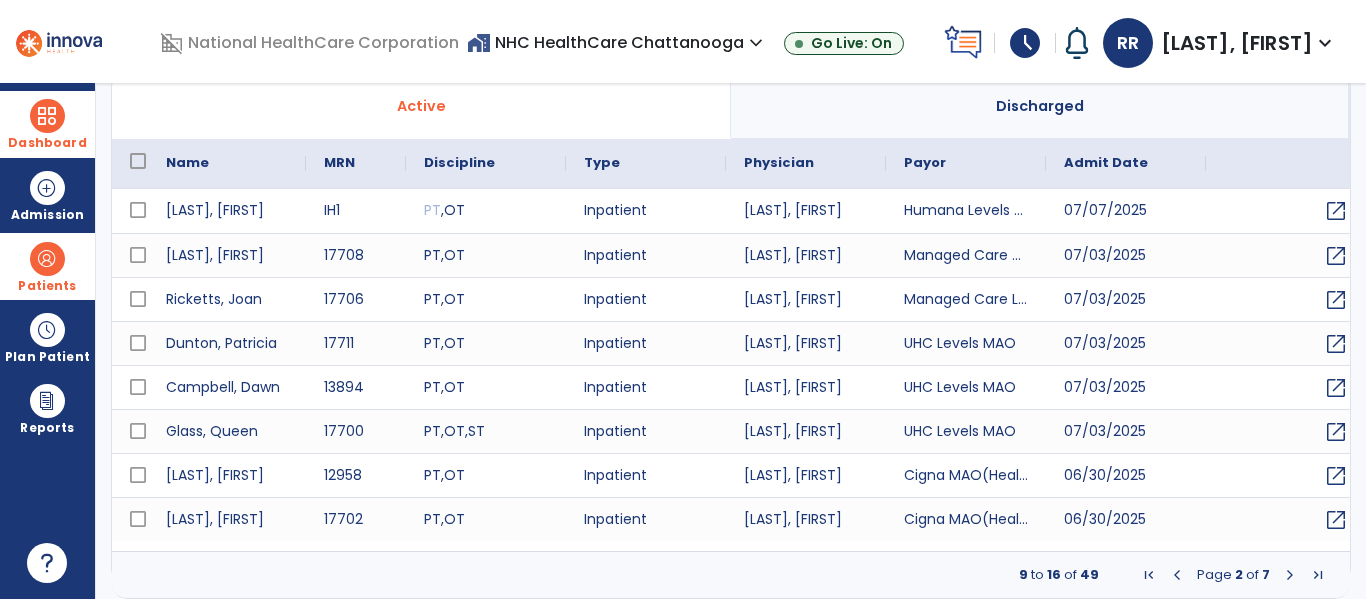 click at bounding box center (1290, 575) 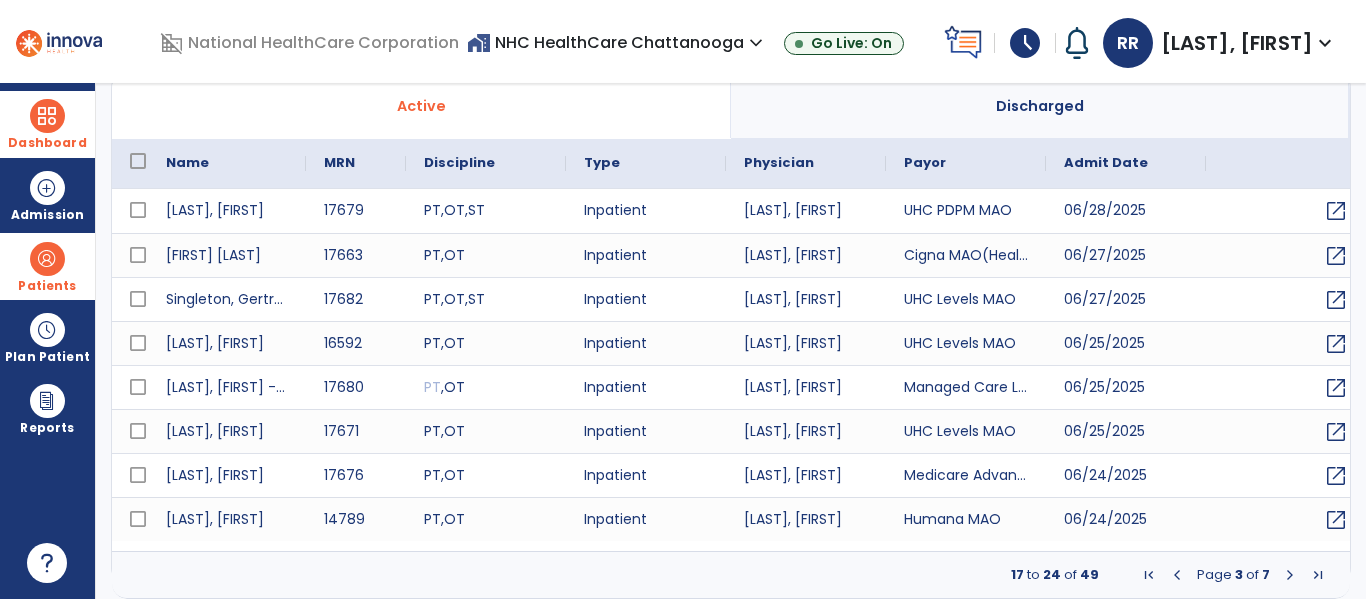 click at bounding box center (1290, 575) 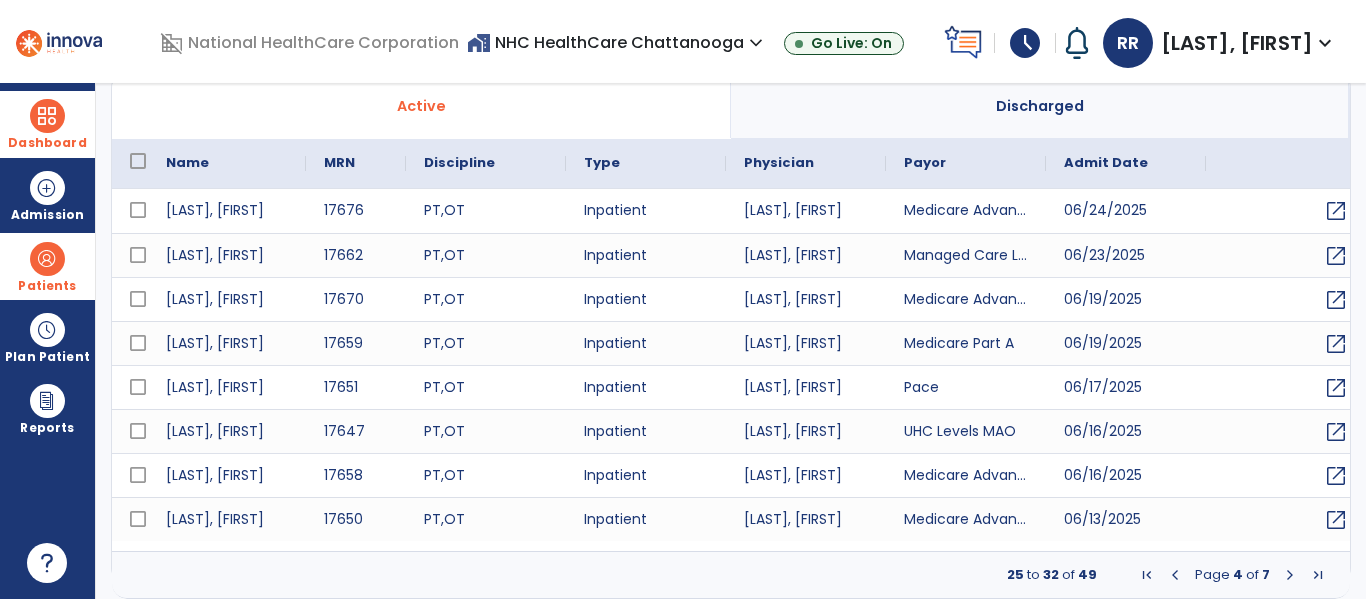 click at bounding box center (1290, 575) 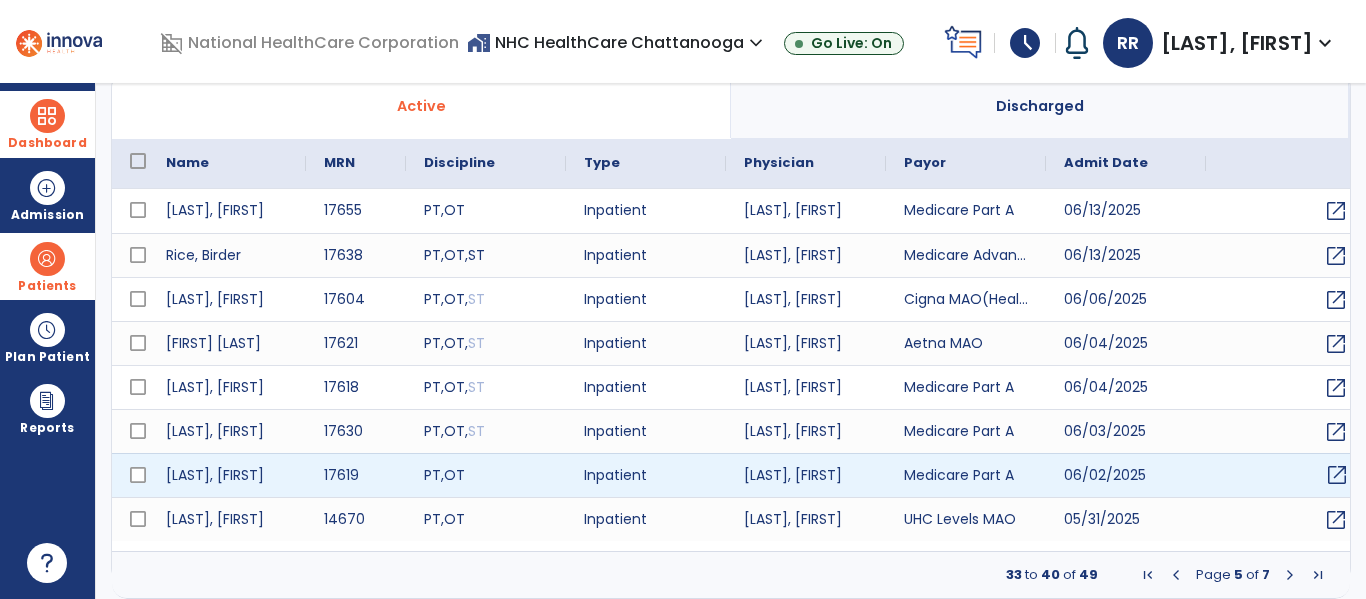 click on "open_in_new" at bounding box center [1337, 475] 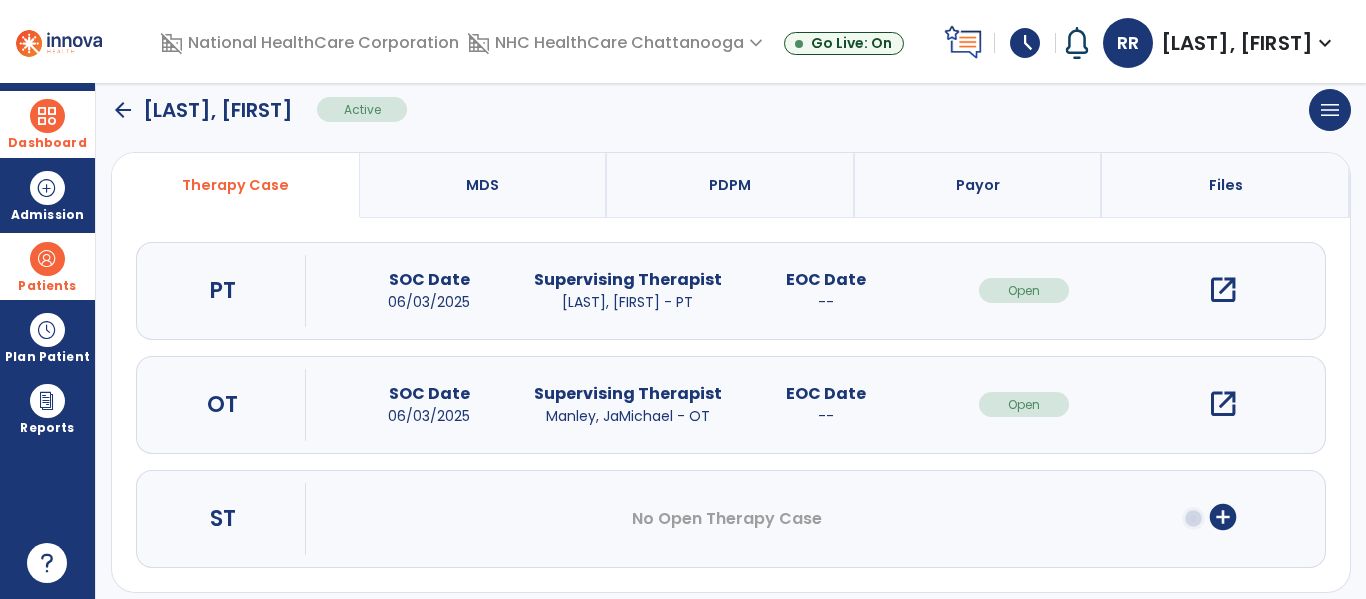 click on "open_in_new" at bounding box center (1223, 404) 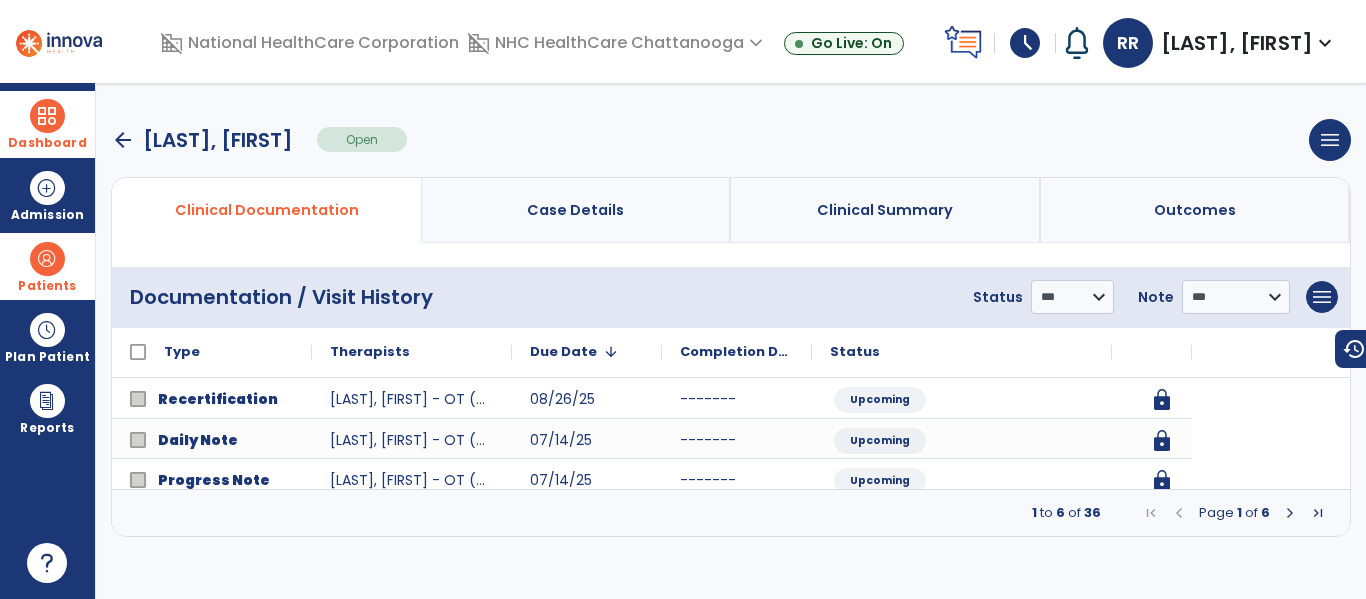 scroll, scrollTop: 0, scrollLeft: 0, axis: both 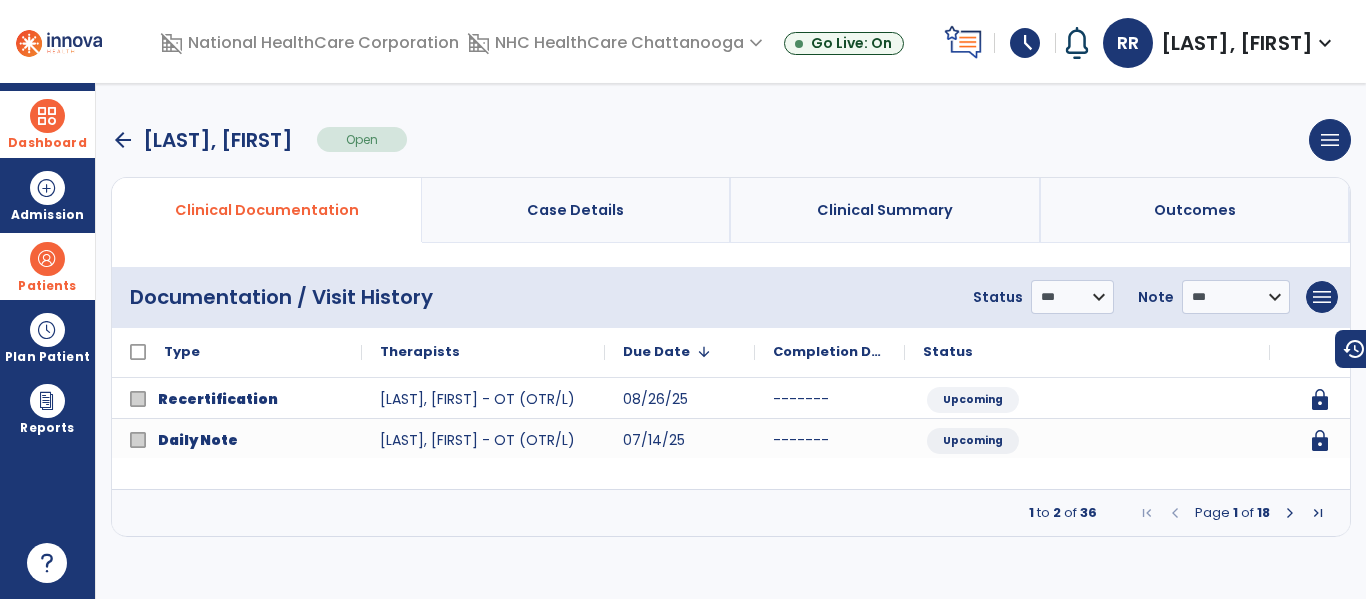 click at bounding box center [1290, 513] 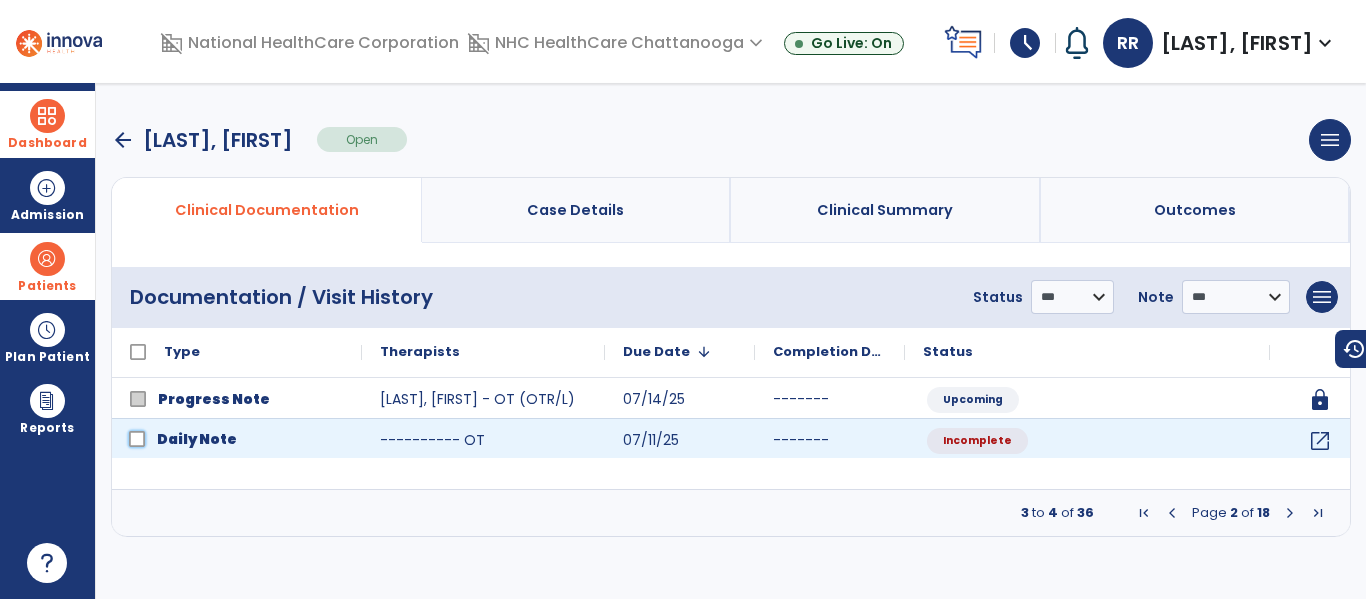 click on "Daily Note" 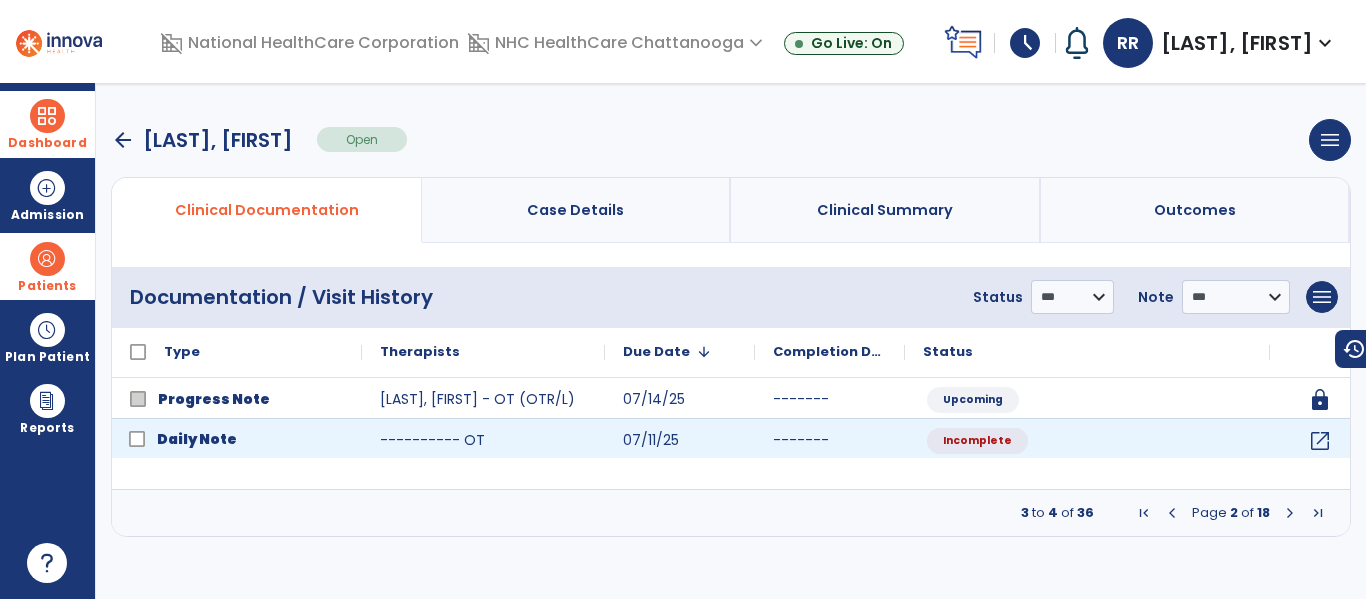click on "Daily Note" 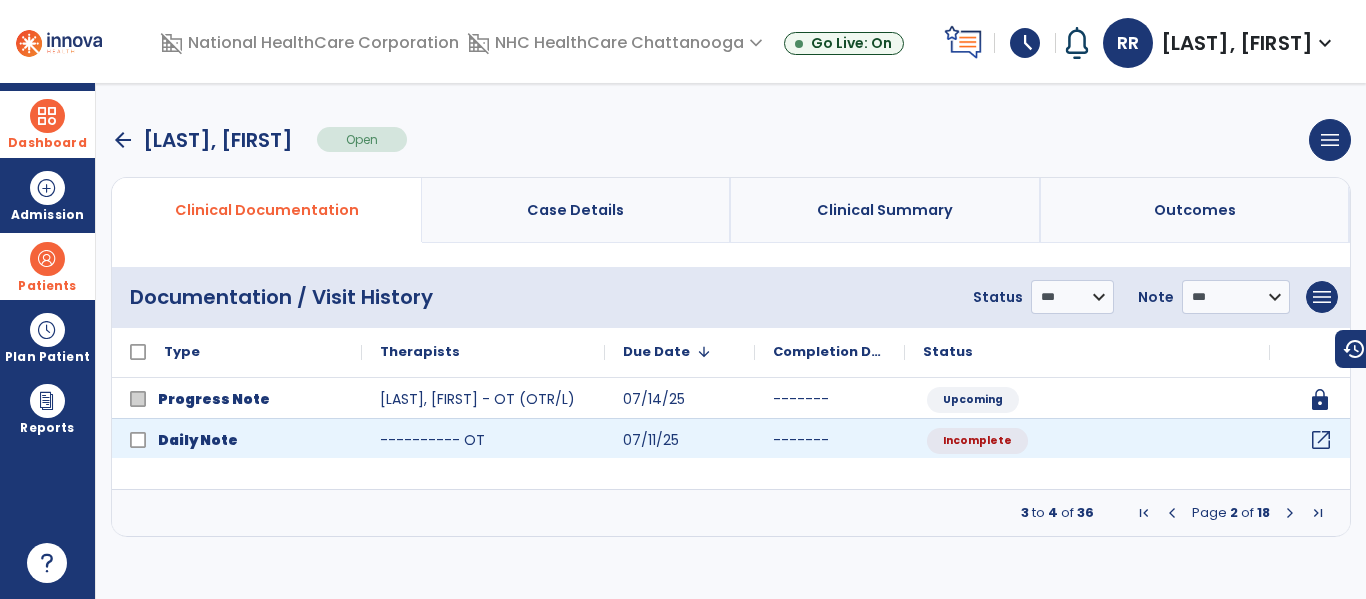 click on "open_in_new" 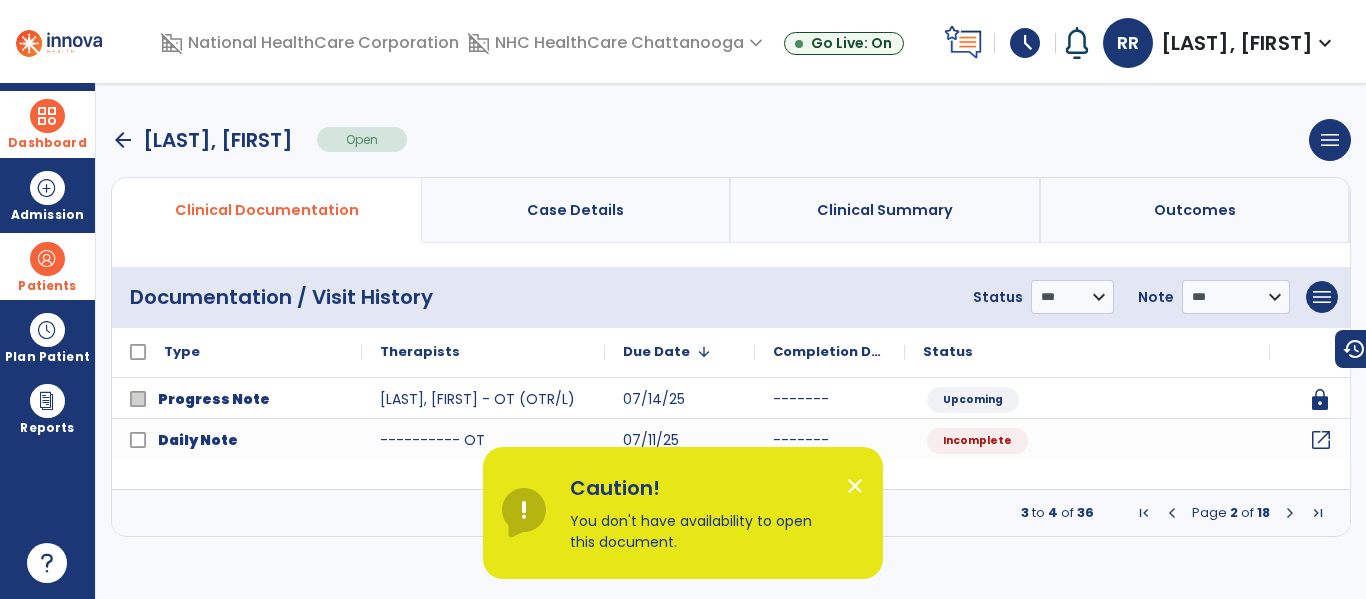 click on "3
to
4
of
36
Page
2
of
18" at bounding box center (731, 513) 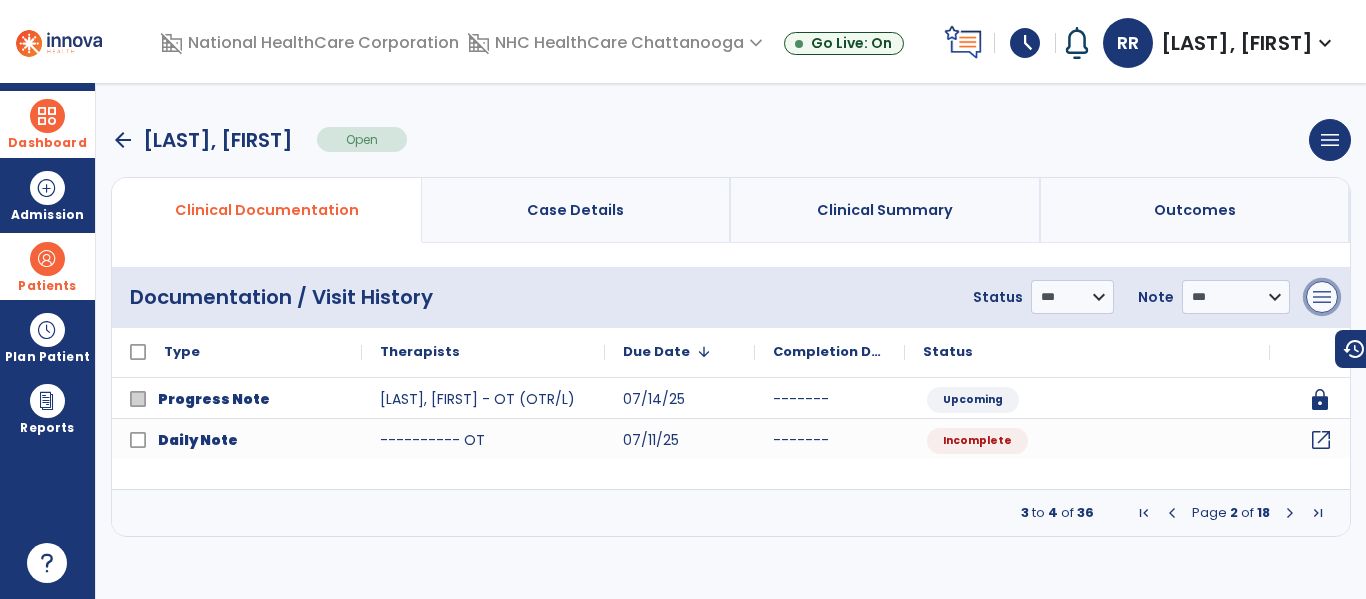 click on "menu" at bounding box center (1322, 297) 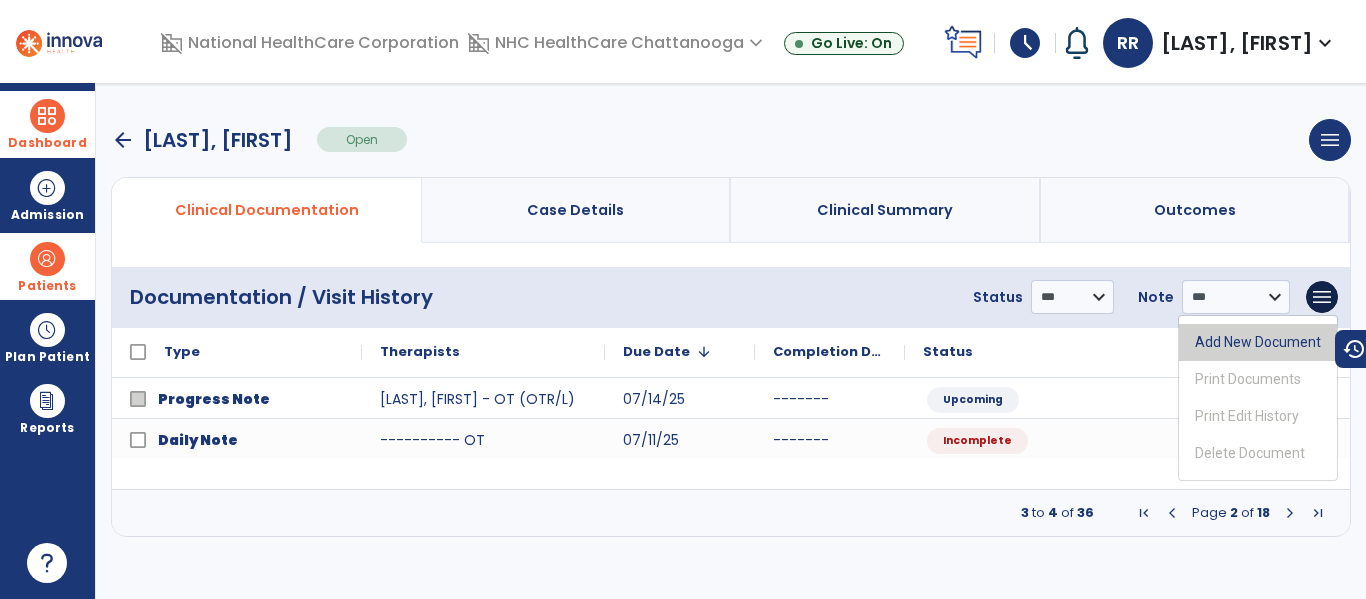 click on "Add New Document" at bounding box center (1258, 342) 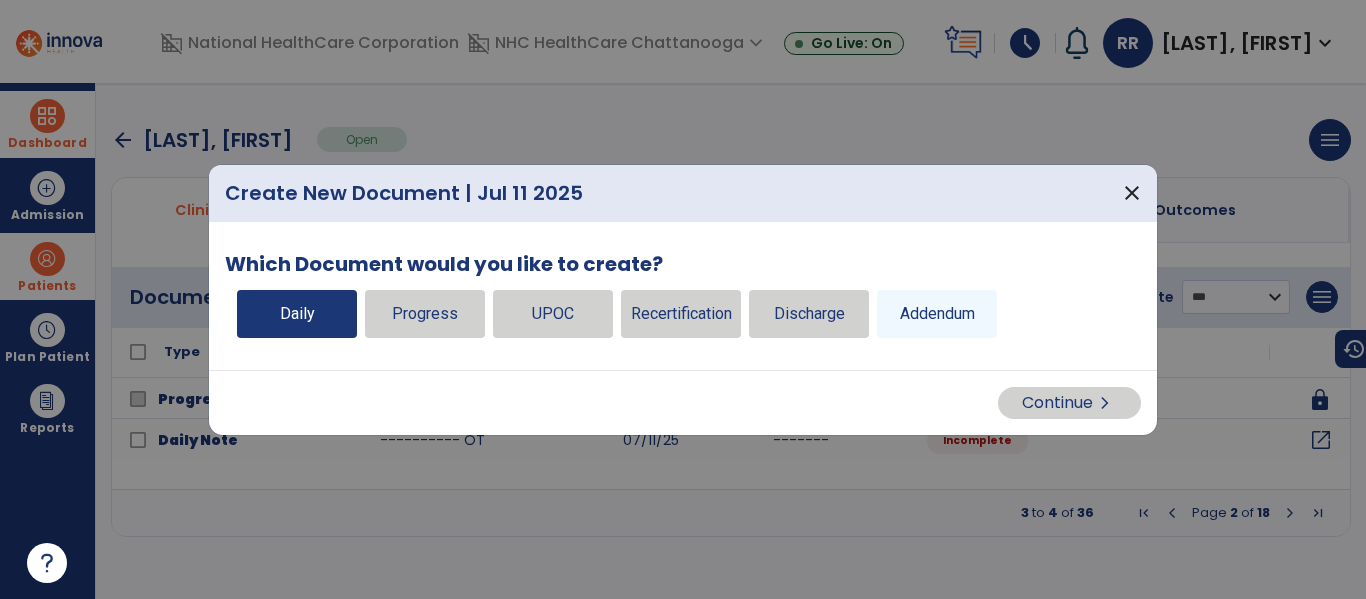 click on "Daily" at bounding box center [297, 314] 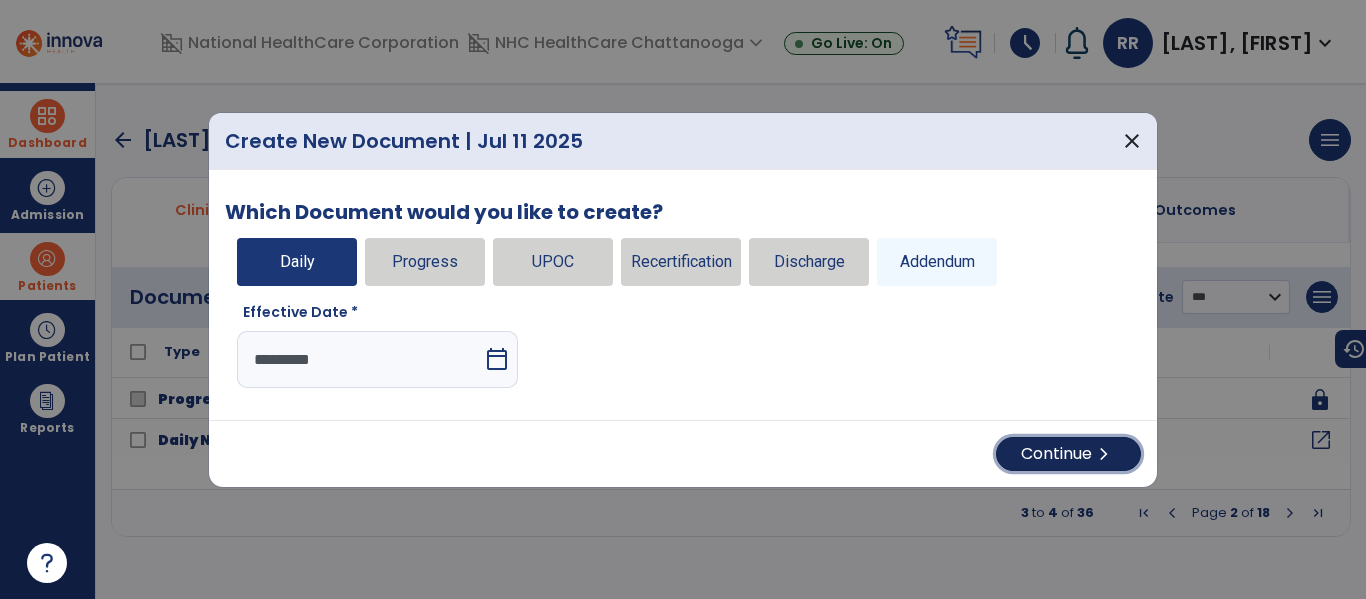 click on "chevron_right" at bounding box center (1104, 454) 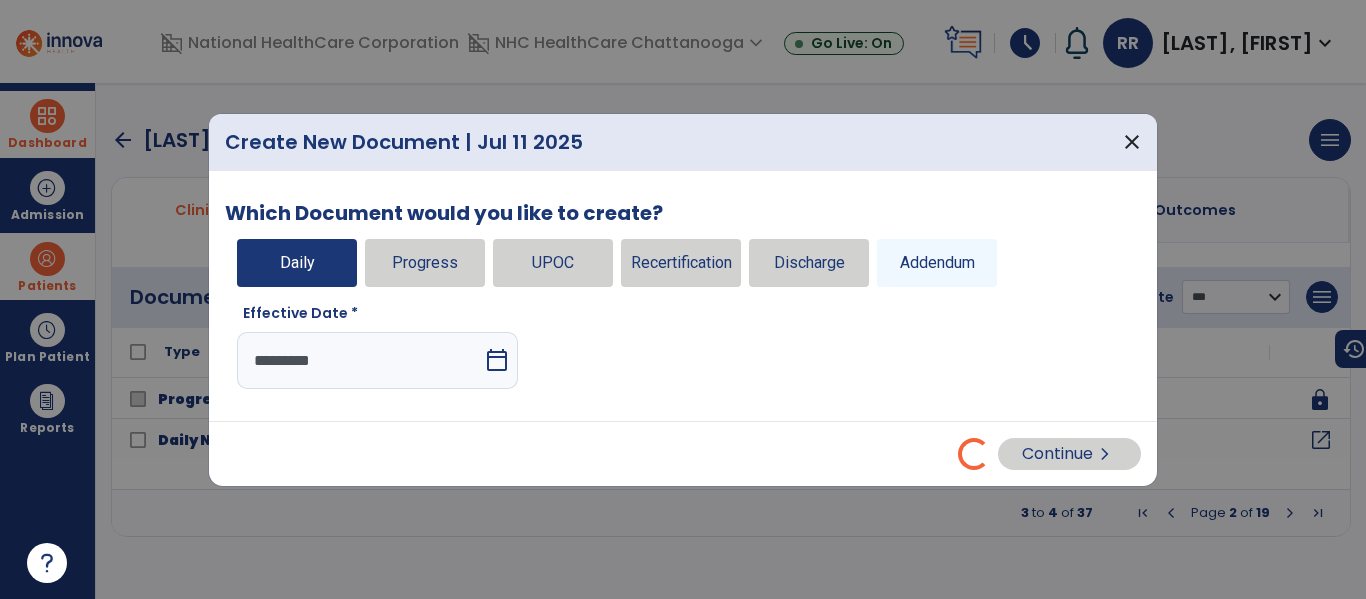select on "*" 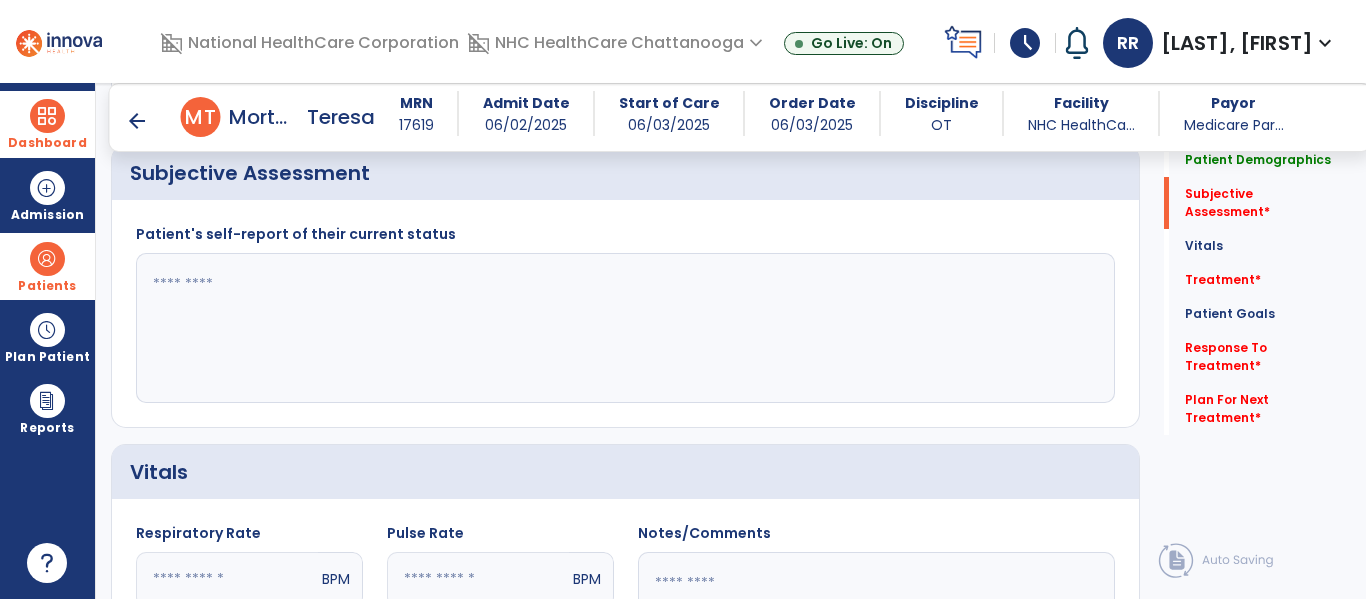 scroll, scrollTop: 551, scrollLeft: 0, axis: vertical 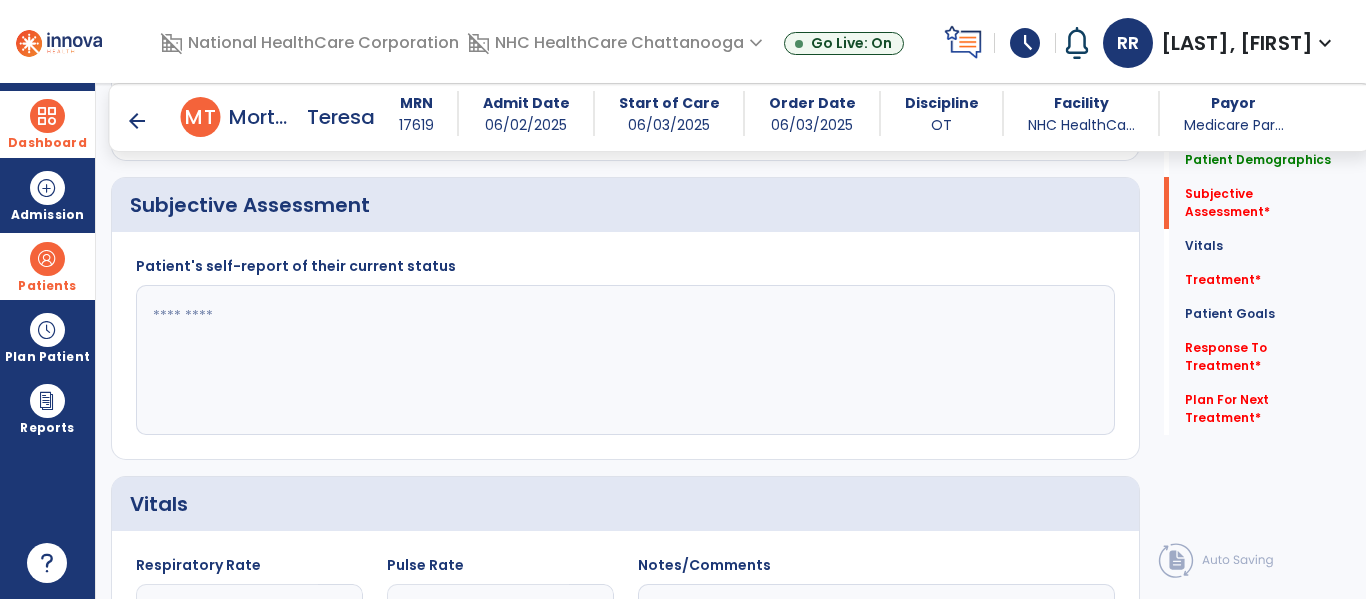 click 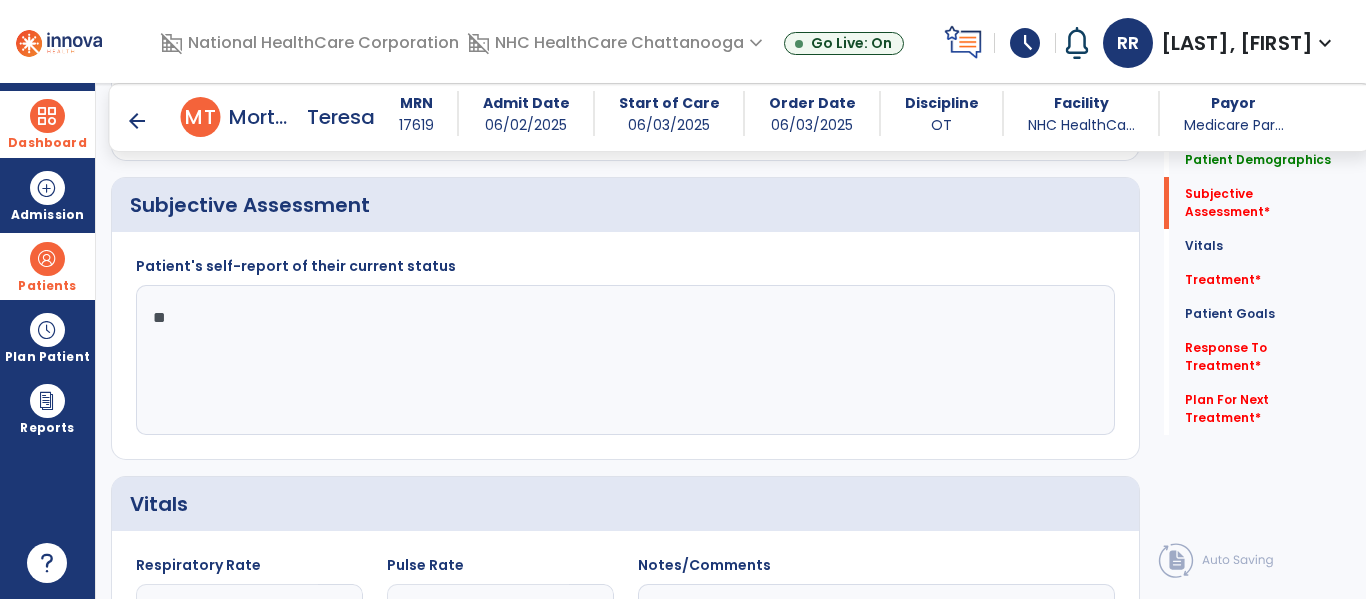 type on "*" 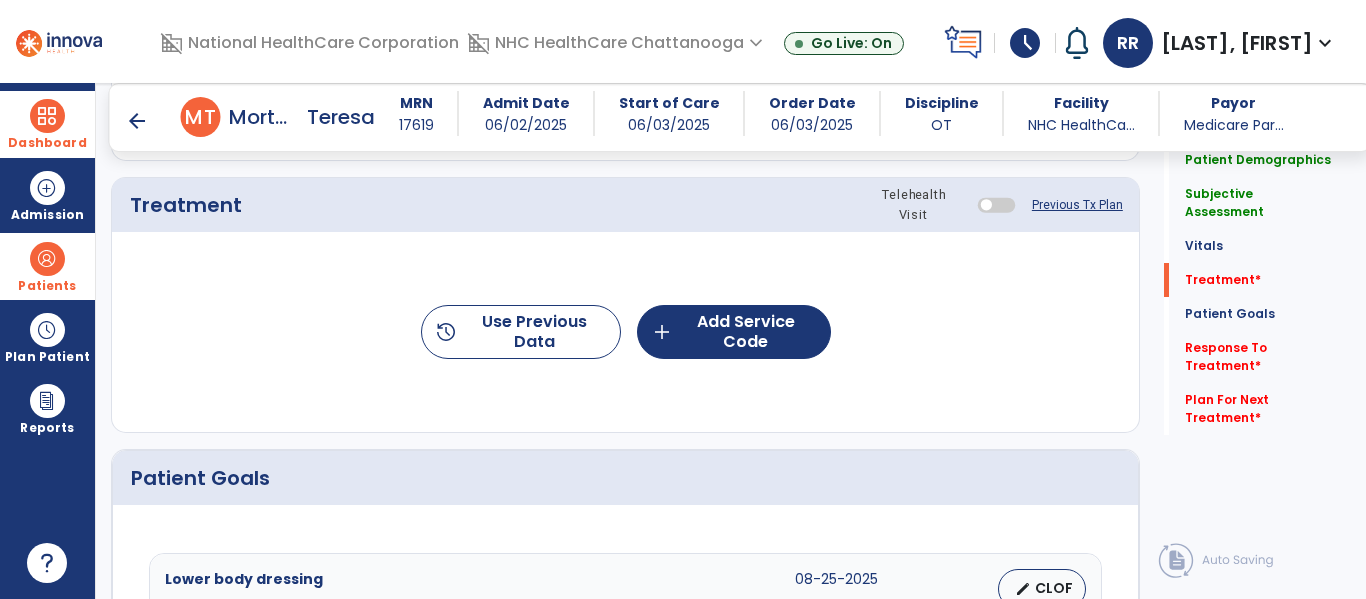 scroll, scrollTop: 1260, scrollLeft: 0, axis: vertical 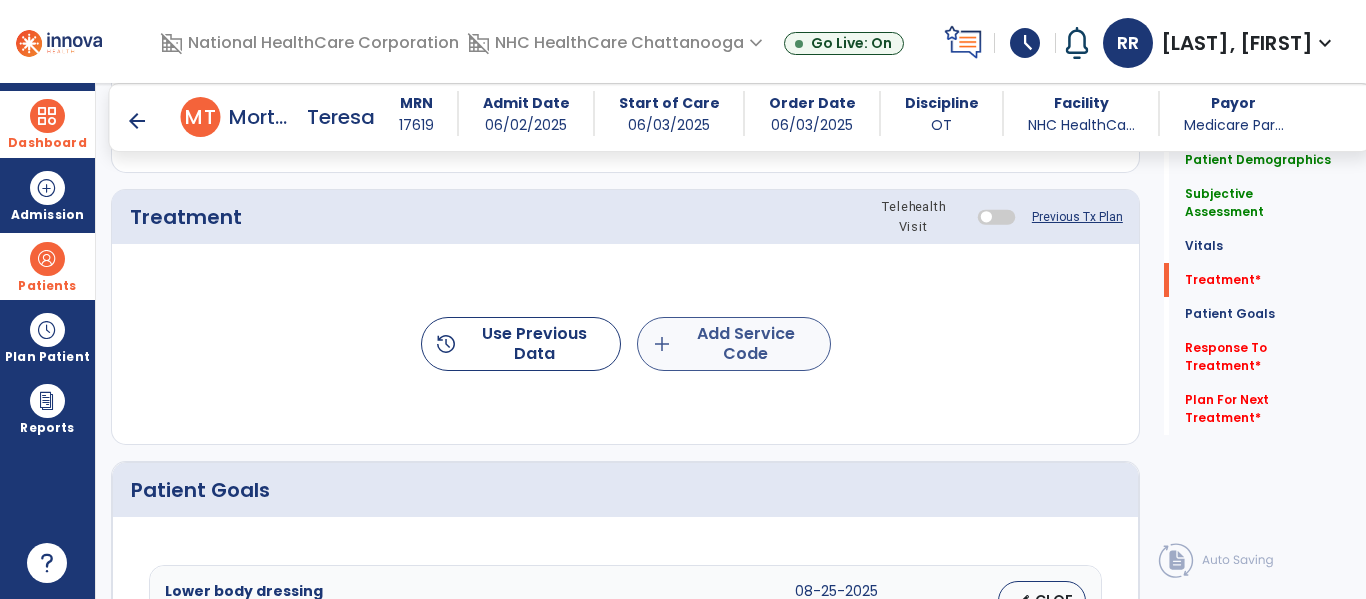 type on "**********" 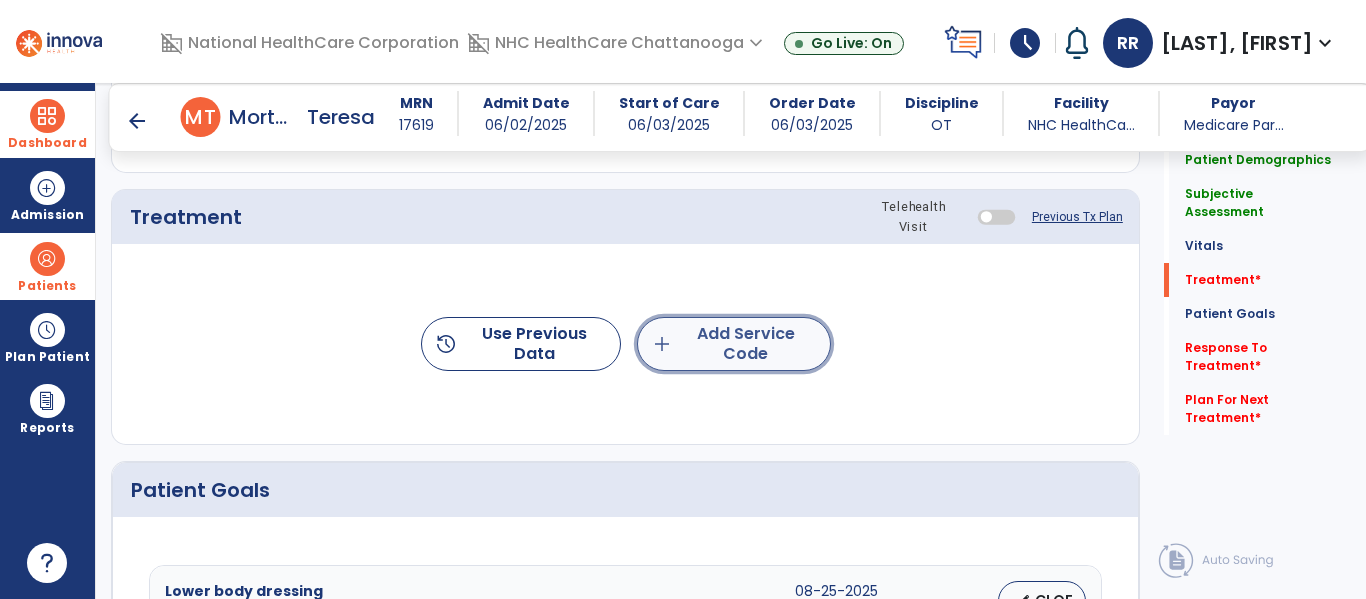 click on "add  Add Service Code" 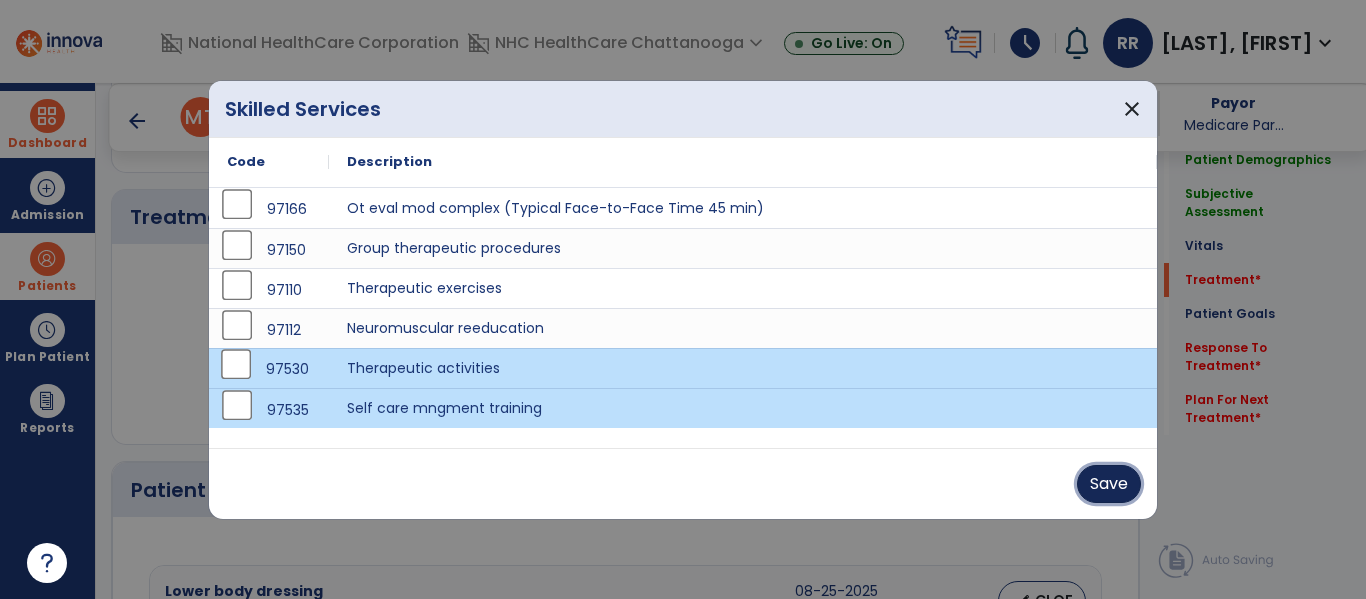 click on "Save" at bounding box center (1109, 484) 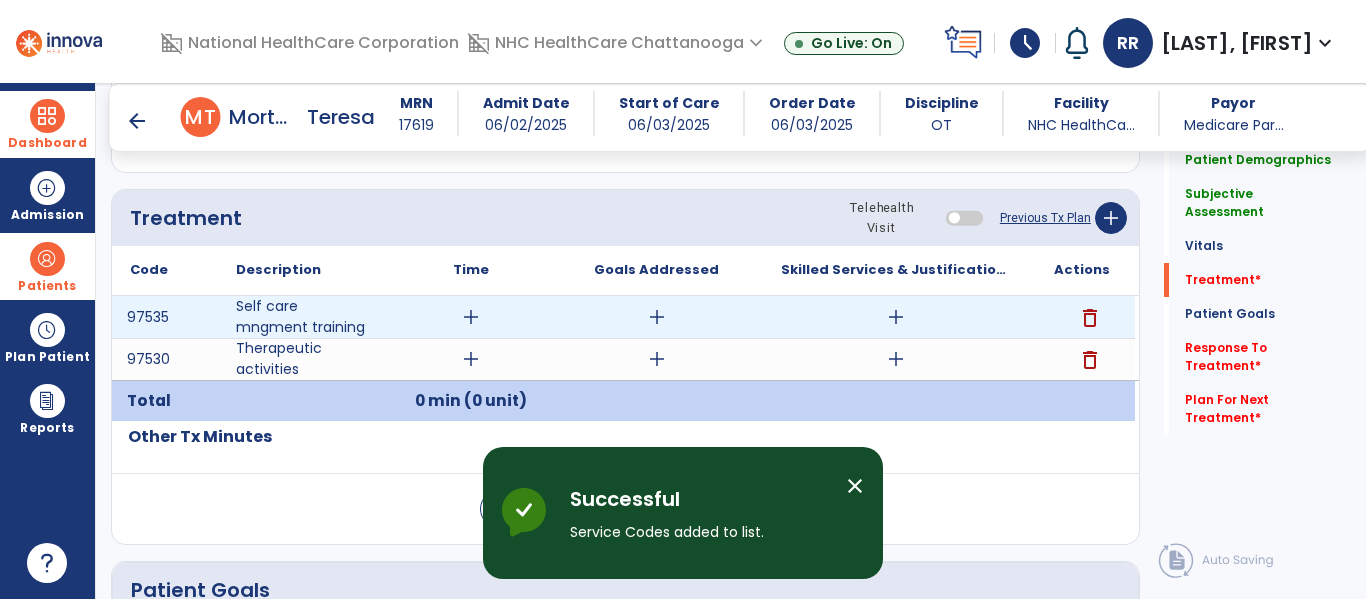 click on "add" at bounding box center [471, 317] 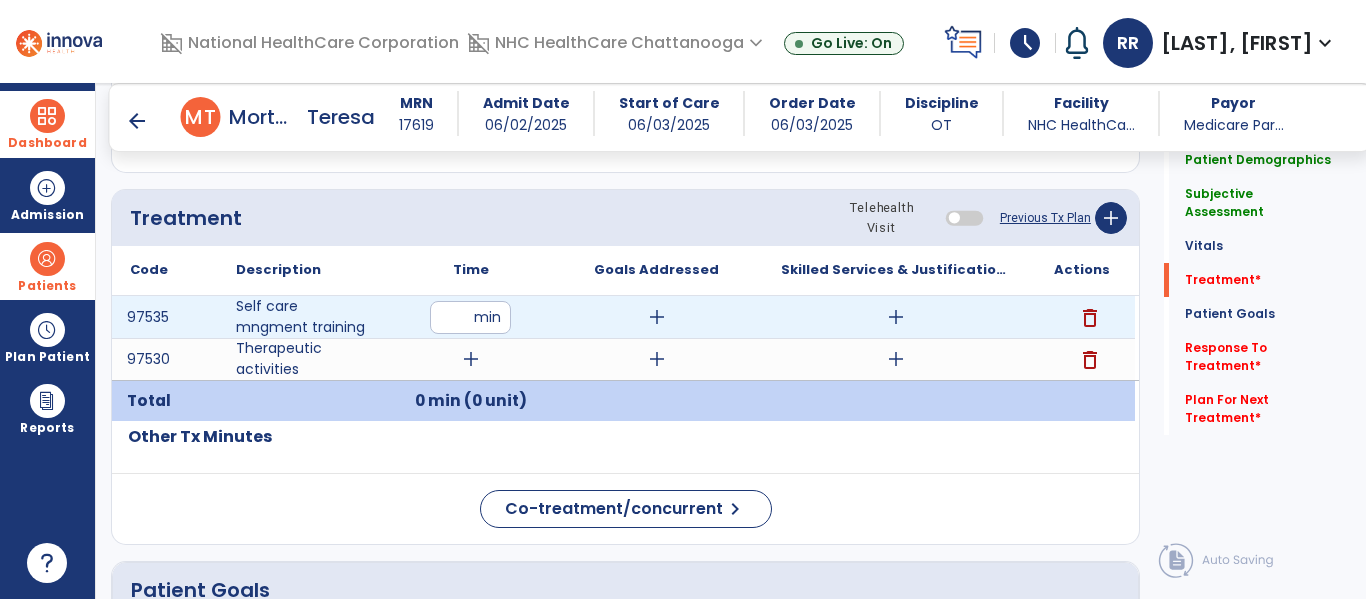 type on "**" 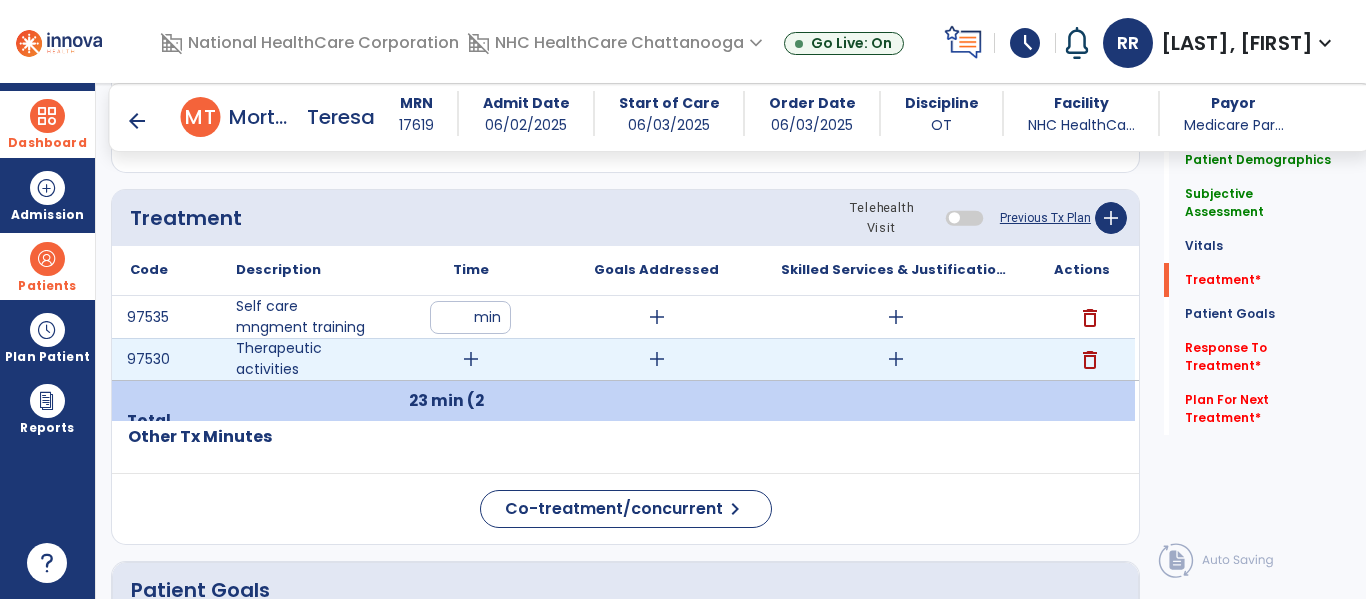 click on "add" at bounding box center (471, 359) 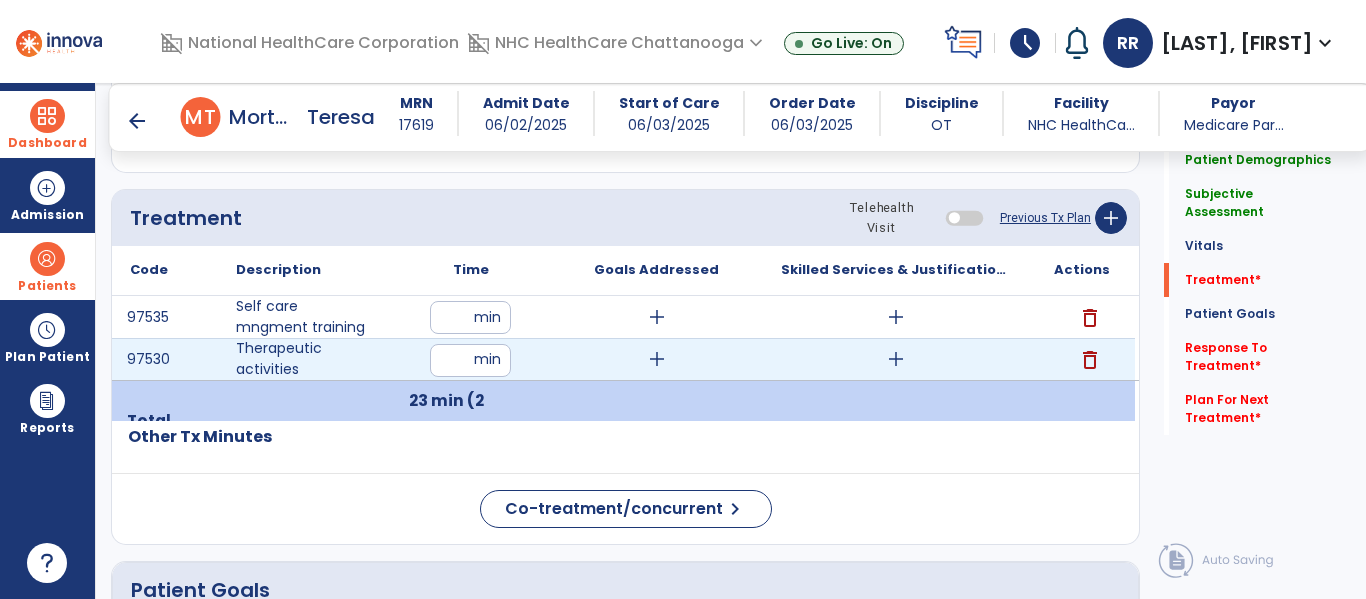 type on "**" 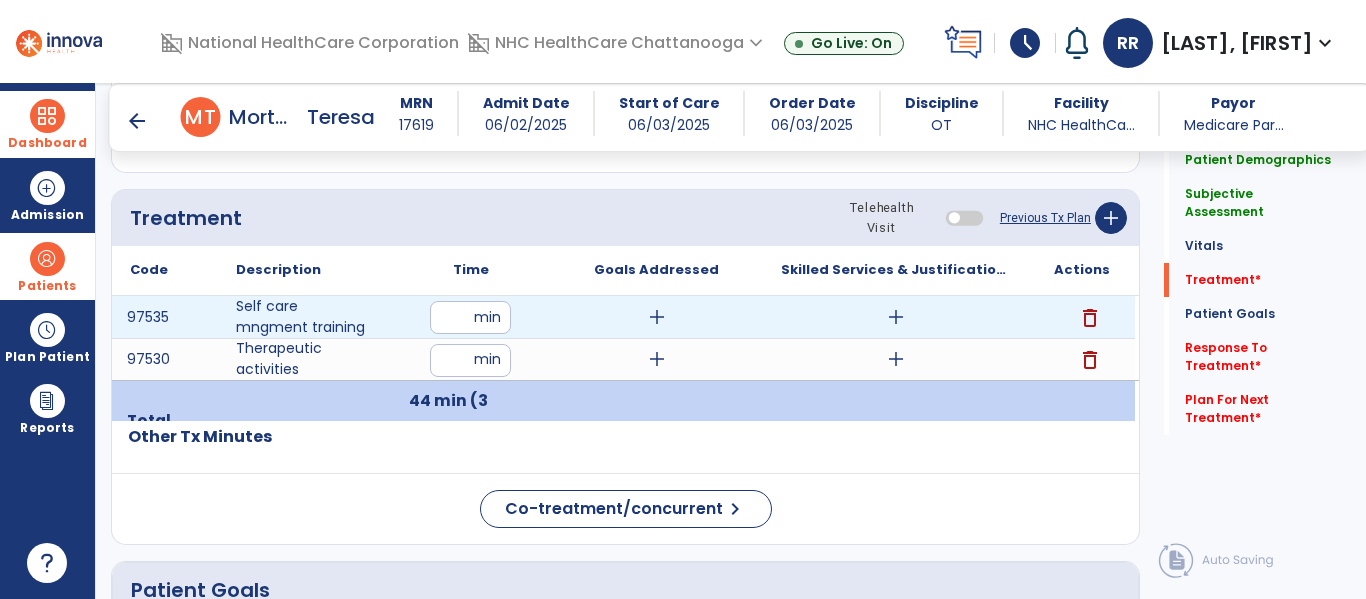 click on "add" at bounding box center [657, 317] 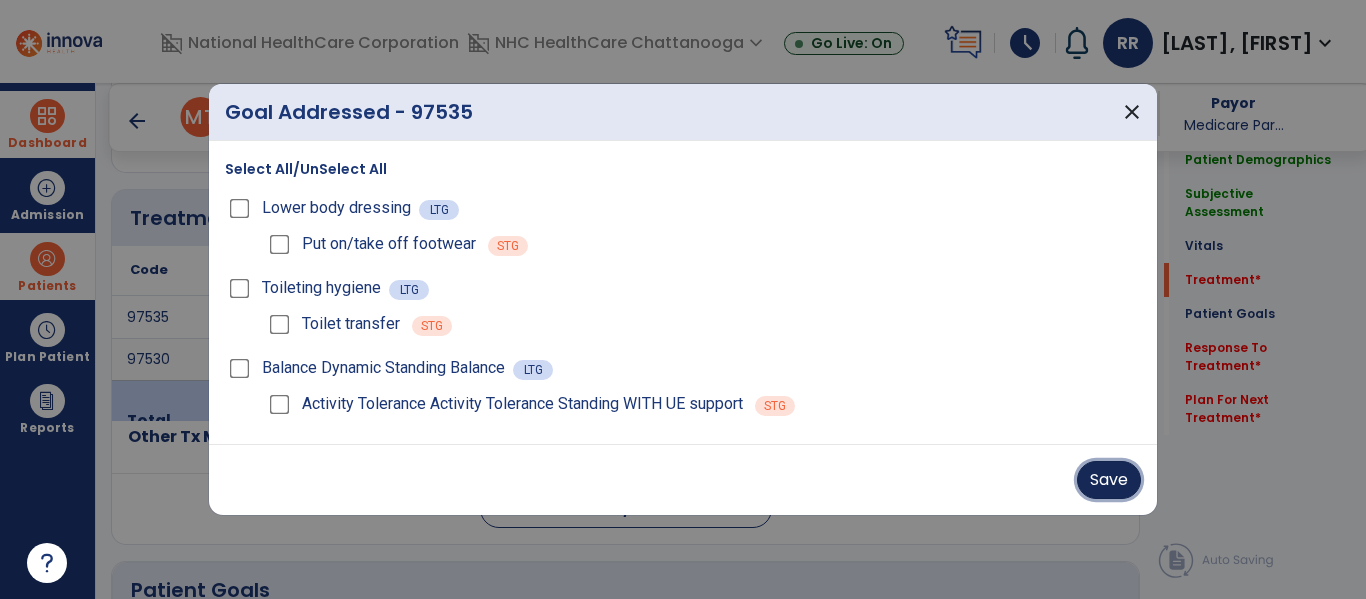 click on "Save" at bounding box center [1109, 480] 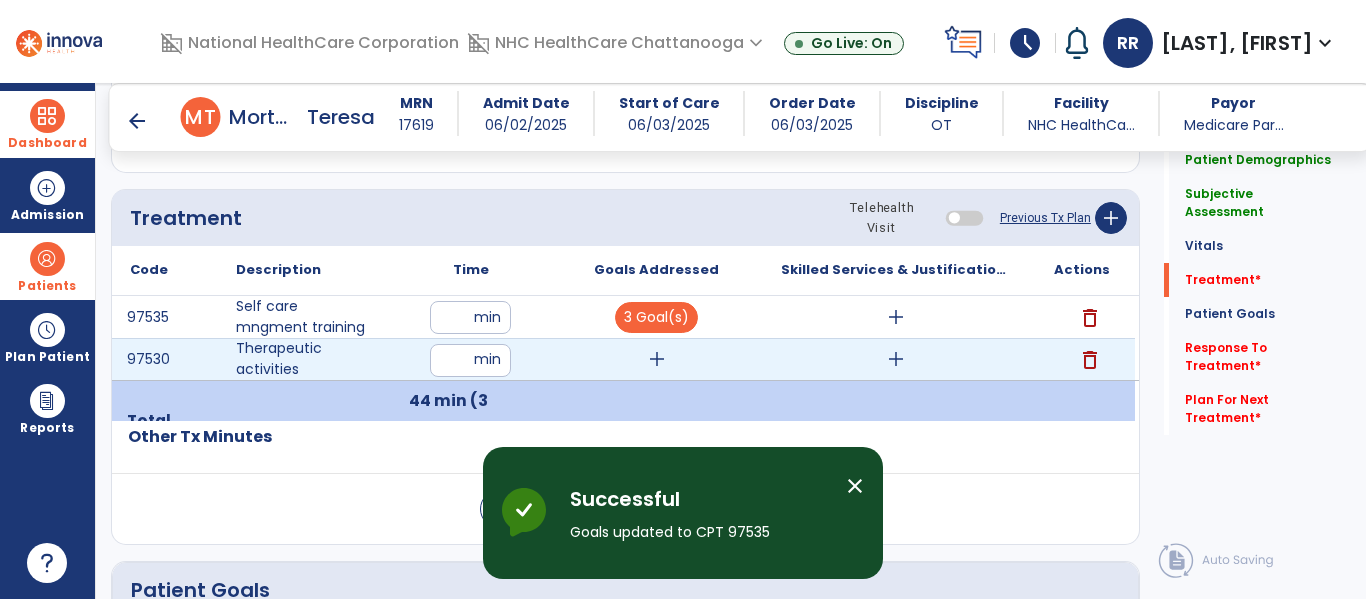 click on "add" at bounding box center [657, 359] 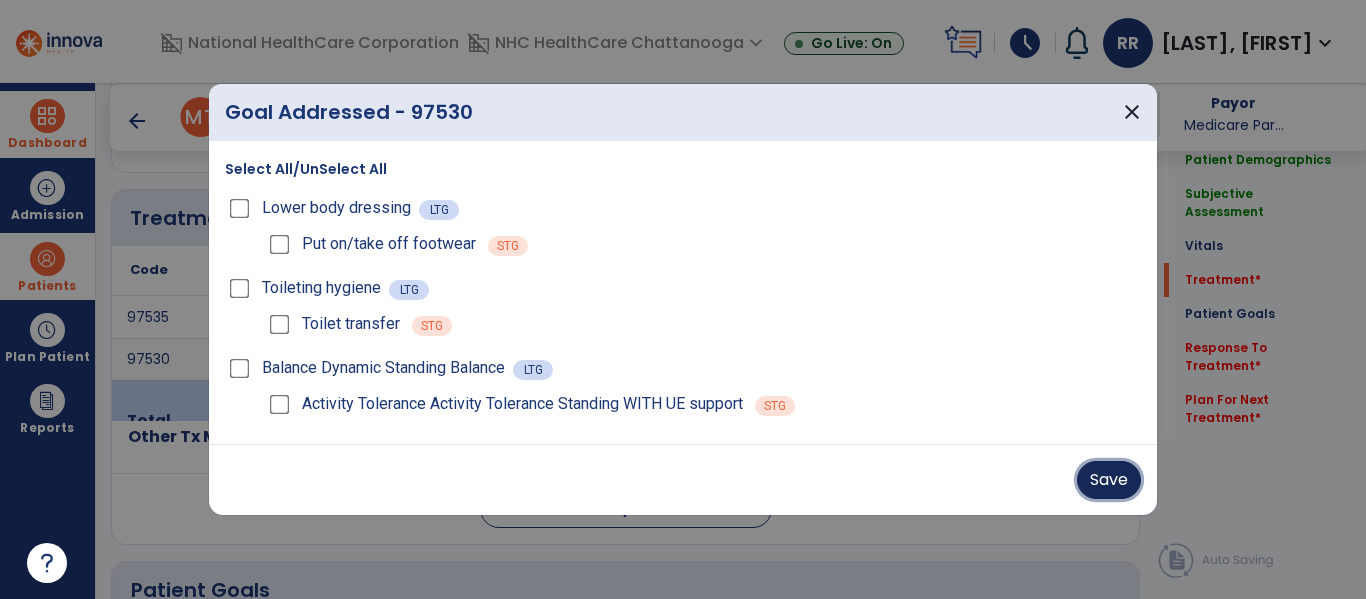 click on "Save" at bounding box center (1109, 480) 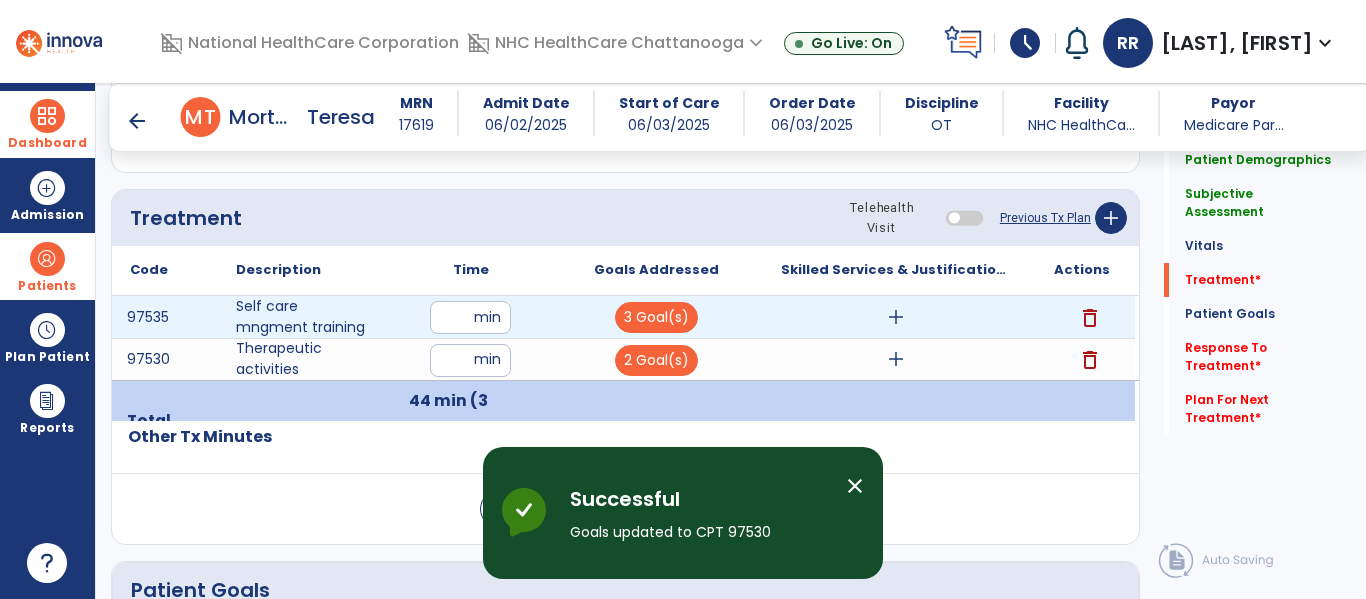 click on "add" at bounding box center [896, 317] 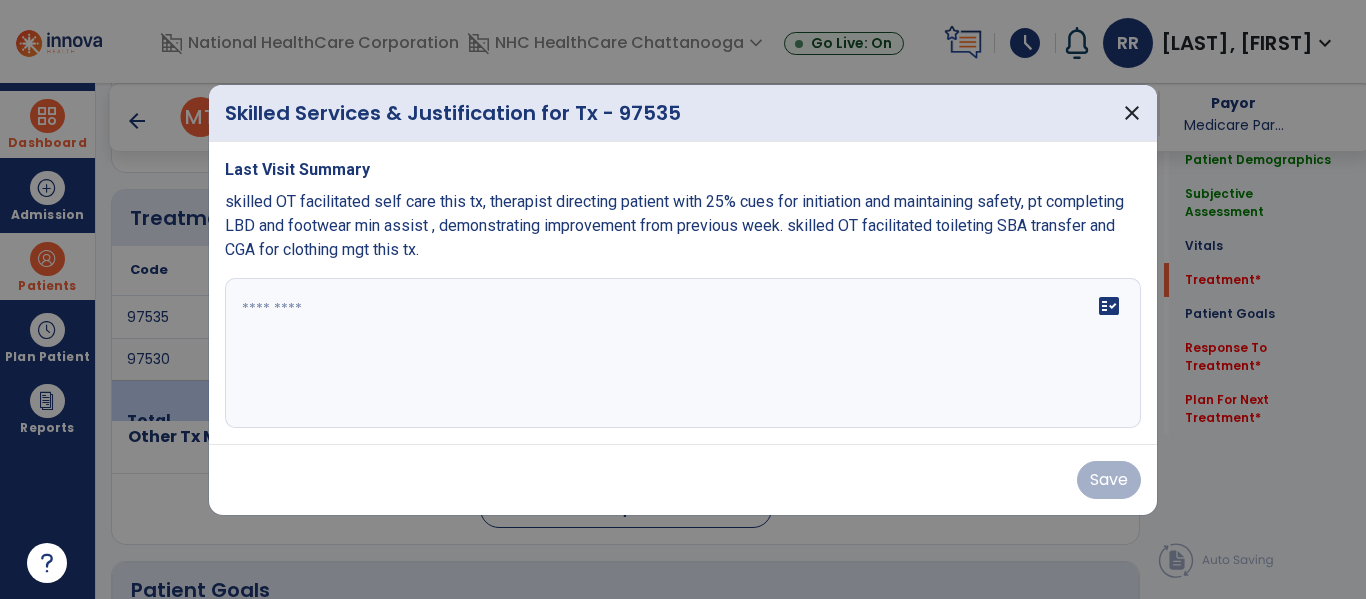 click on "fact_check" at bounding box center (683, 353) 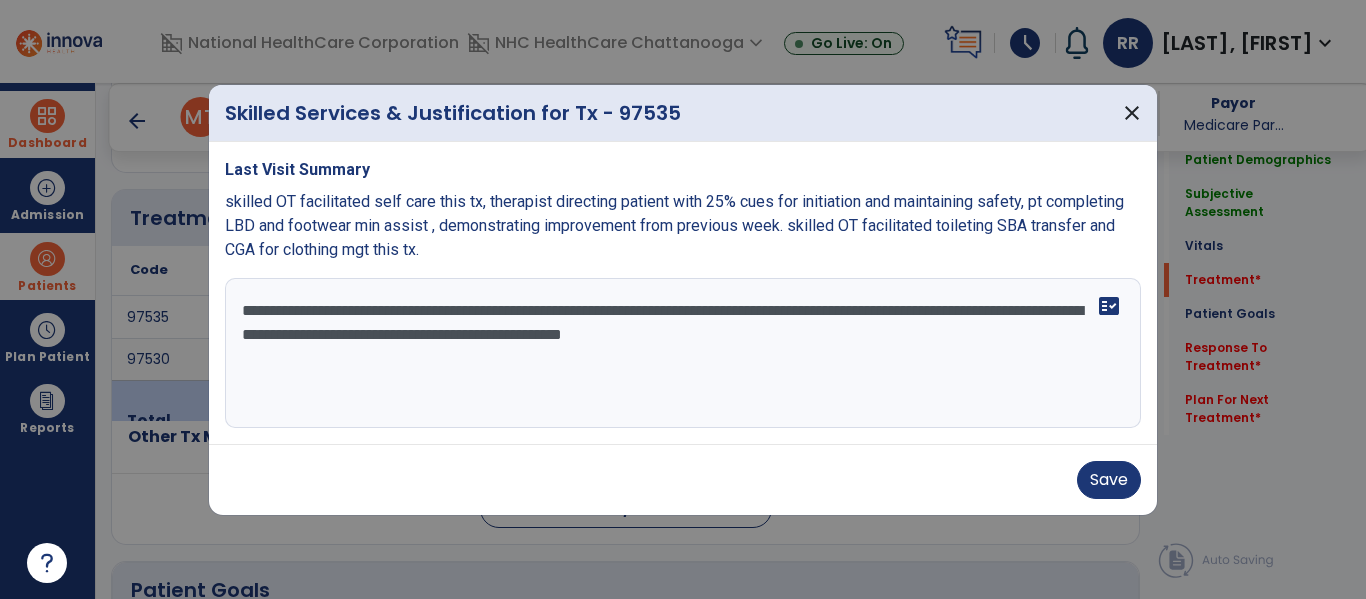 click on "skilled OT facilitated self care this tx, therapist directing patient with 25% cues for initiation and maintaining safety, pt completing LBD and footwear min assist , demonstrating improvement from previous week. skilled OT facilitated  toileting SBA transfer and CGA for clothing mgt this tx." at bounding box center (683, 226) 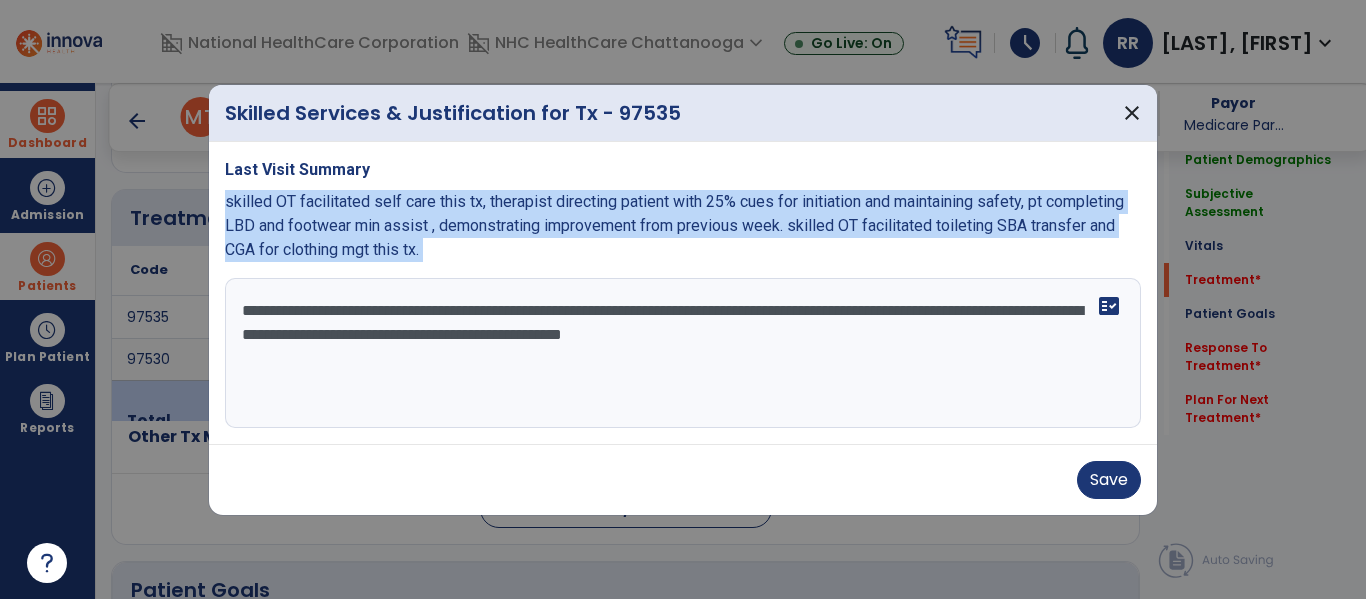 click on "skilled OT facilitated self care this tx, therapist directing patient with 25% cues for initiation and maintaining safety, pt completing LBD and footwear min assist , demonstrating improvement from previous week. skilled OT facilitated  toileting SBA transfer and CGA for clothing mgt this tx." at bounding box center (683, 226) 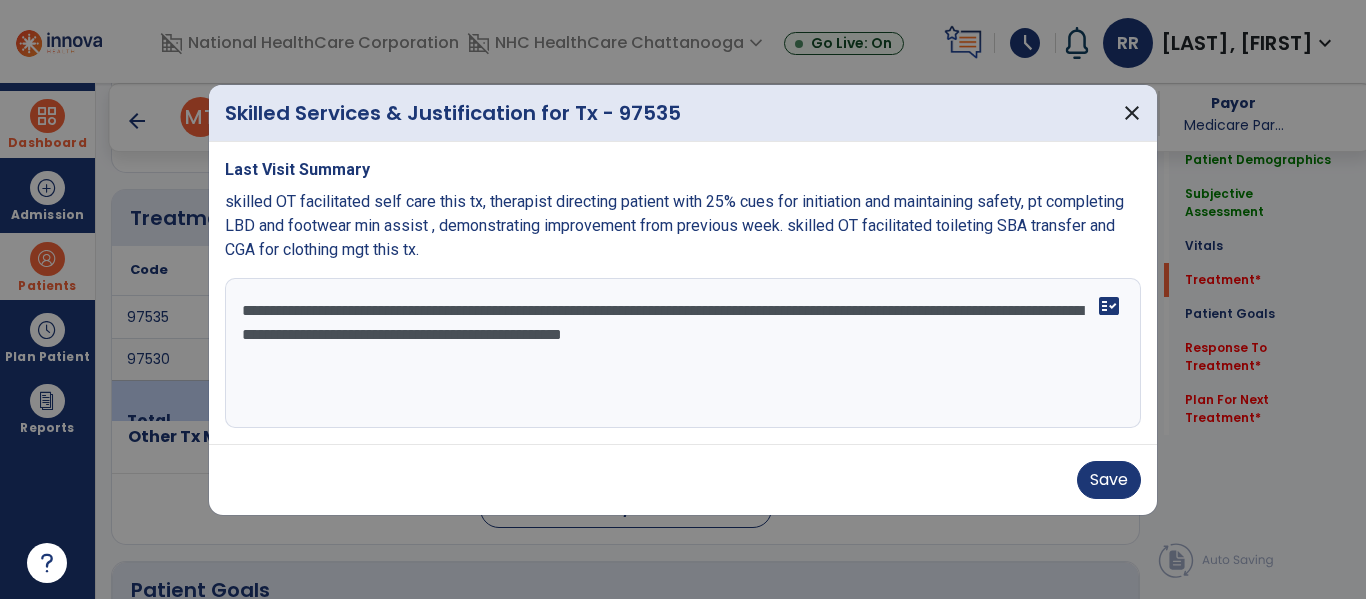 click on "**********" at bounding box center [683, 353] 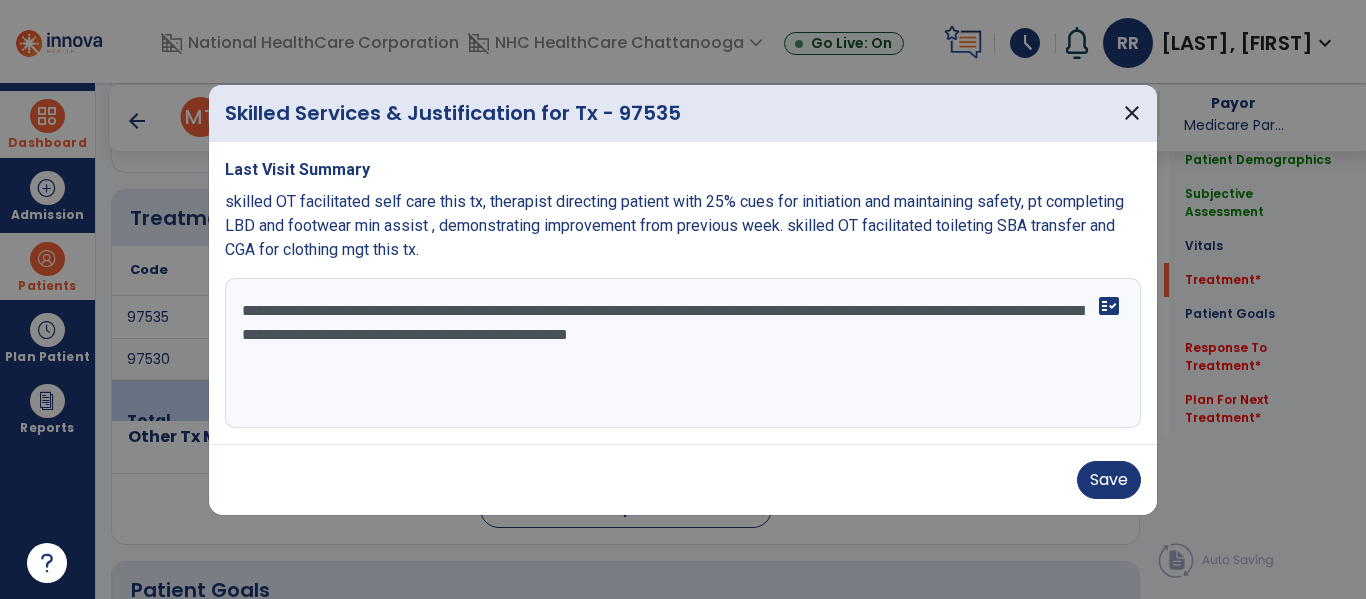 click on "skilled OT facilitated self care this tx, therapist directing patient with 25% cues for initiation and maintaining safety, pt completing LBD and footwear min assist , demonstrating improvement from previous week. skilled OT facilitated  toileting SBA transfer and CGA for clothing mgt this tx." at bounding box center (683, 226) 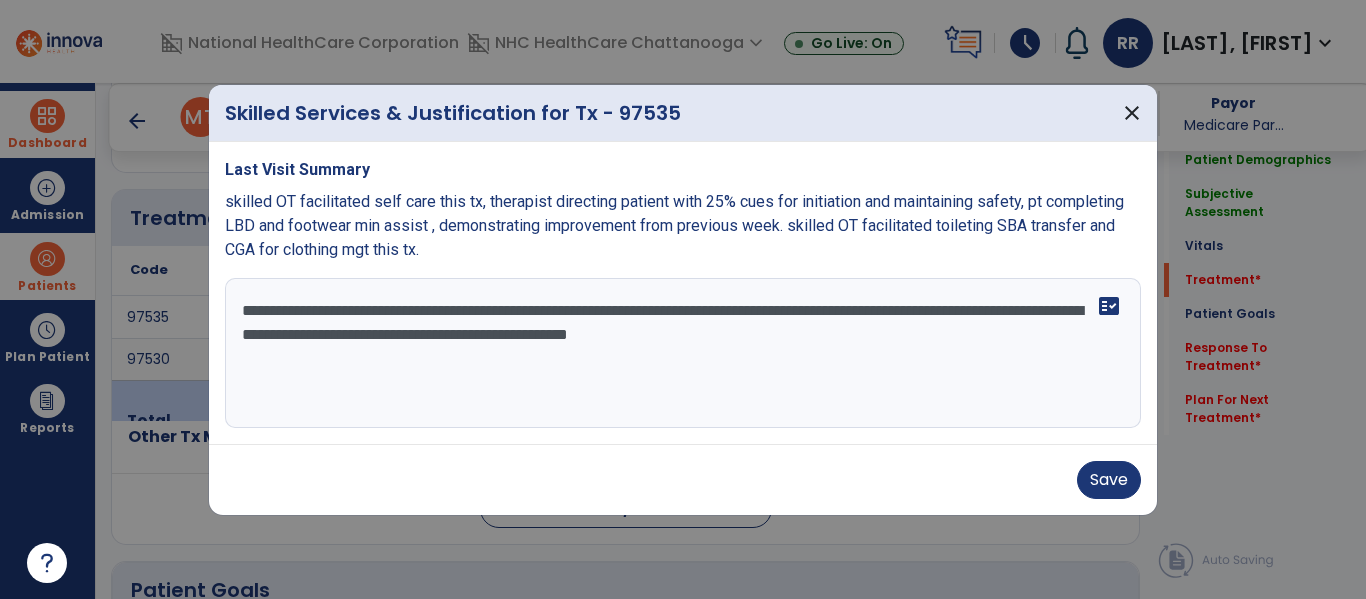 click on "**********" at bounding box center (683, 353) 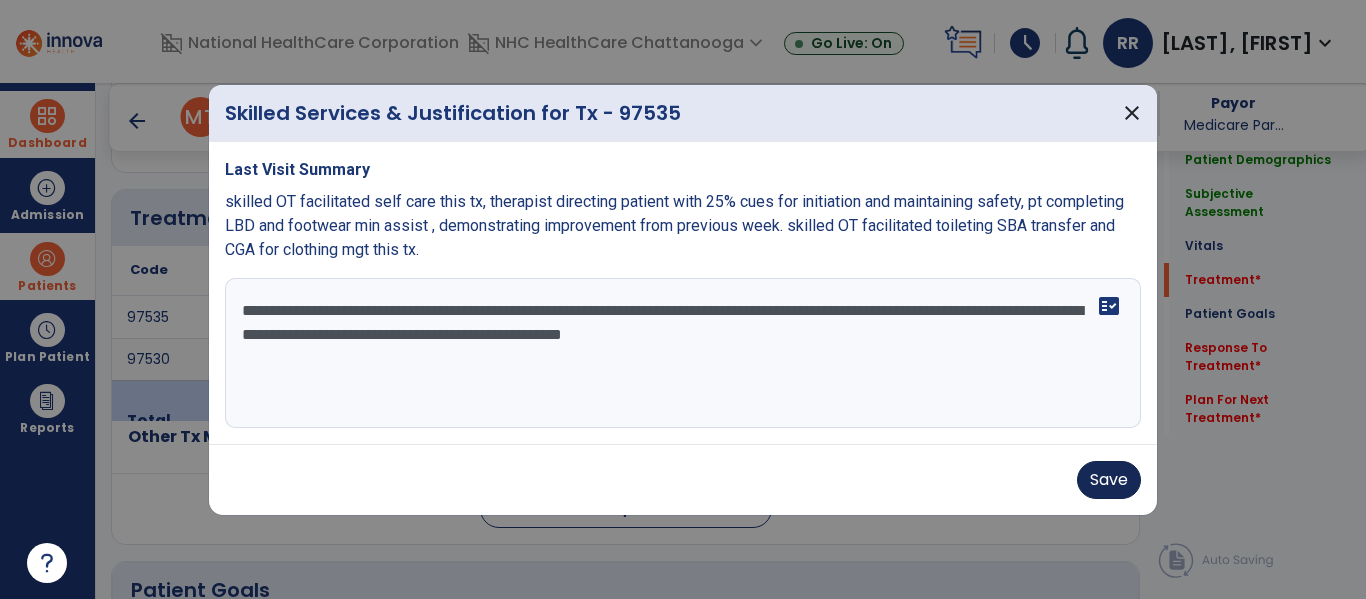 type on "**********" 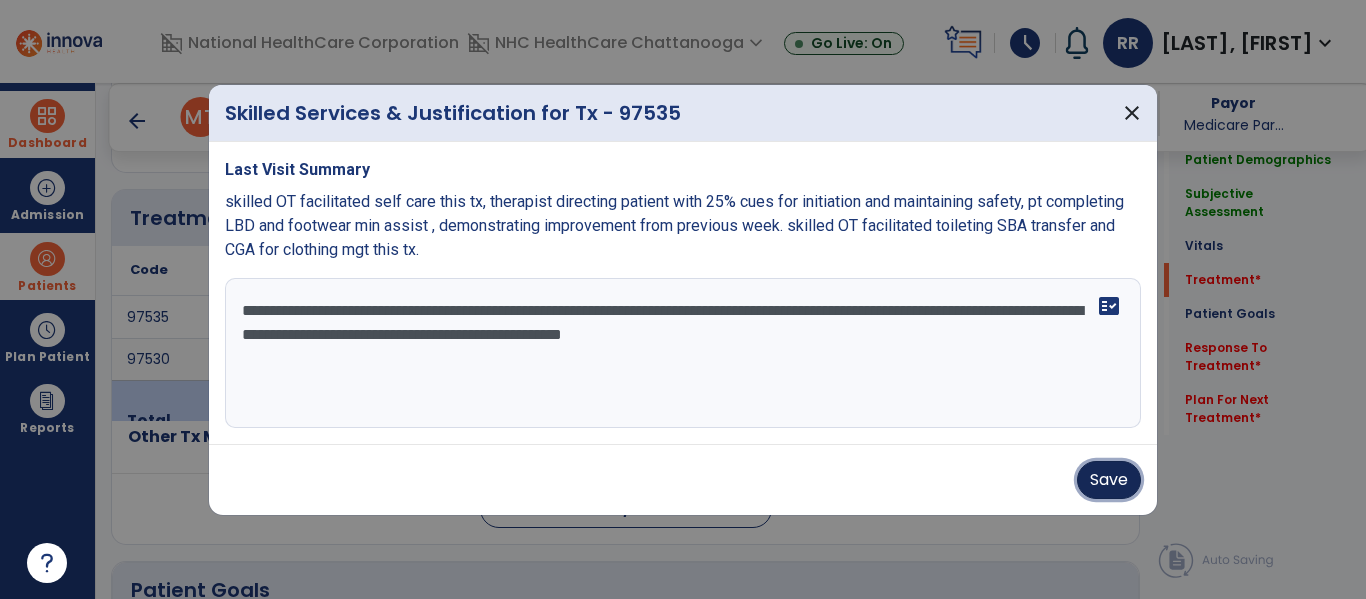 click on "Save" at bounding box center [1109, 480] 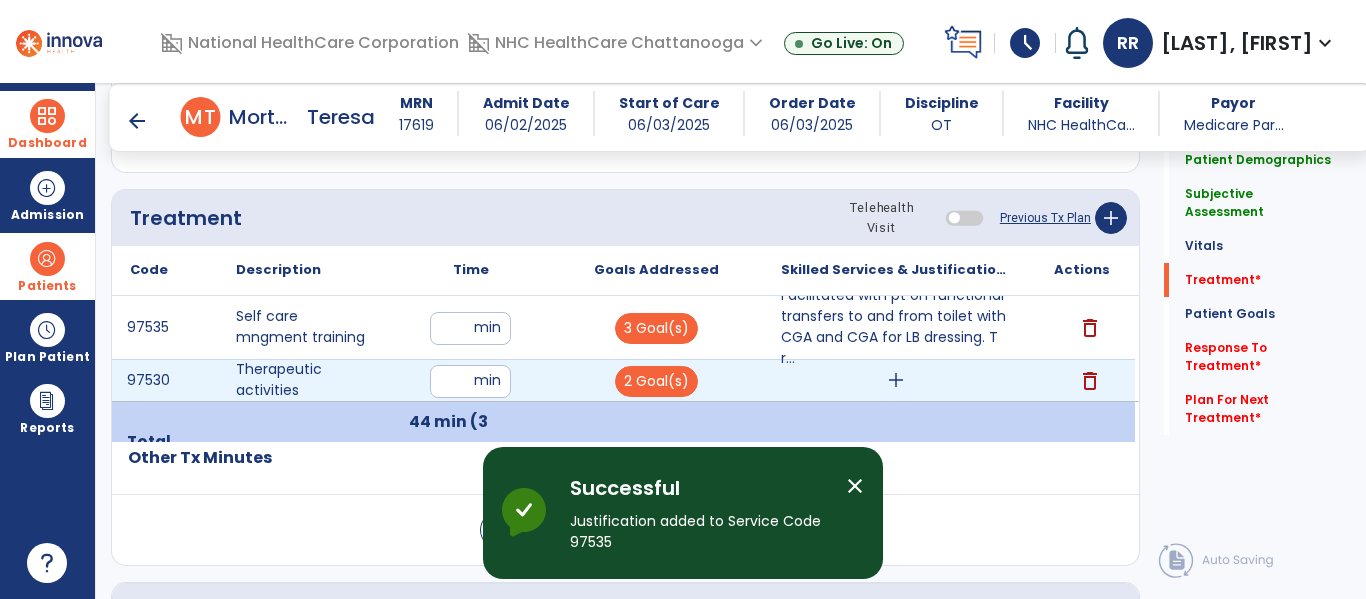click on "add" at bounding box center (896, 380) 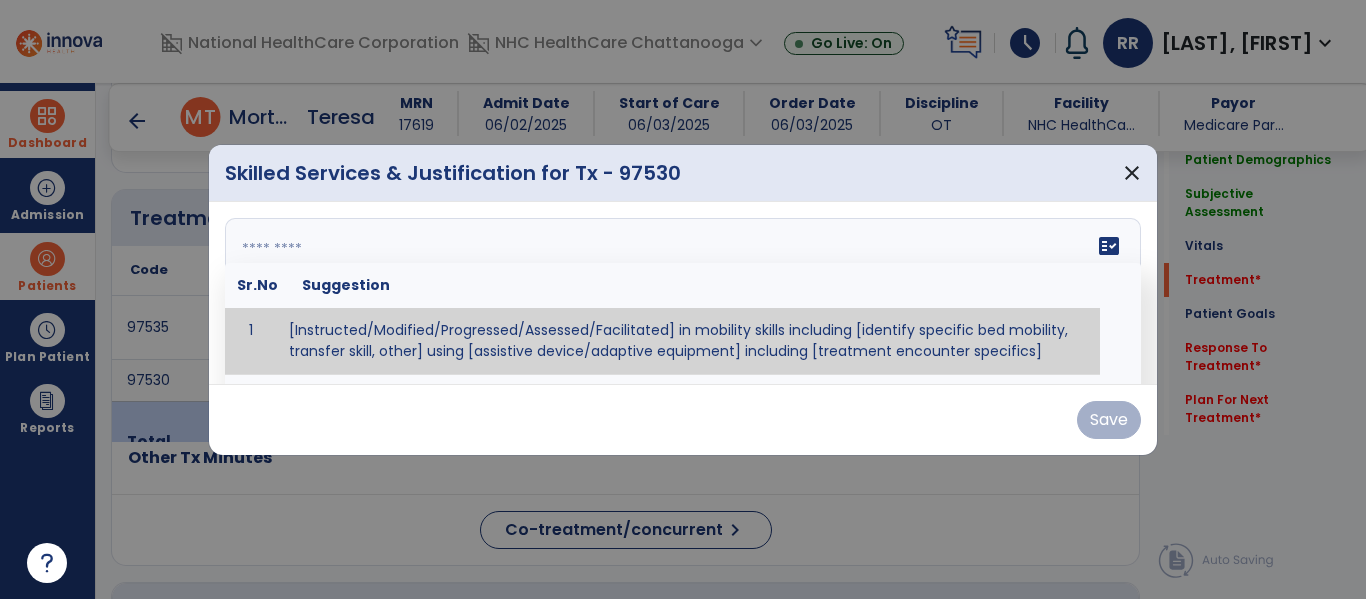 click on "fact_check  Sr.No Suggestion 1 [Instructed/Modified/Progressed/Assessed/Facilitated] in mobility skills including [identify specific bed mobility, transfer skill, other] using [assistive device/adaptive equipment] including [treatment encounter specifics]" at bounding box center (683, 293) 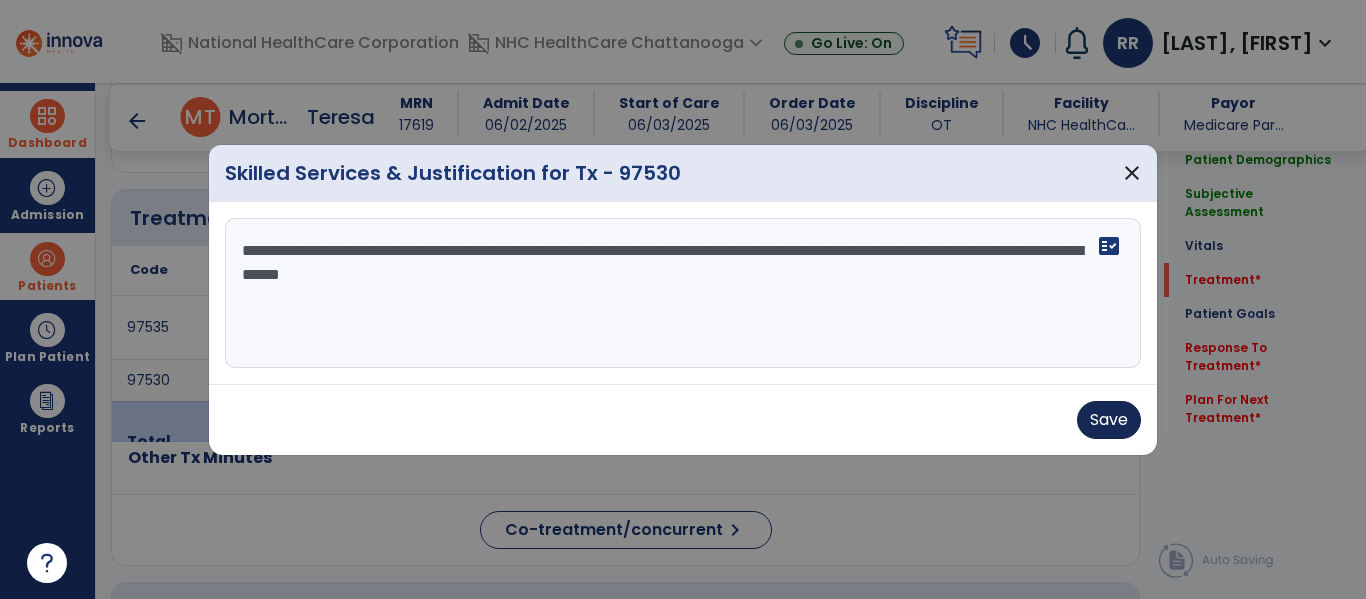 type on "**********" 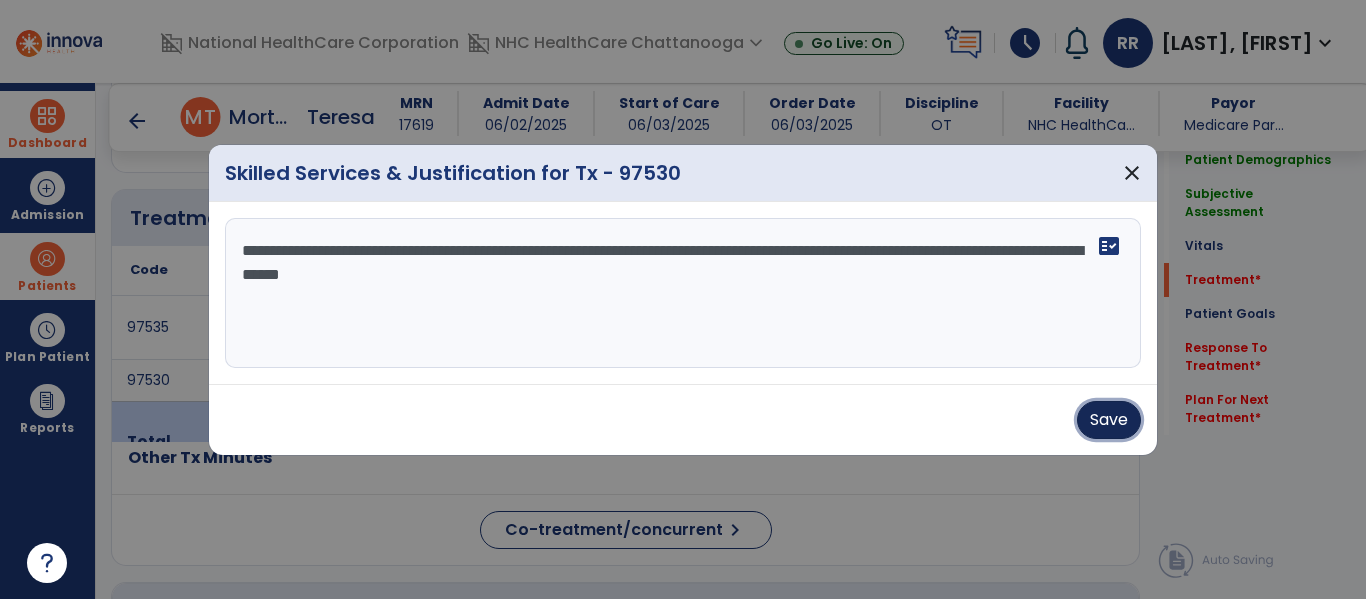 click on "Save" at bounding box center (1109, 420) 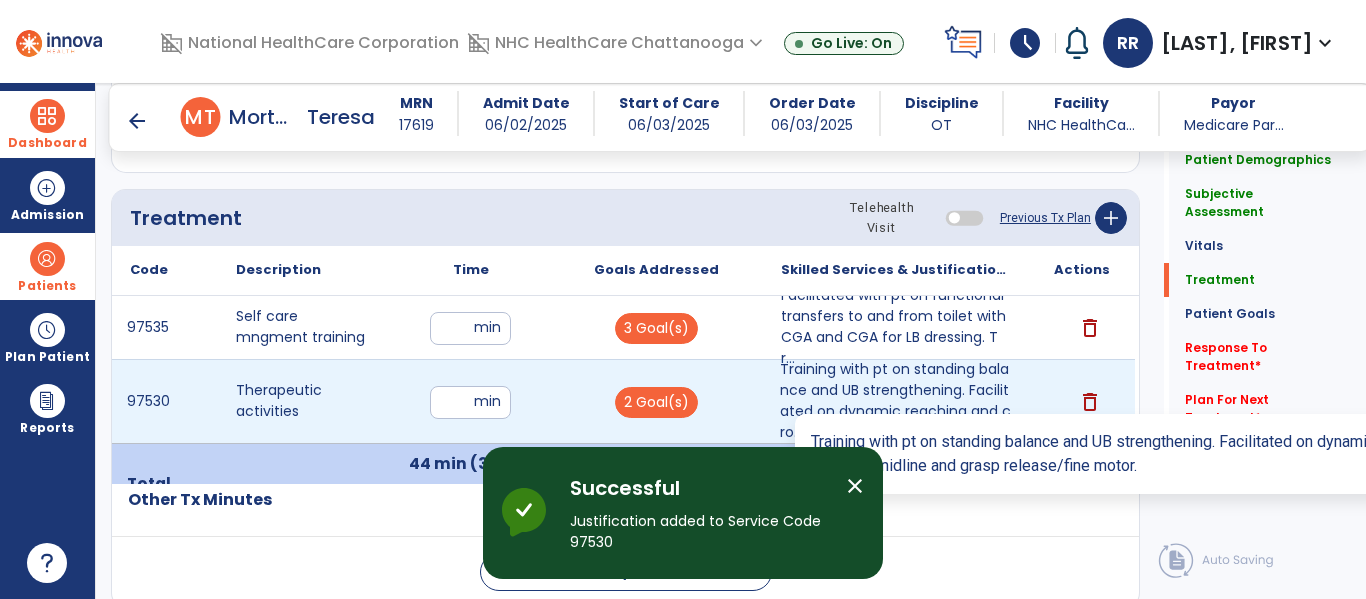 click on "Training with pt on standing balance and UB strengthening. Facilitated on dynamic reaching and cro..." at bounding box center [896, 401] 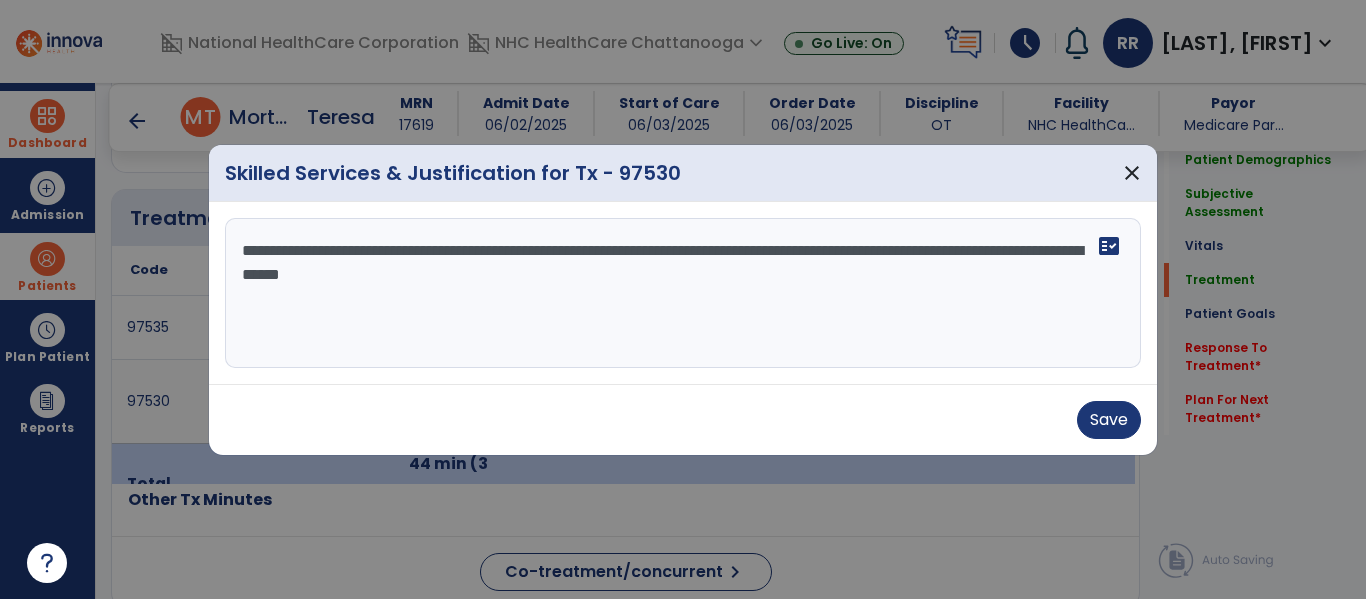 click on "**********" at bounding box center [683, 293] 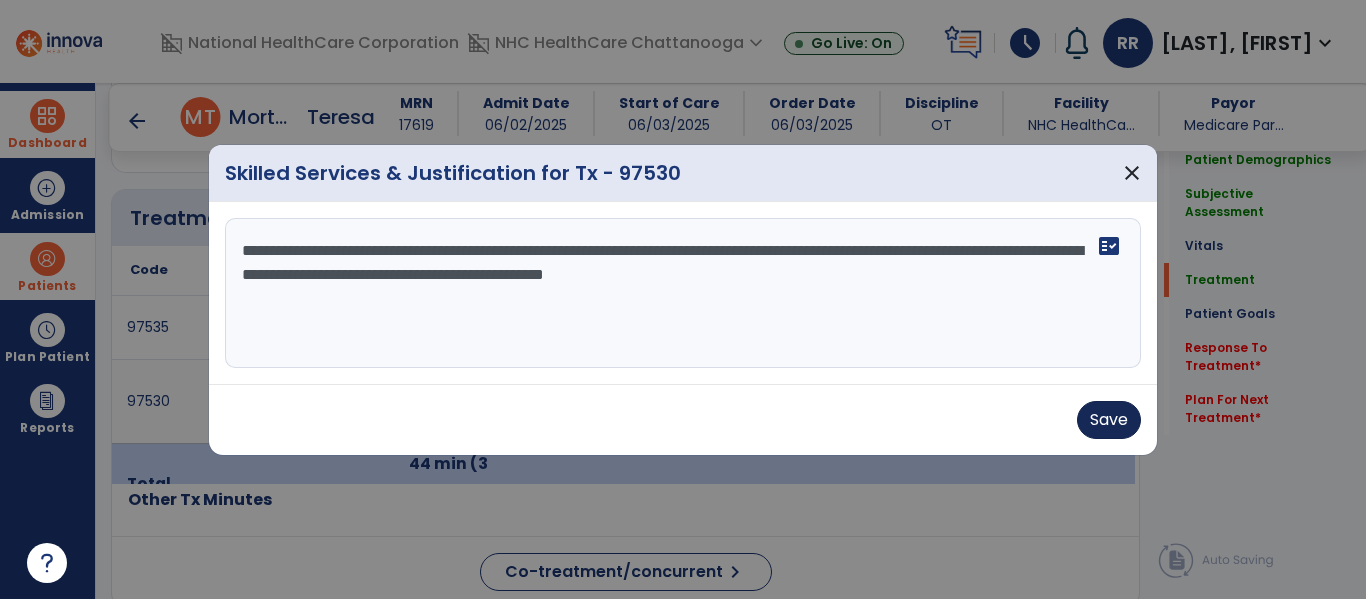 type on "**********" 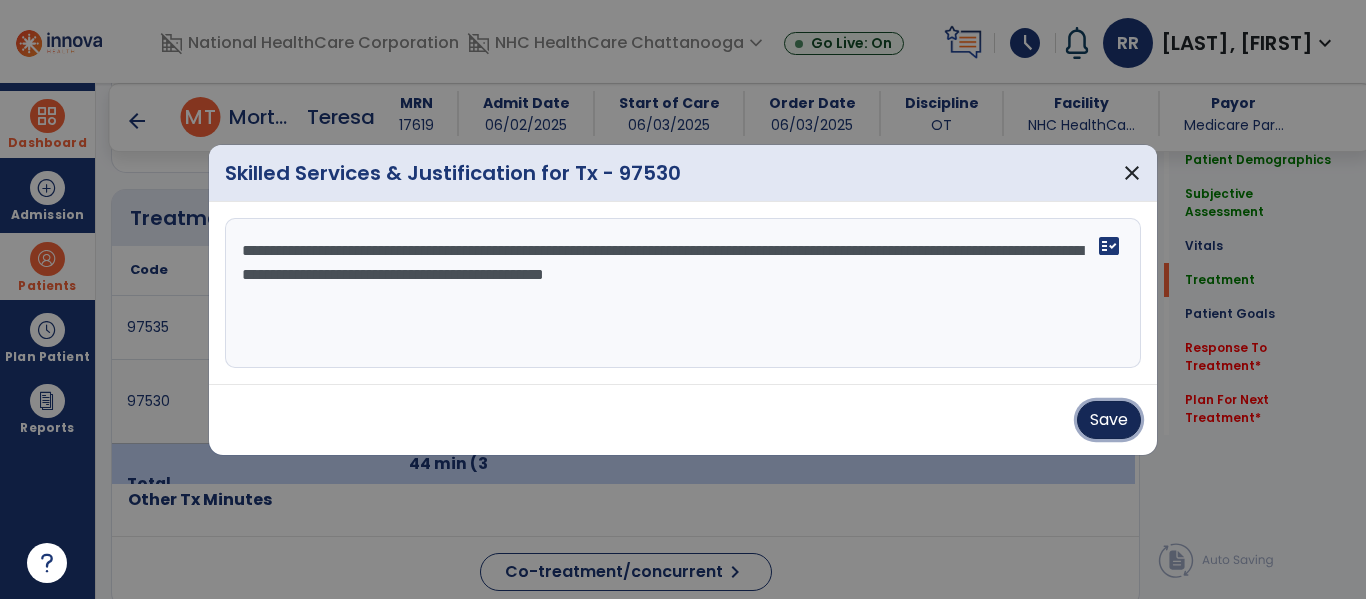 click on "Save" at bounding box center (1109, 420) 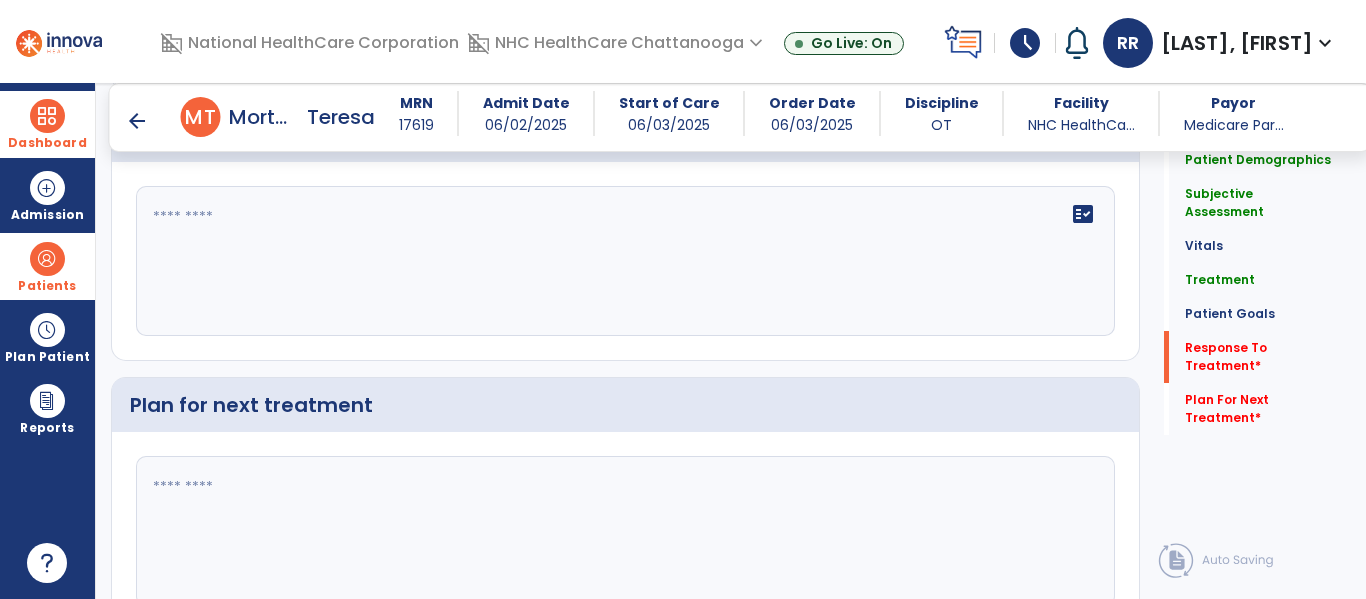 scroll, scrollTop: 2771, scrollLeft: 0, axis: vertical 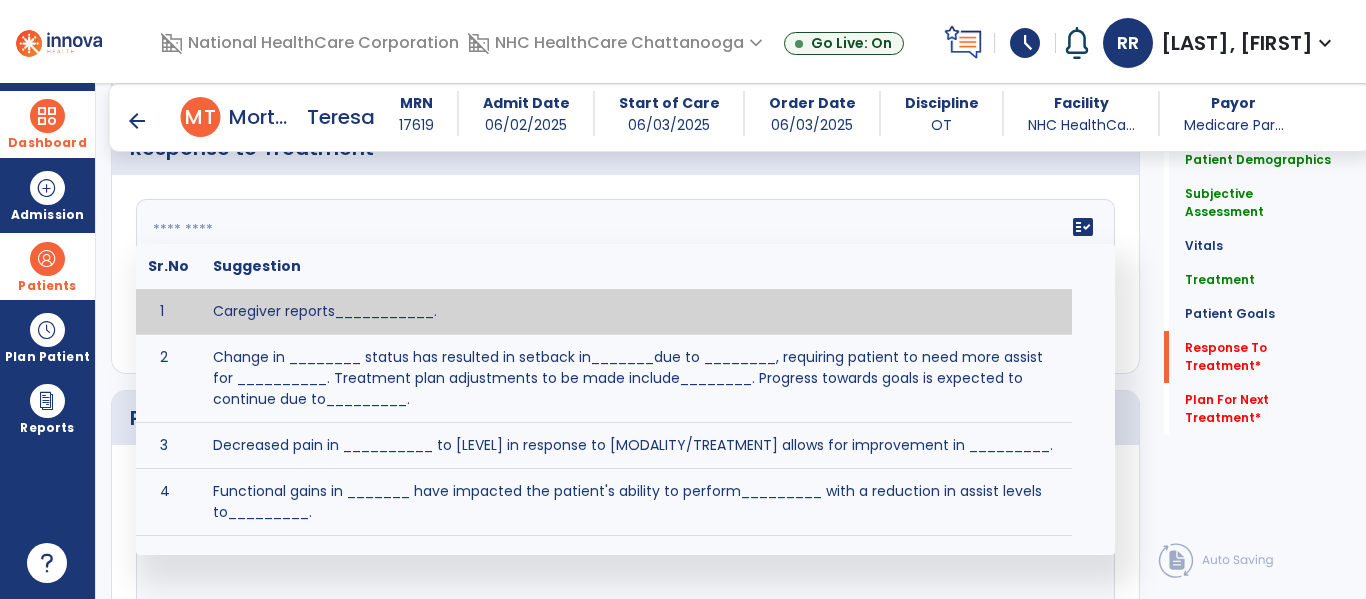 click on "fact_check  Sr.No Suggestion 1 Caregiver reports___________. 2 Change in ________ status has resulted in setback in_______due to ________, requiring patient to need more assist for __________.   Treatment plan adjustments to be made include________.  Progress towards goals is expected to continue due to_________. 3 Decreased pain in __________ to [LEVEL] in response to [MODALITY/TREATMENT] allows for improvement in _________. 4 Functional gains in _______ have impacted the patient's ability to perform_________ with a reduction in assist levels to_________. 5 Functional progress this week has been significant due to__________. 6 Gains in ________ have improved the patient's ability to perform ______with decreased levels of assist to___________. 7 Improvement in ________allows patient to tolerate higher levels of challenges in_________. 8 Pain in [AREA] has decreased to [LEVEL] in response to [TREATMENT/MODALITY], allowing fore ease in completing__________. 9 10 11 12 13 14 15 16 17 18 19 20 21" 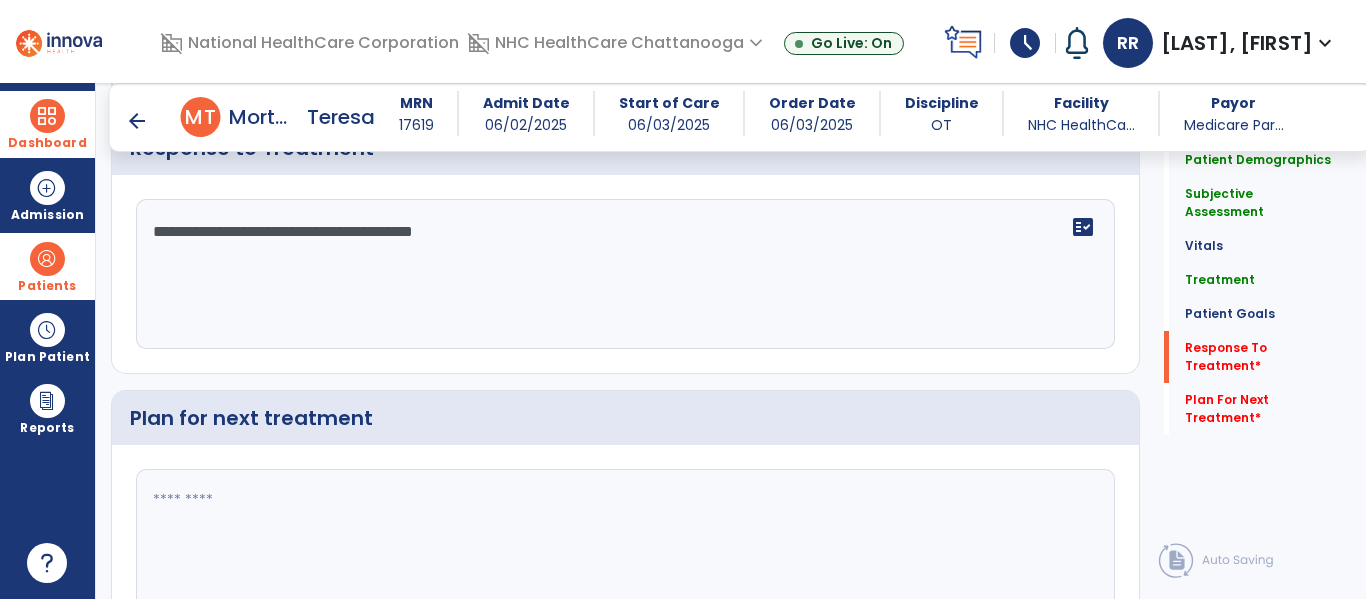 type on "**********" 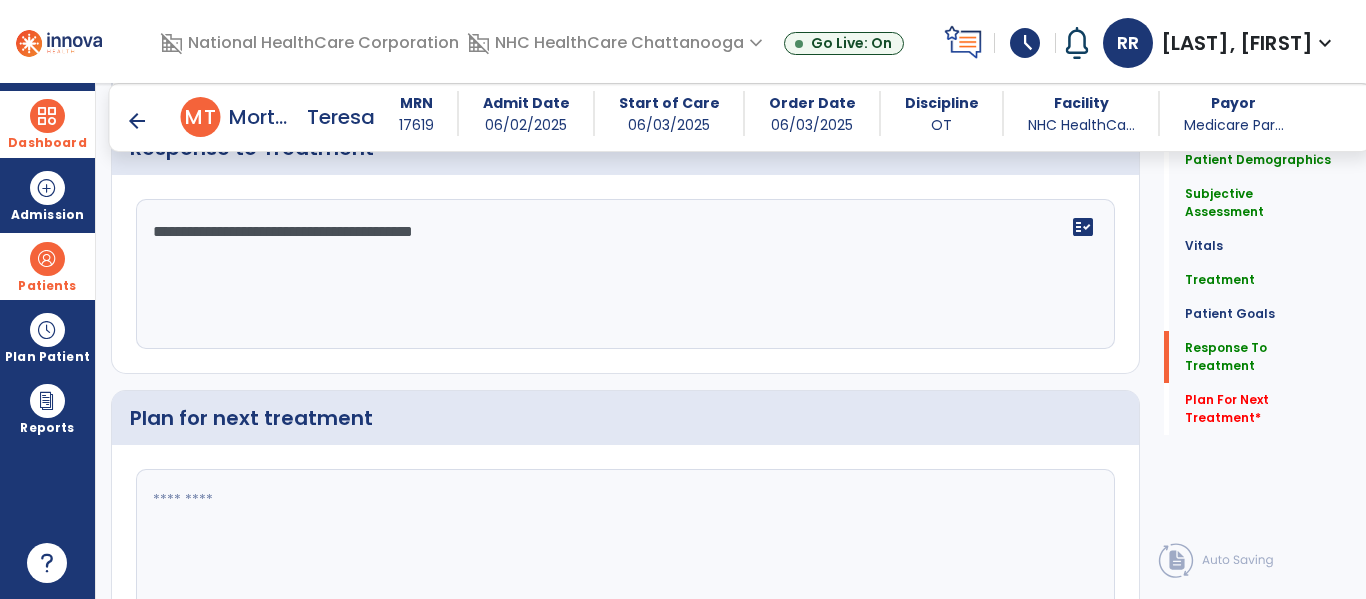 click 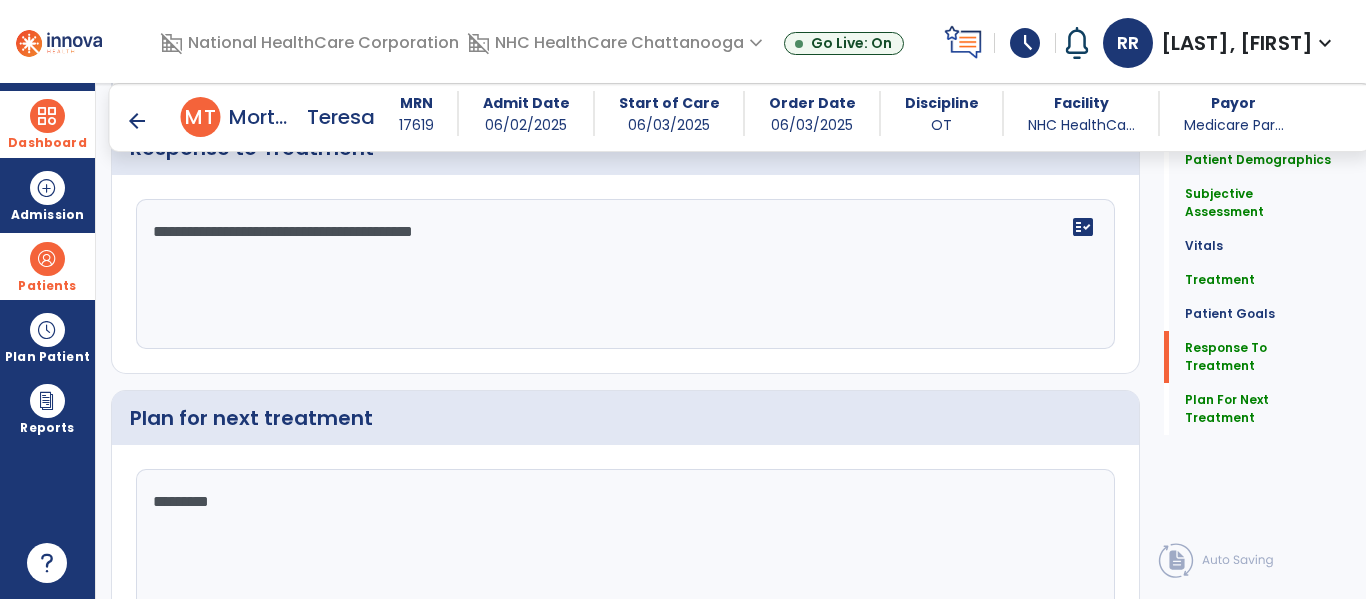 scroll, scrollTop: 2771, scrollLeft: 0, axis: vertical 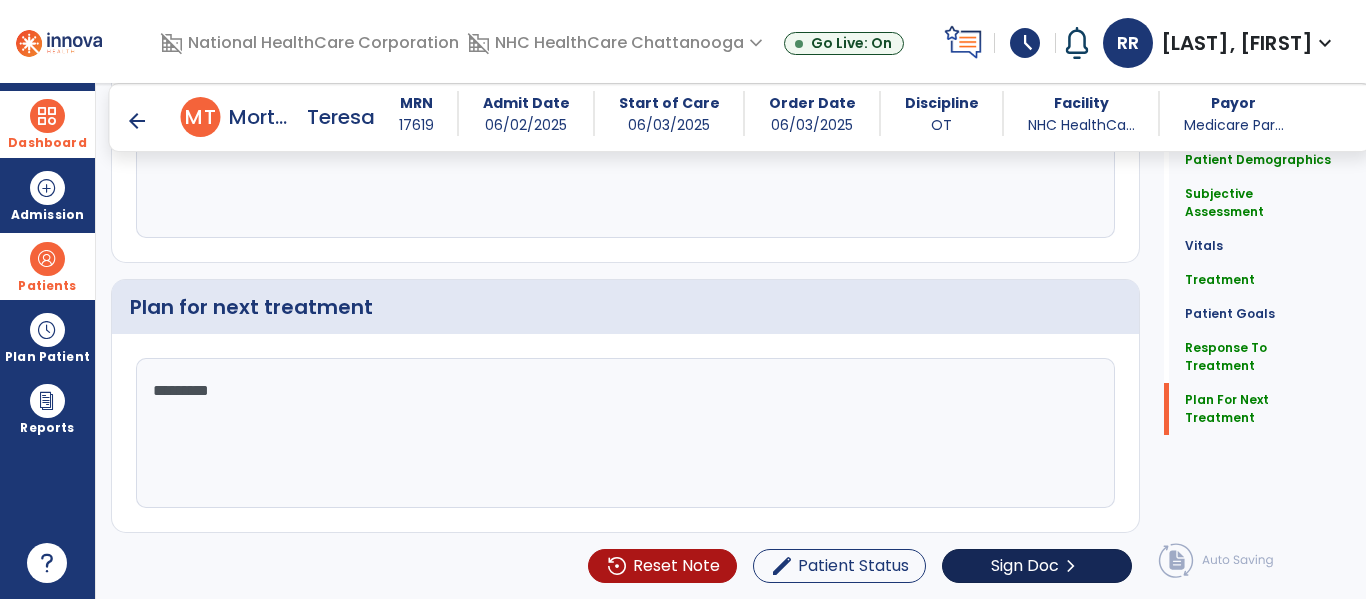 type on "*********" 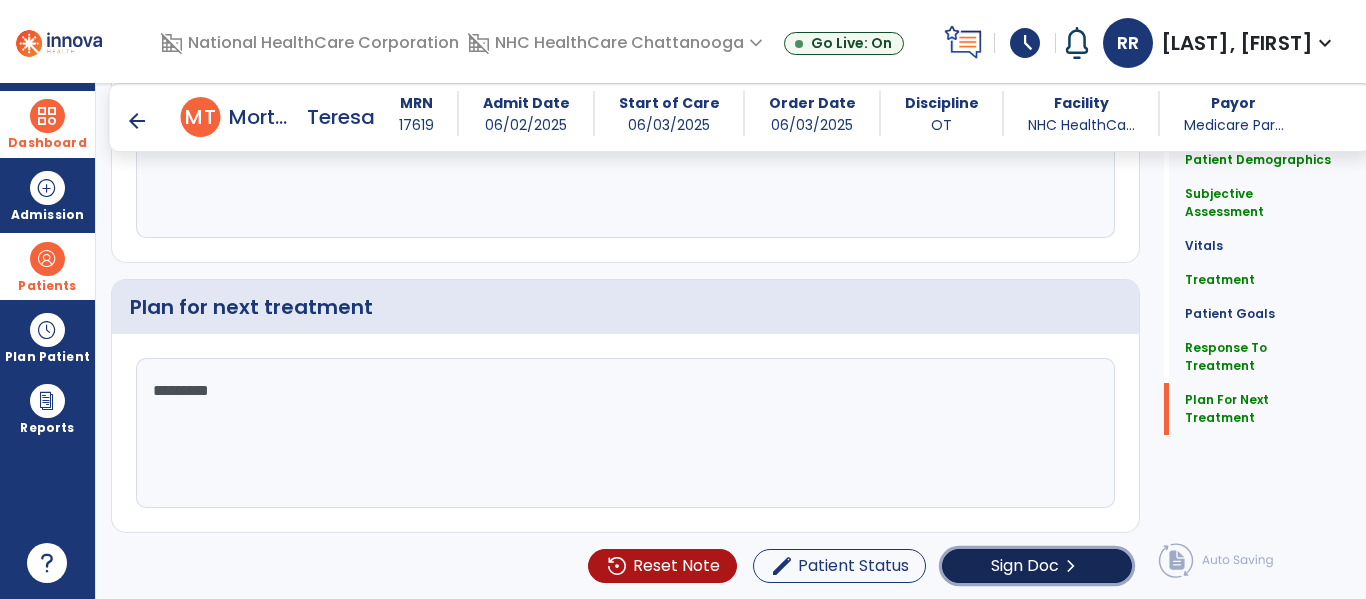 click on "Sign Doc  chevron_right" 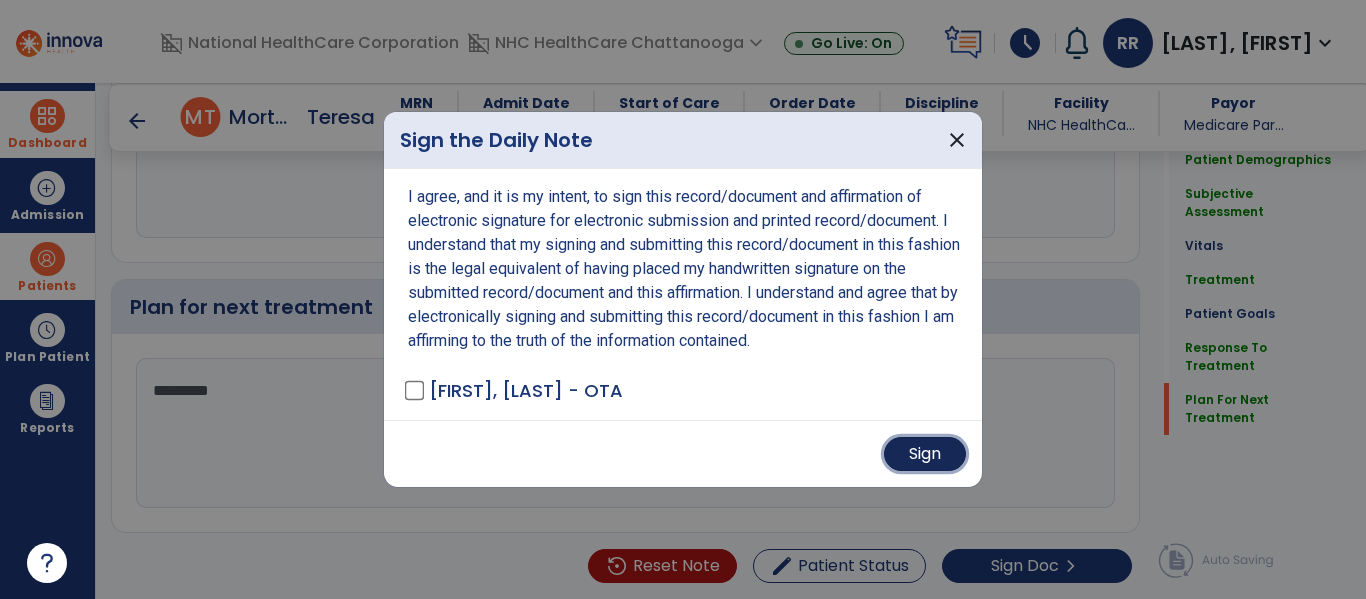 click on "Sign" at bounding box center (925, 454) 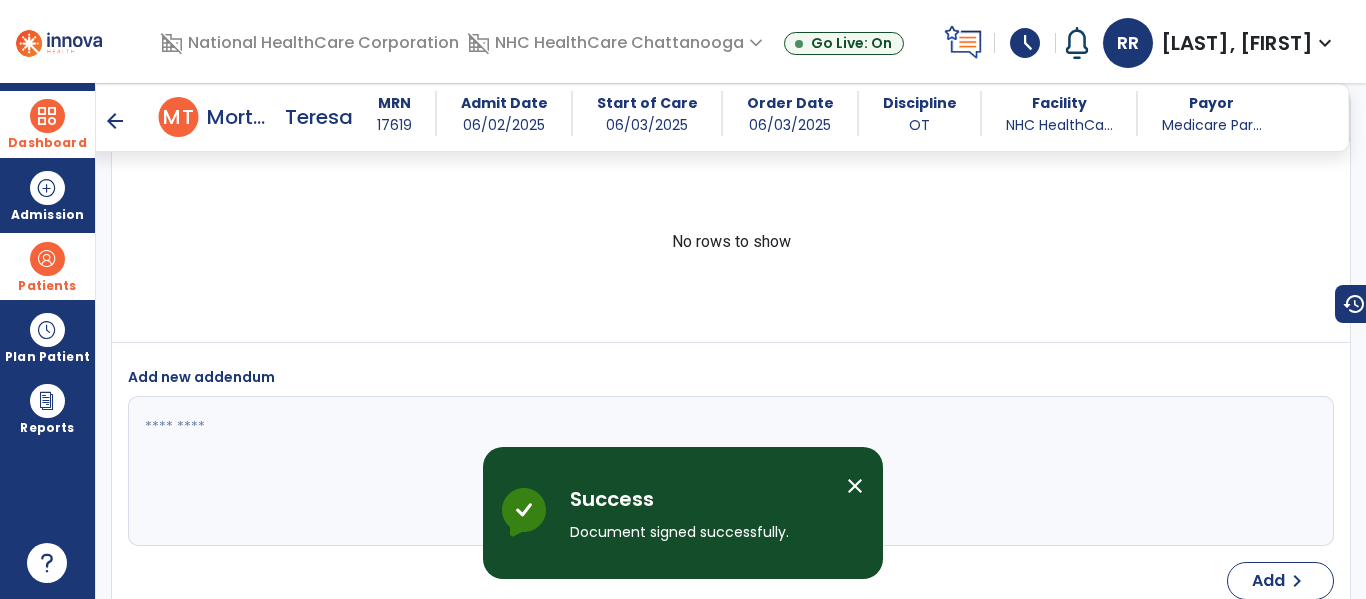 scroll, scrollTop: 4275, scrollLeft: 0, axis: vertical 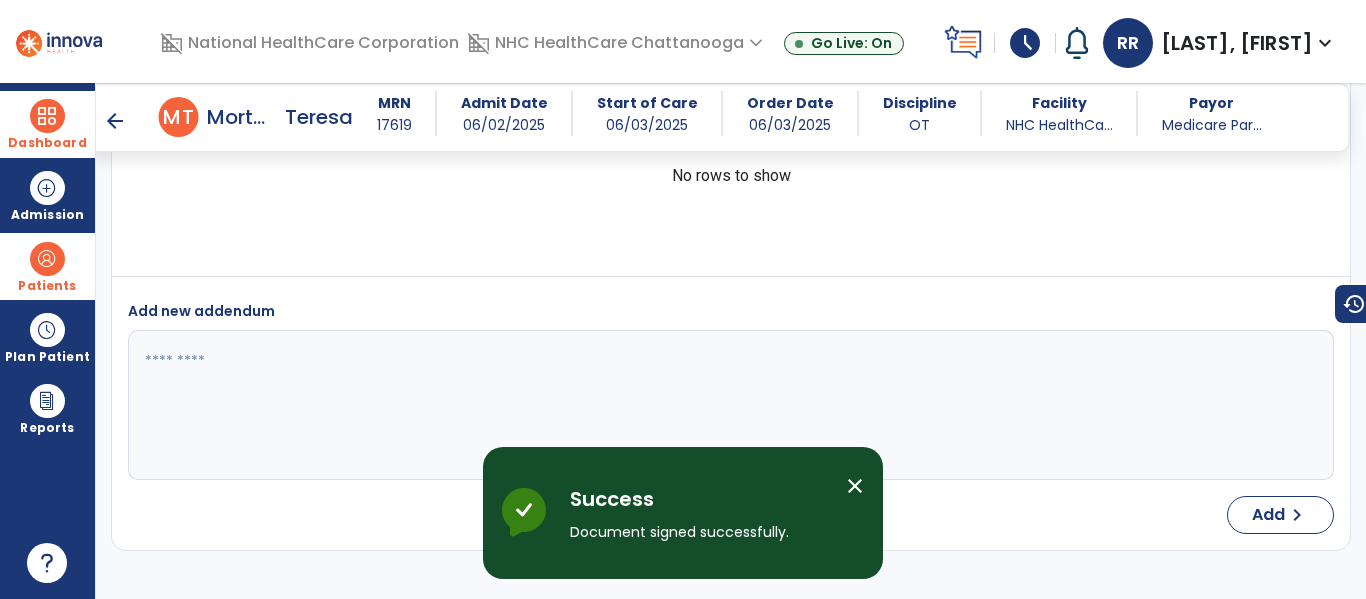 click on "arrow_back" at bounding box center [115, 121] 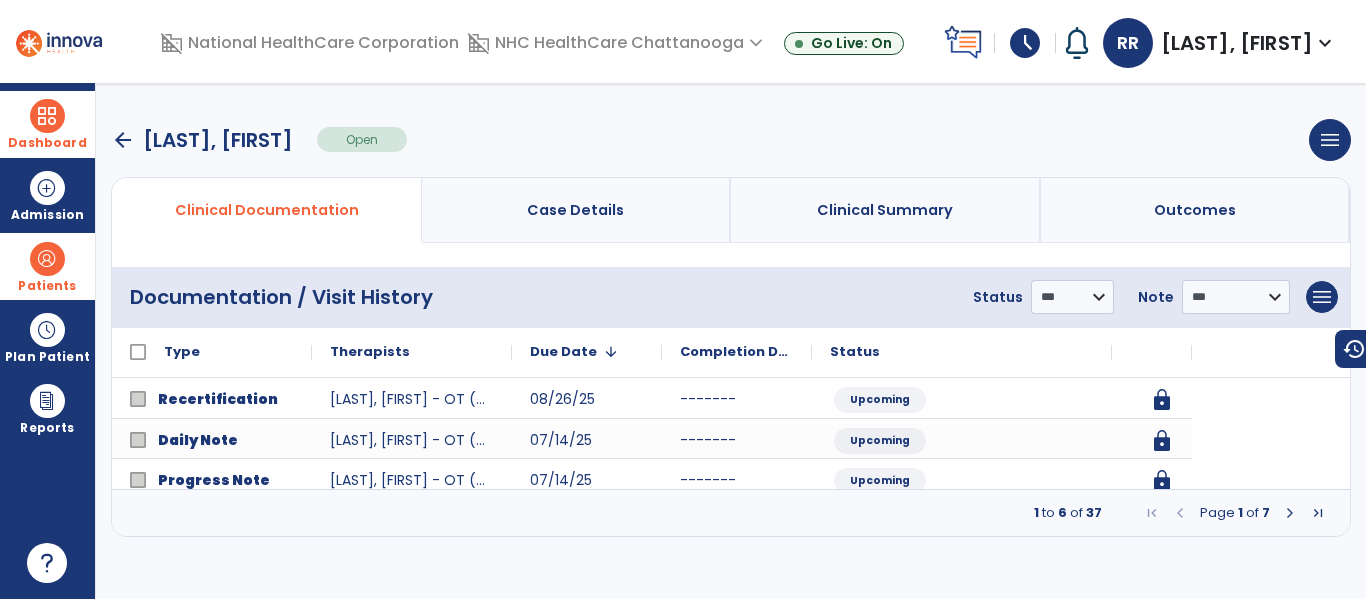 scroll, scrollTop: 0, scrollLeft: 0, axis: both 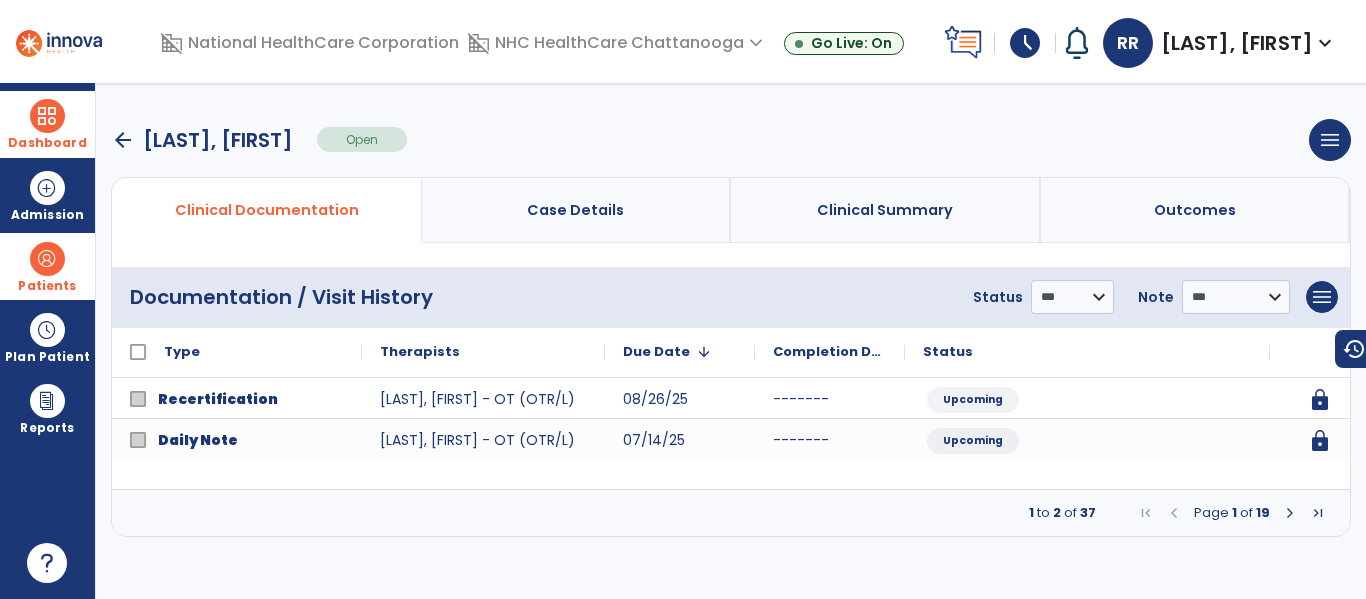 click on "Patients" at bounding box center [47, 286] 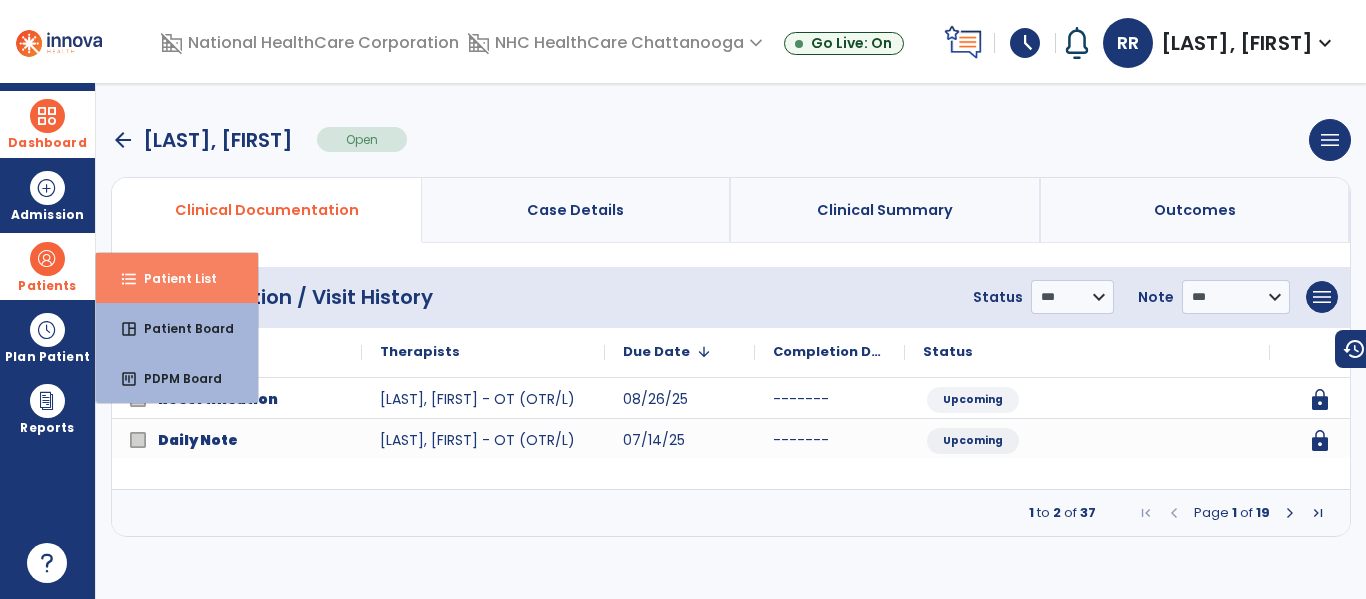 click on "Patient List" at bounding box center [172, 278] 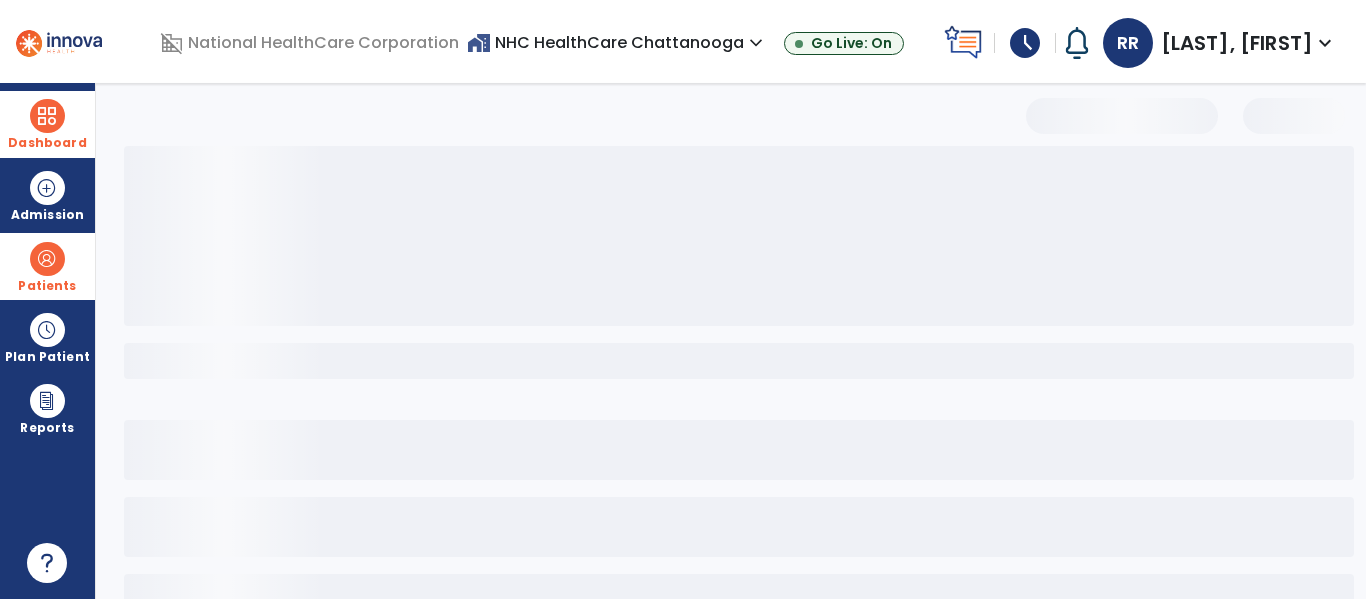 select on "***" 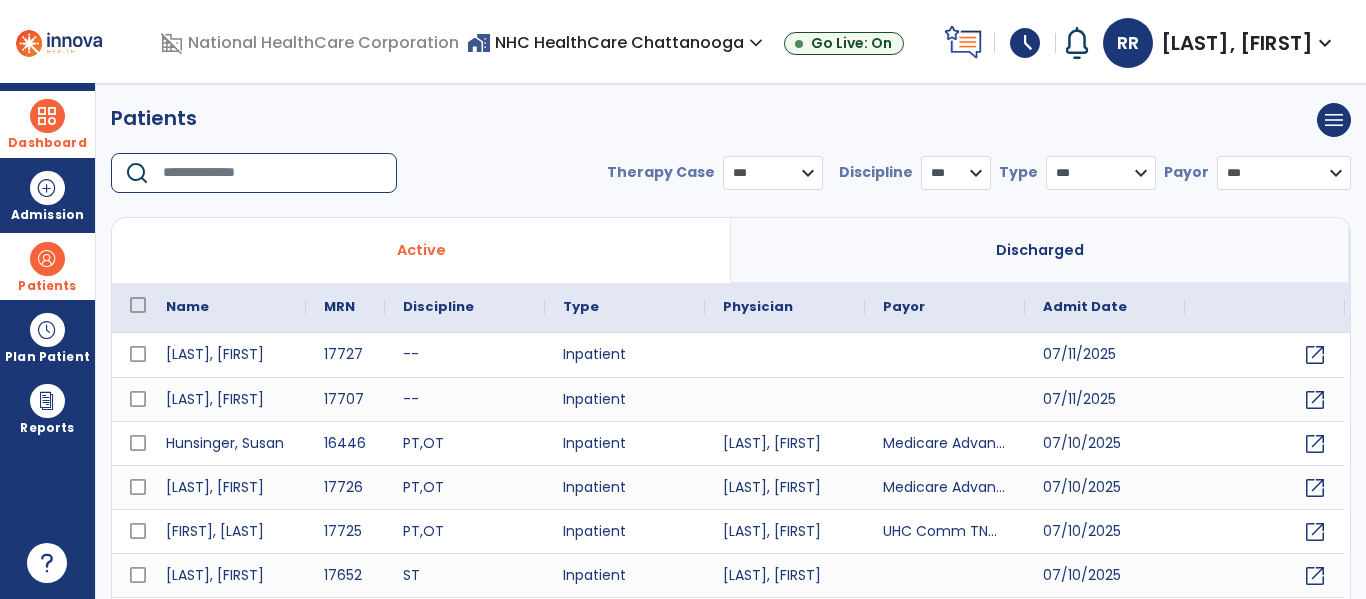 click at bounding box center (273, 173) 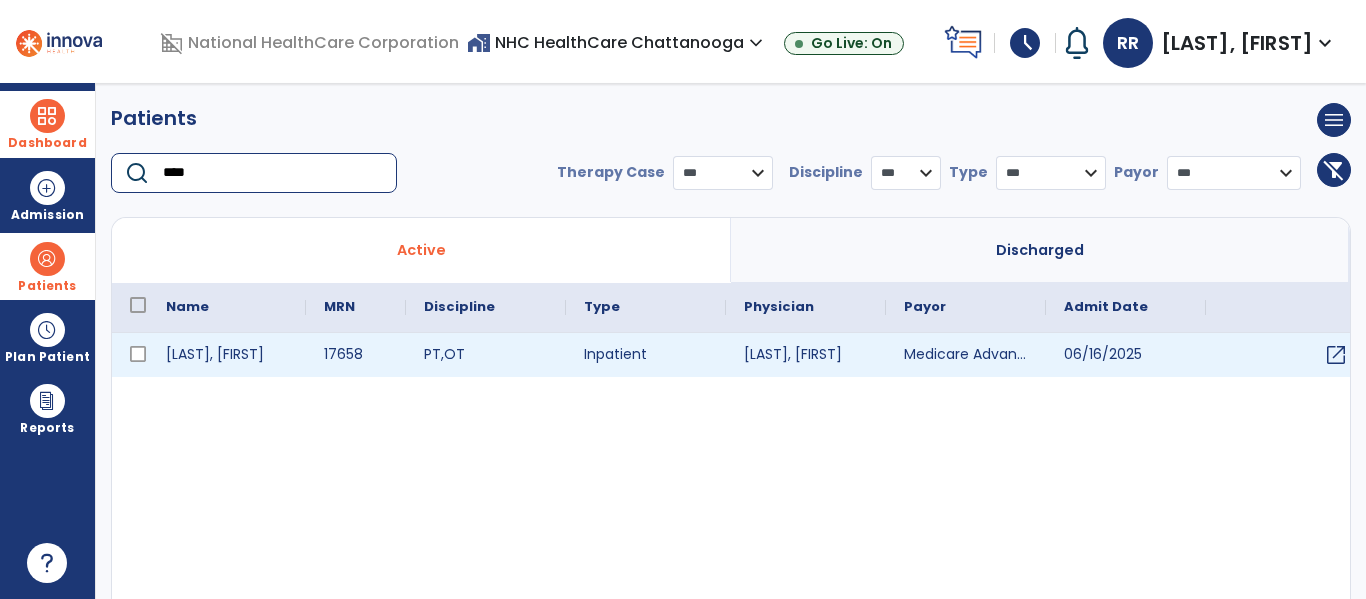 type on "****" 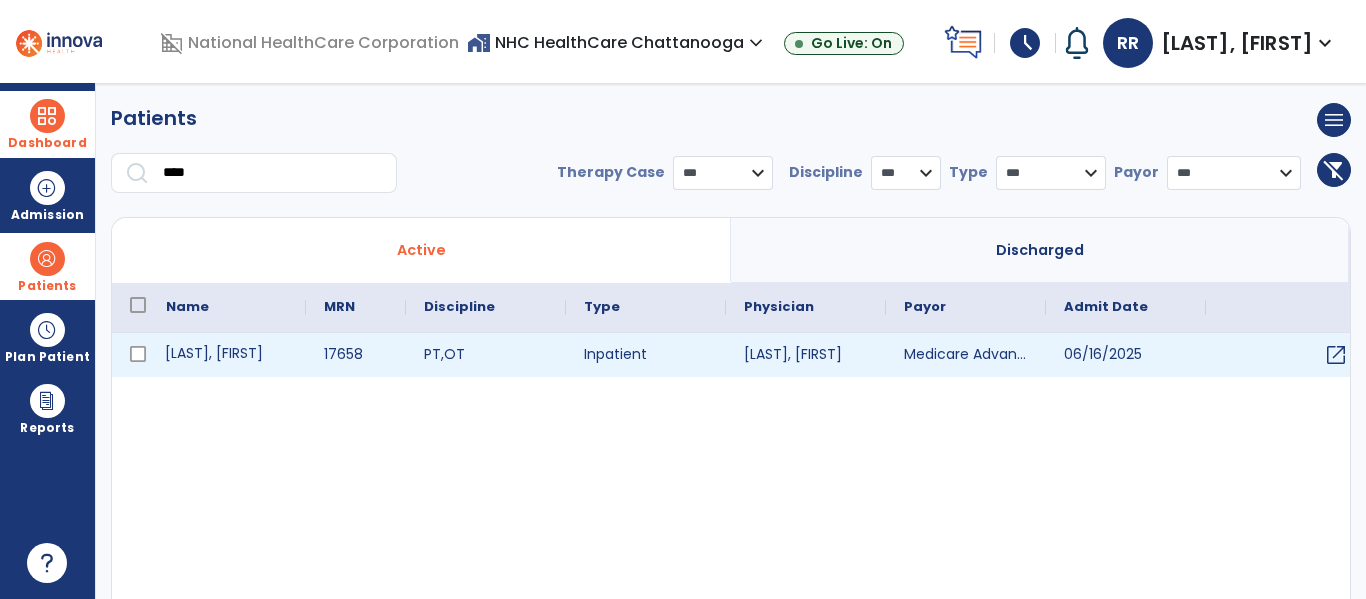 click on "[LAST], [FIRST]" at bounding box center (227, 355) 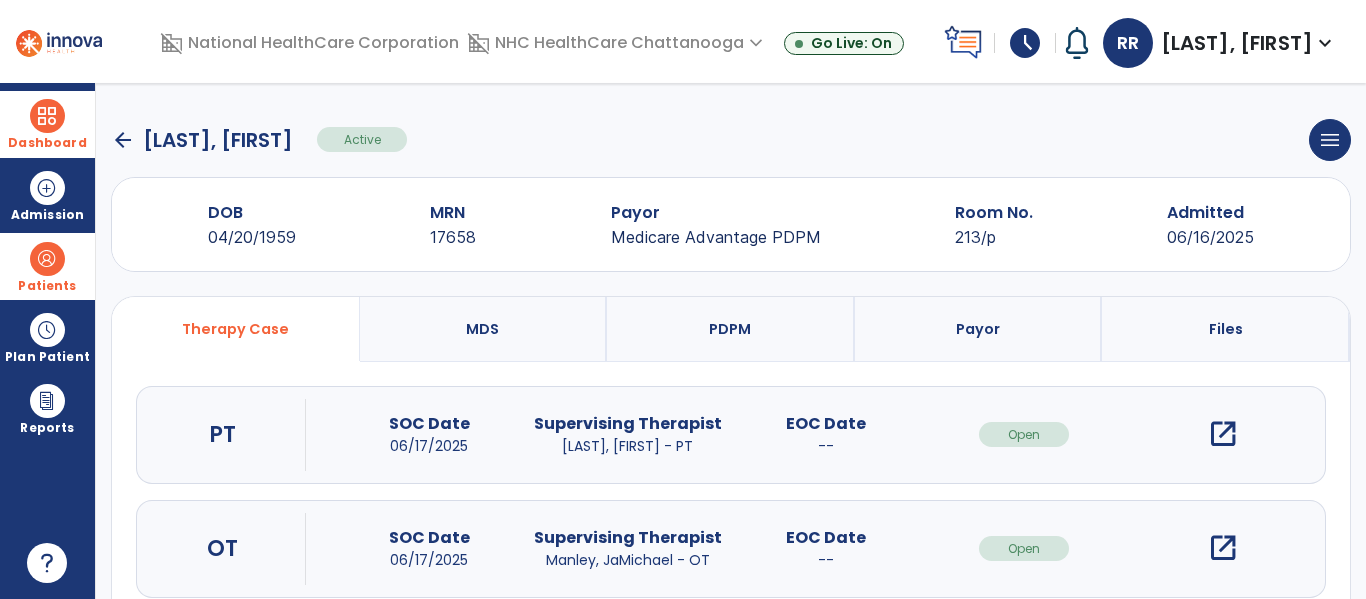 click on "open_in_new" at bounding box center [1223, 548] 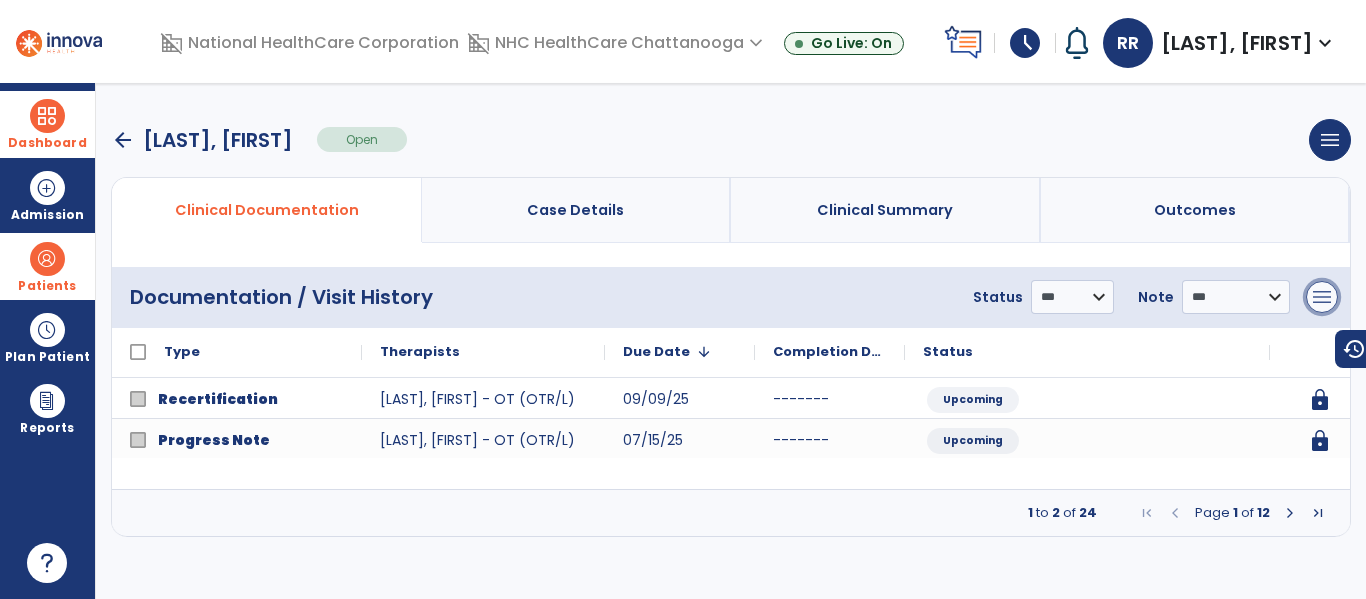 click on "menu" at bounding box center (1322, 297) 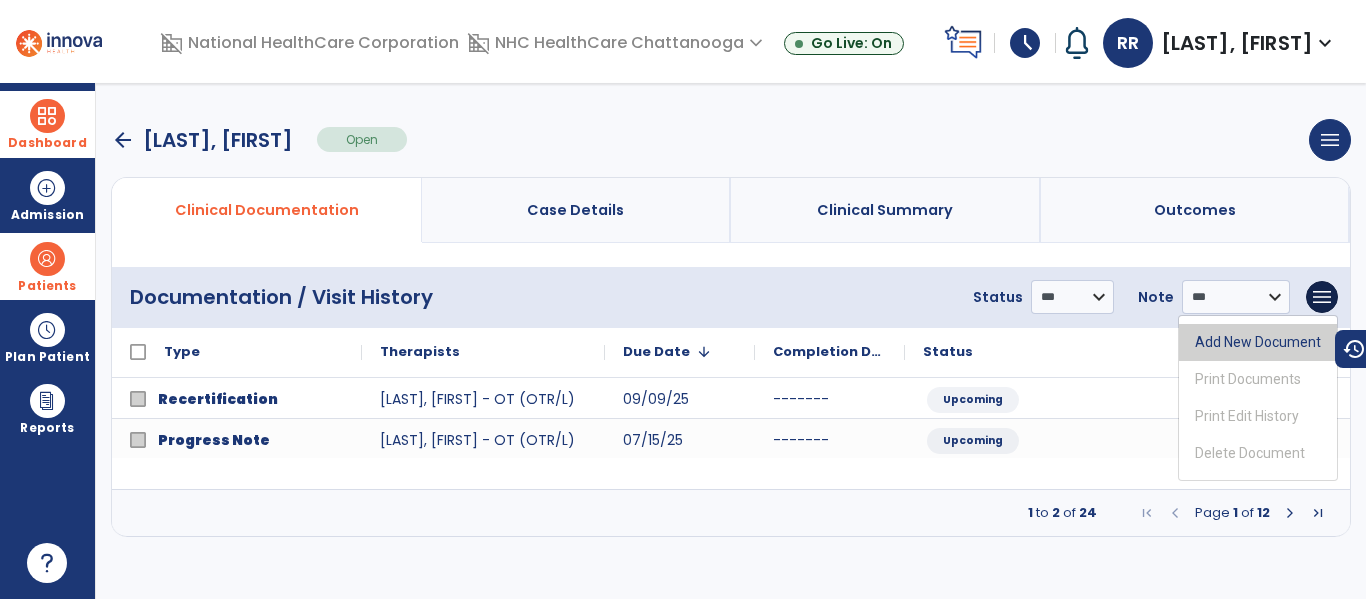 click on "Add New Document" at bounding box center [1258, 342] 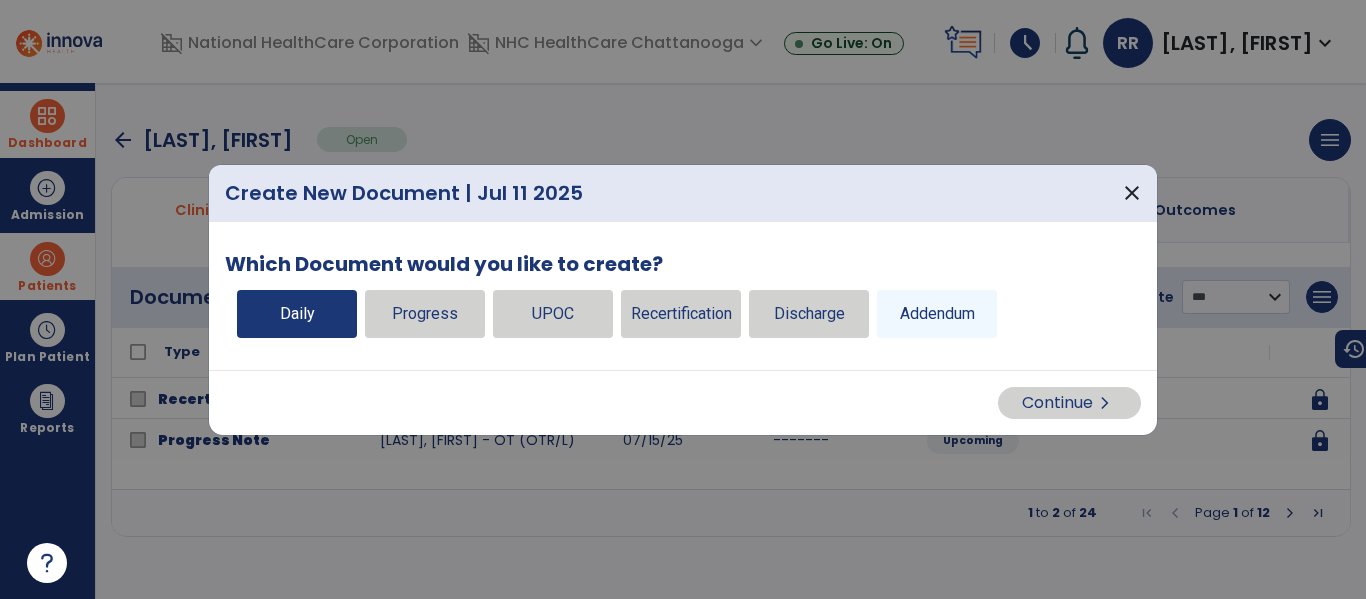 click on "Daily" at bounding box center (297, 314) 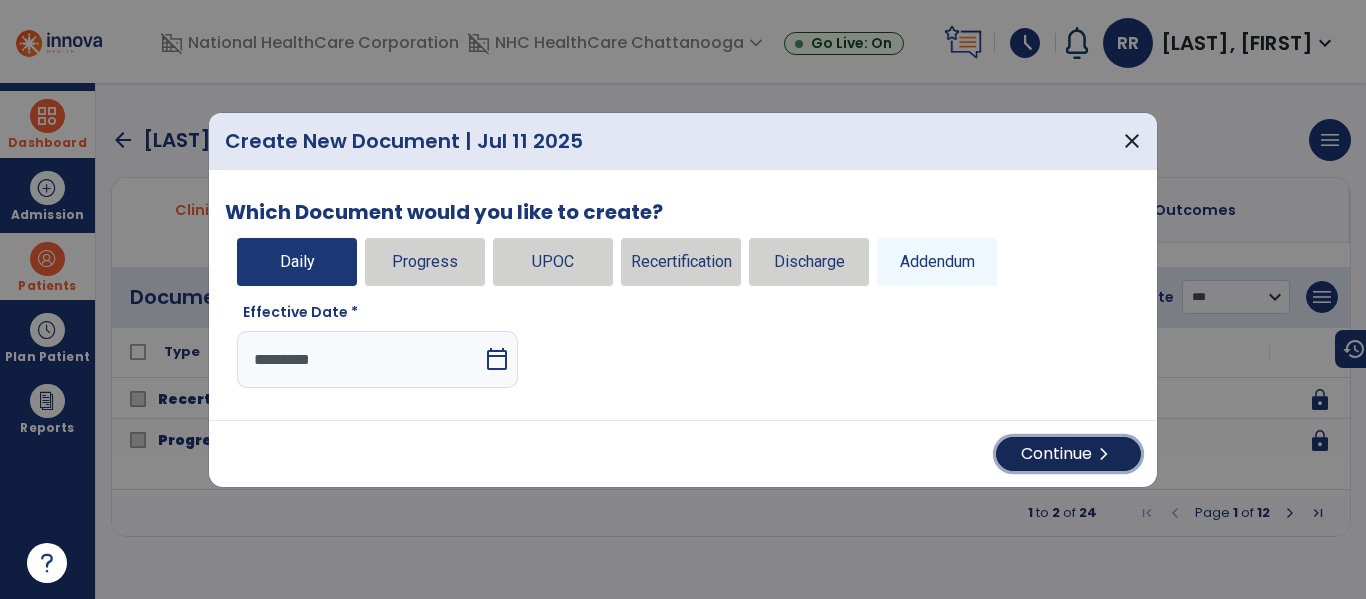 click on "Continue   chevron_right" at bounding box center (1068, 454) 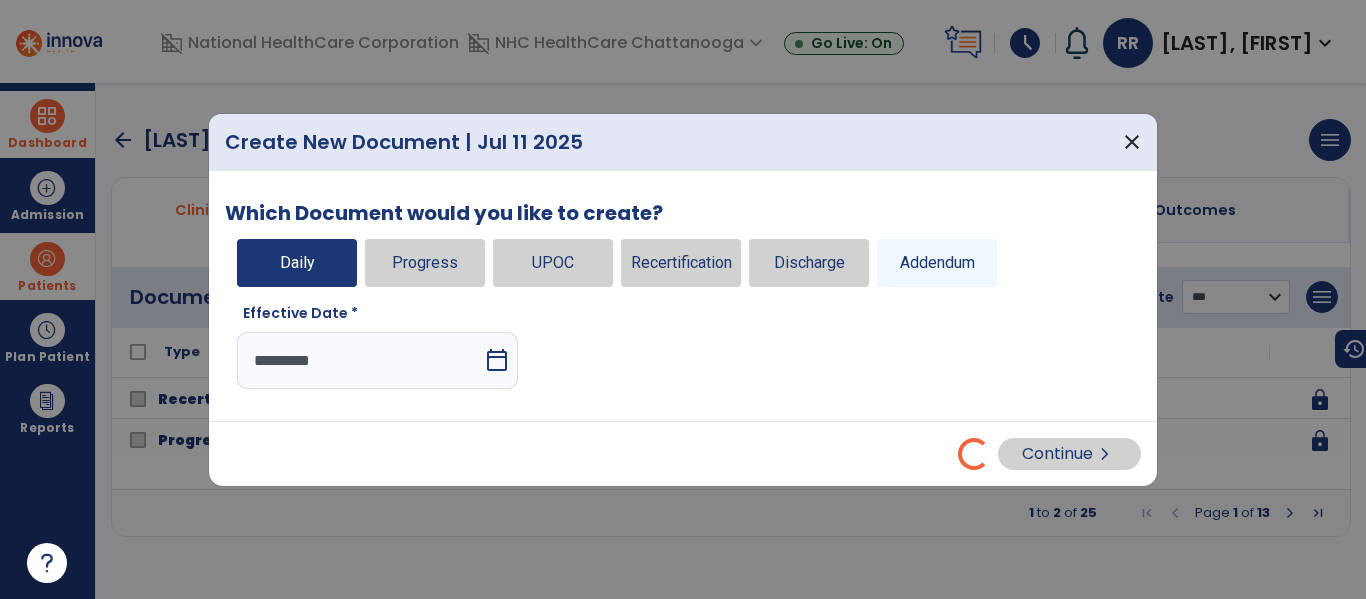 select on "*" 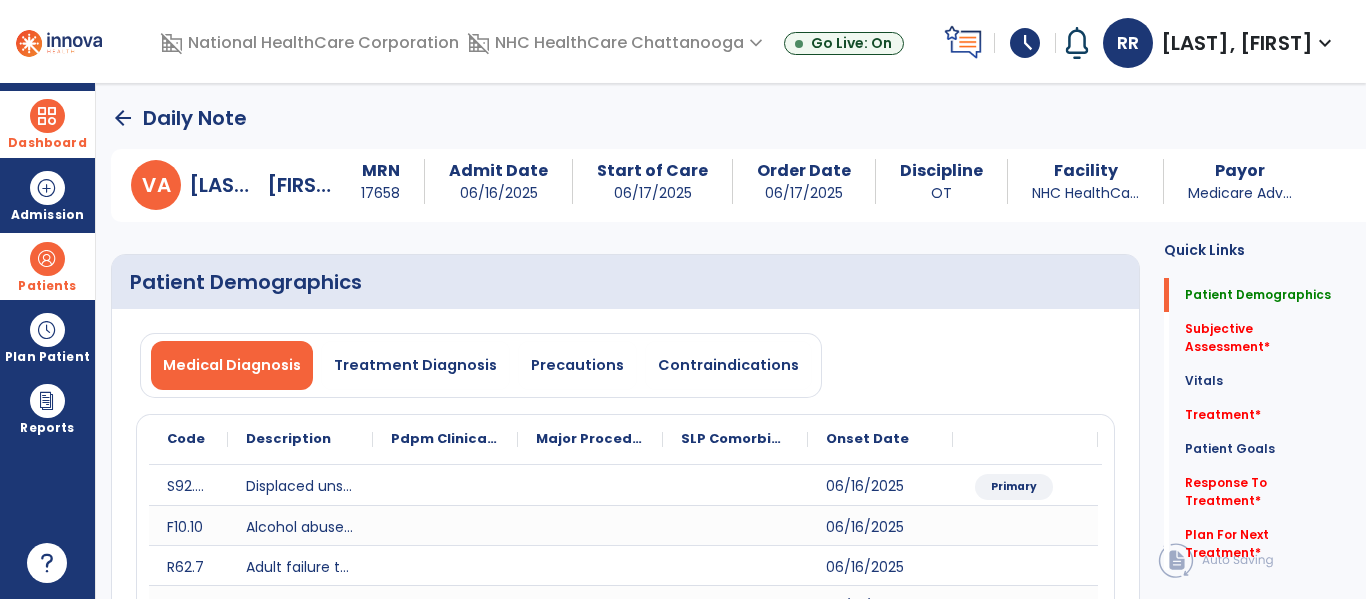 drag, startPoint x: 1360, startPoint y: 157, endPoint x: 1363, endPoint y: 183, distance: 26.172504 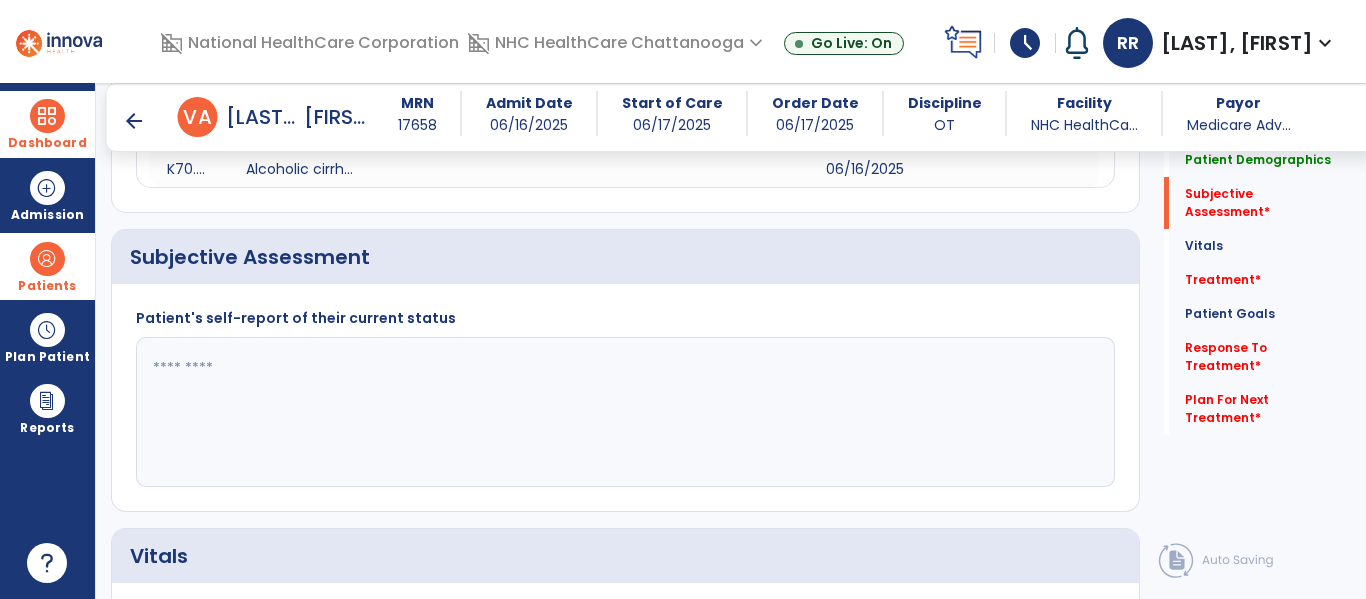 scroll, scrollTop: 580, scrollLeft: 0, axis: vertical 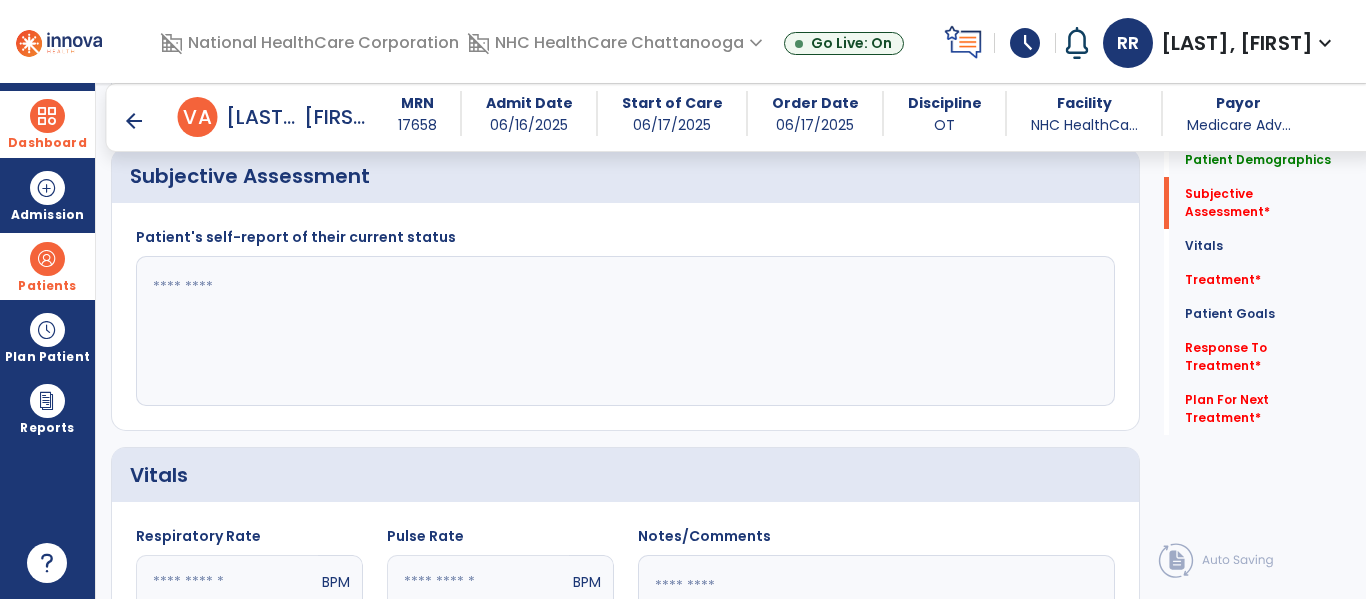 click 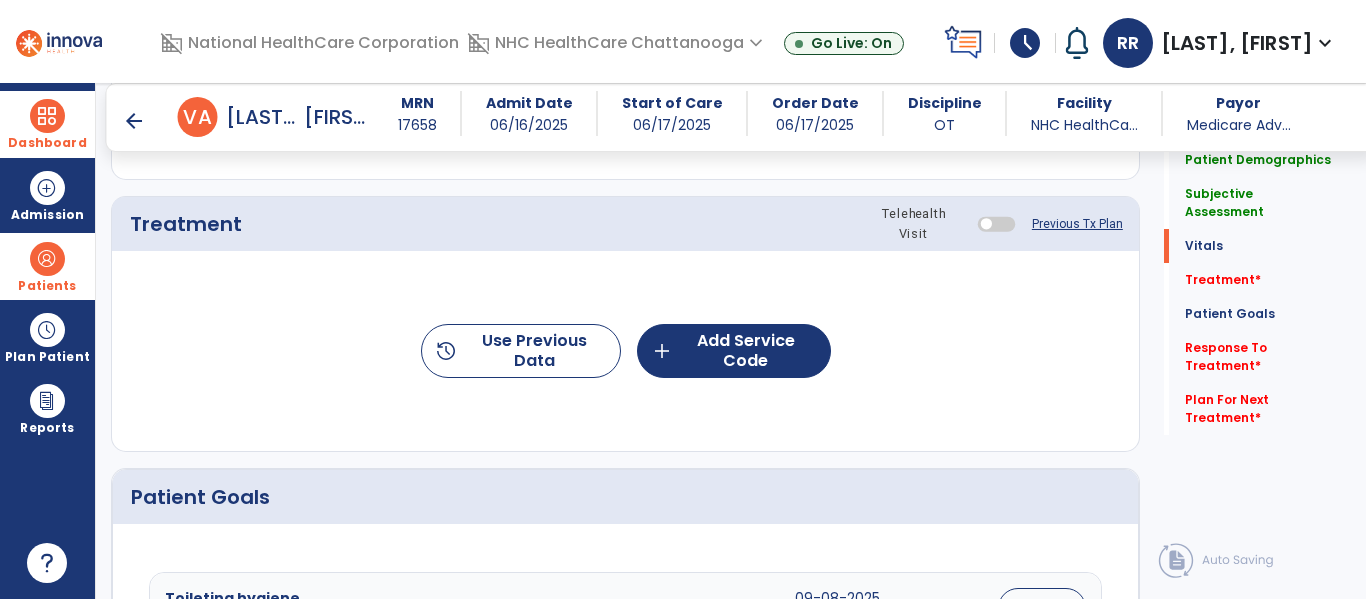 scroll, scrollTop: 1259, scrollLeft: 0, axis: vertical 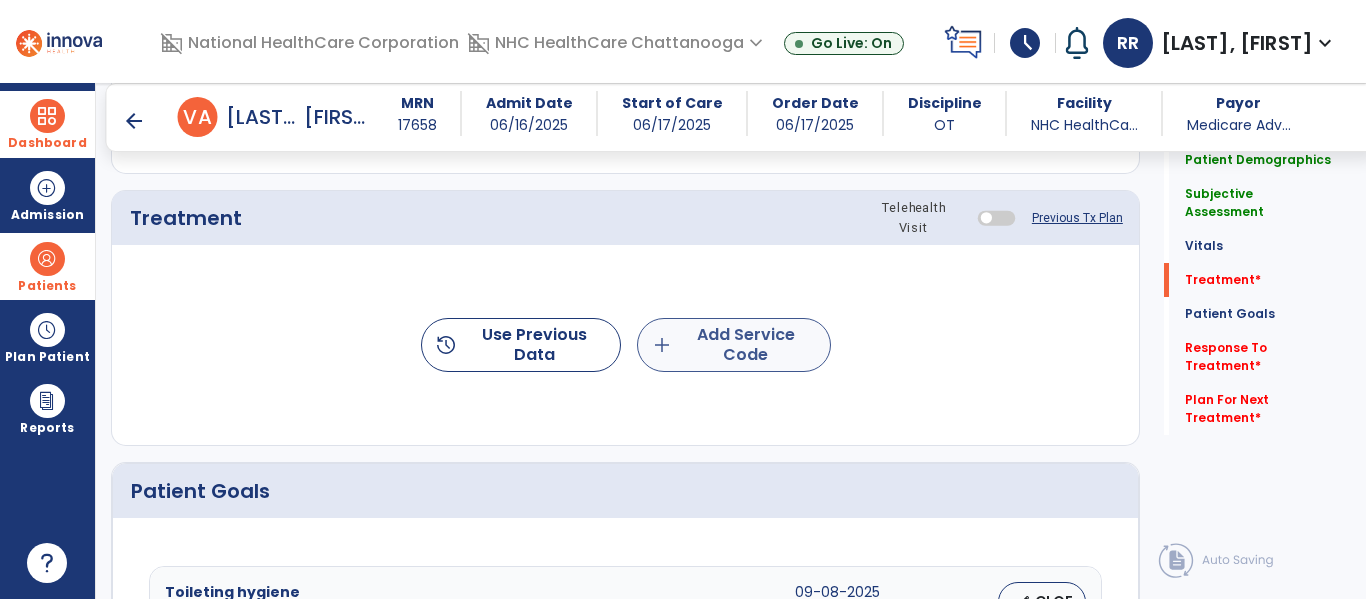 type on "**********" 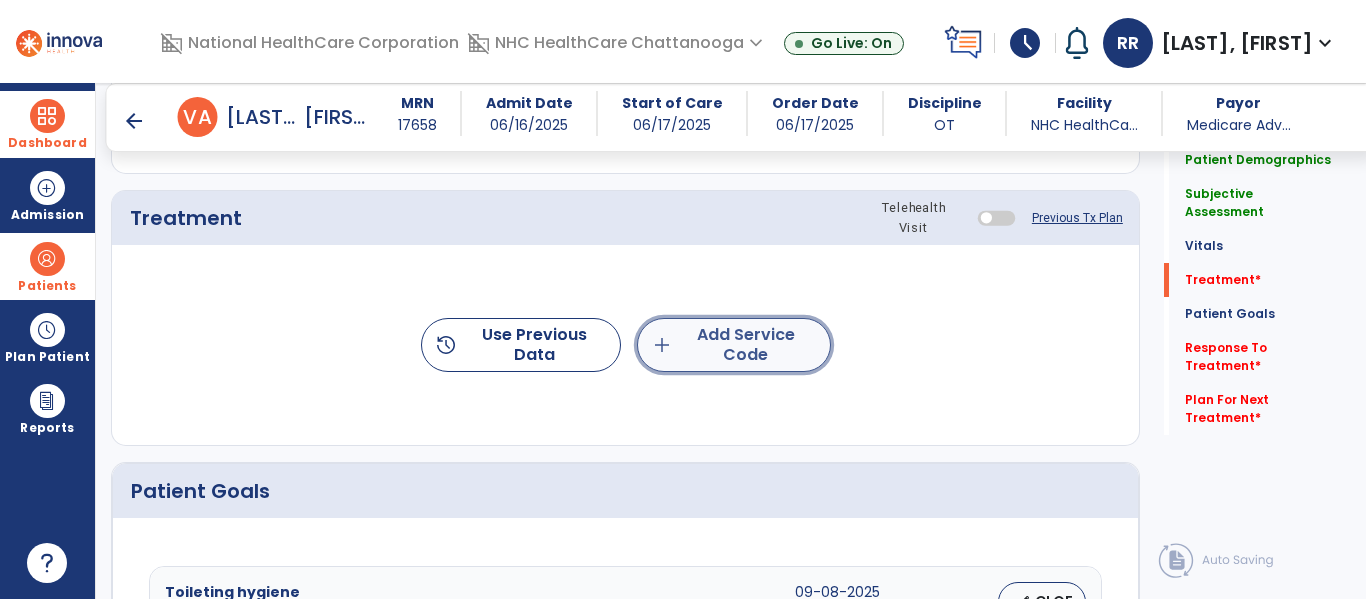 click on "add  Add Service Code" 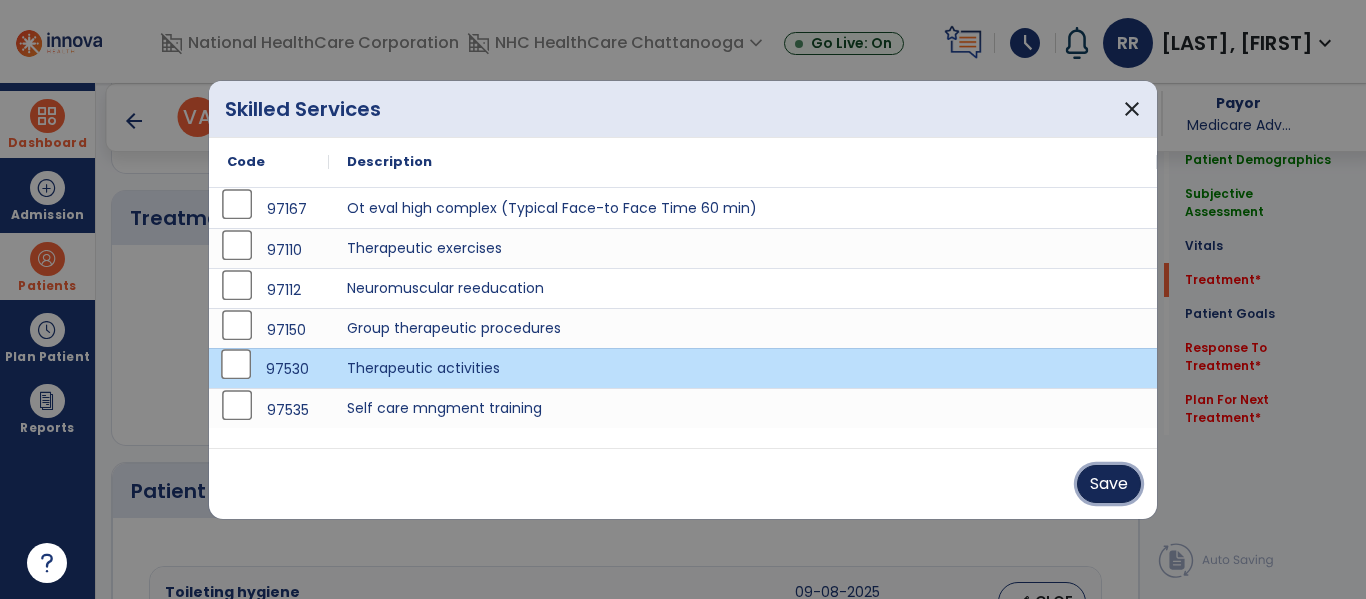 click on "Save" at bounding box center (1109, 484) 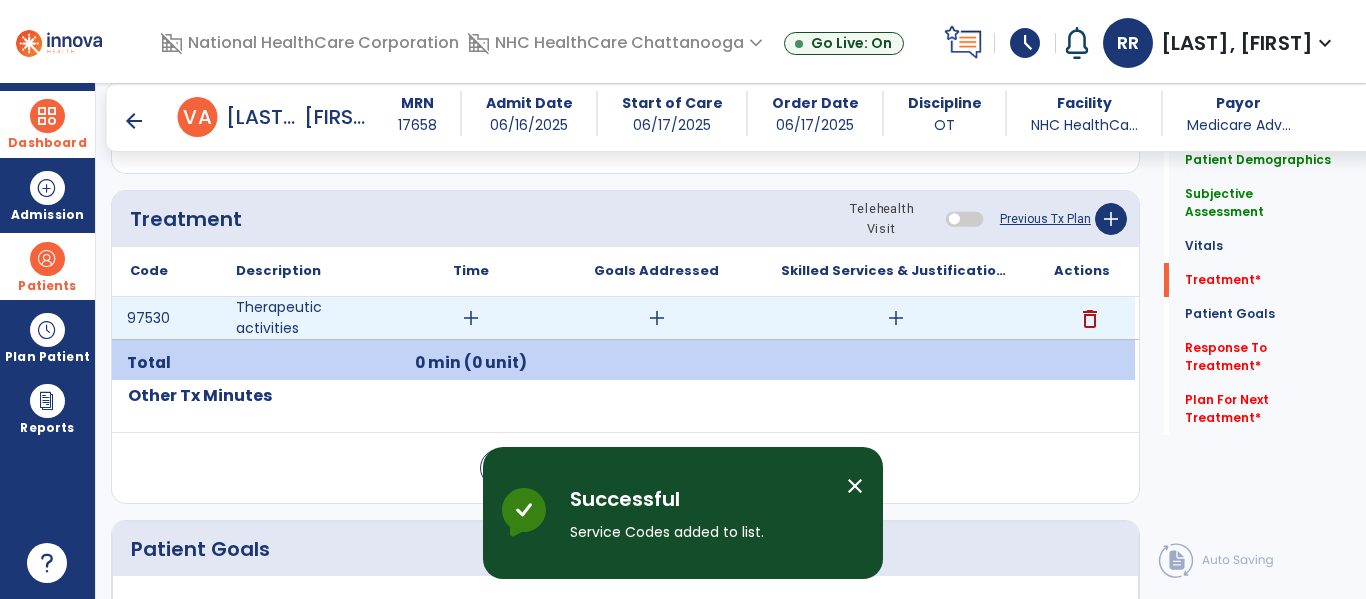 click on "add" at bounding box center [471, 318] 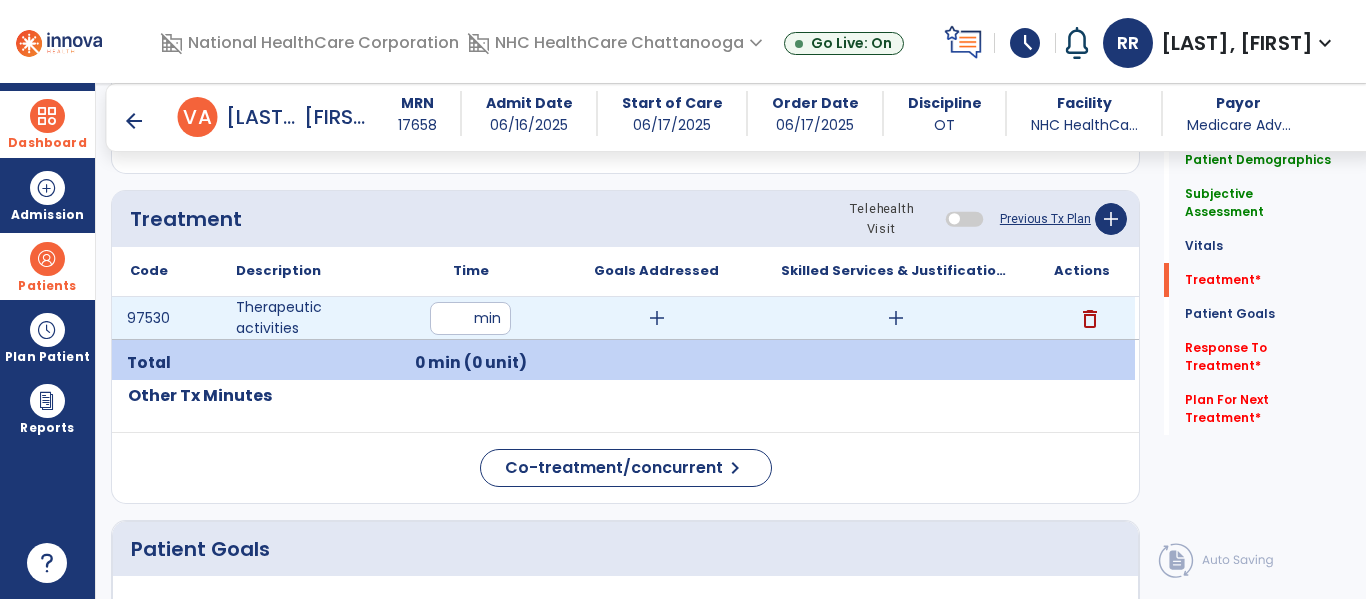 type on "**" 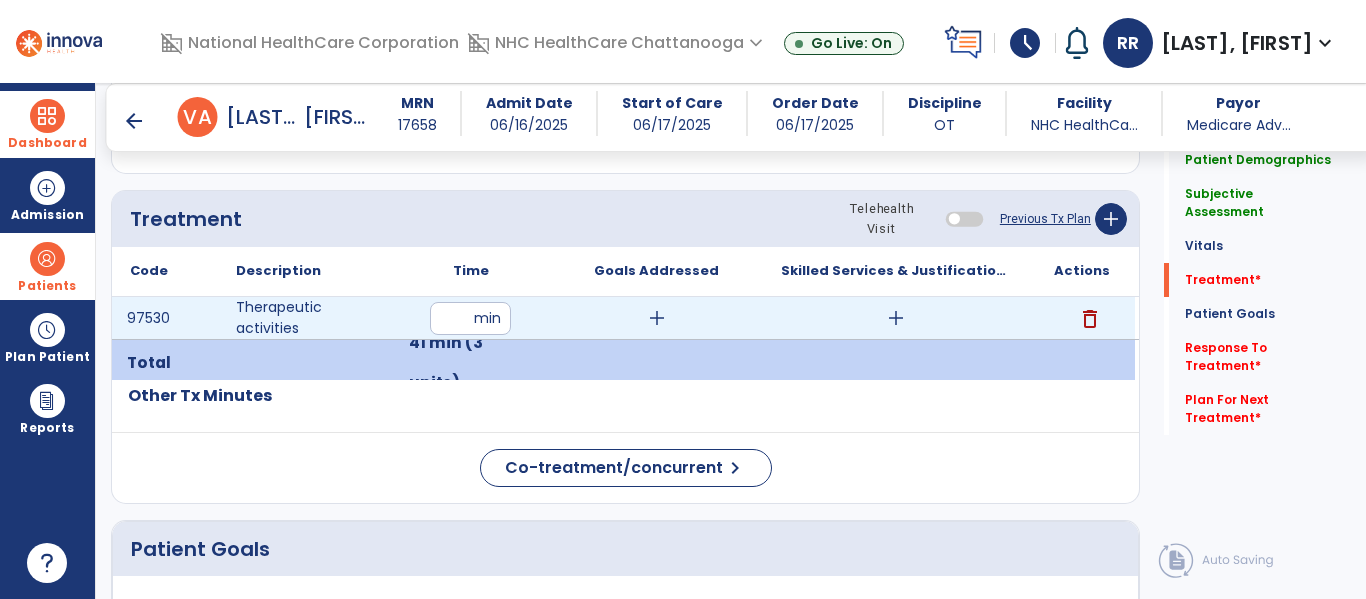 click on "add" at bounding box center (657, 318) 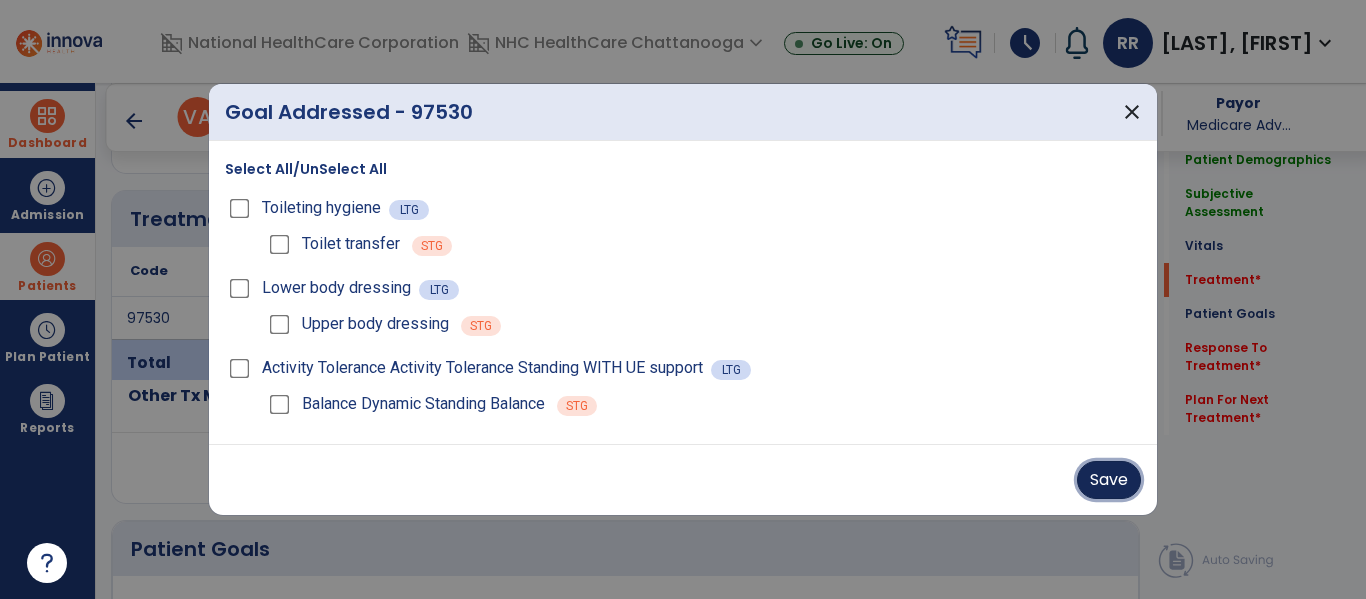 drag, startPoint x: 1095, startPoint y: 476, endPoint x: 1100, endPoint y: 466, distance: 11.18034 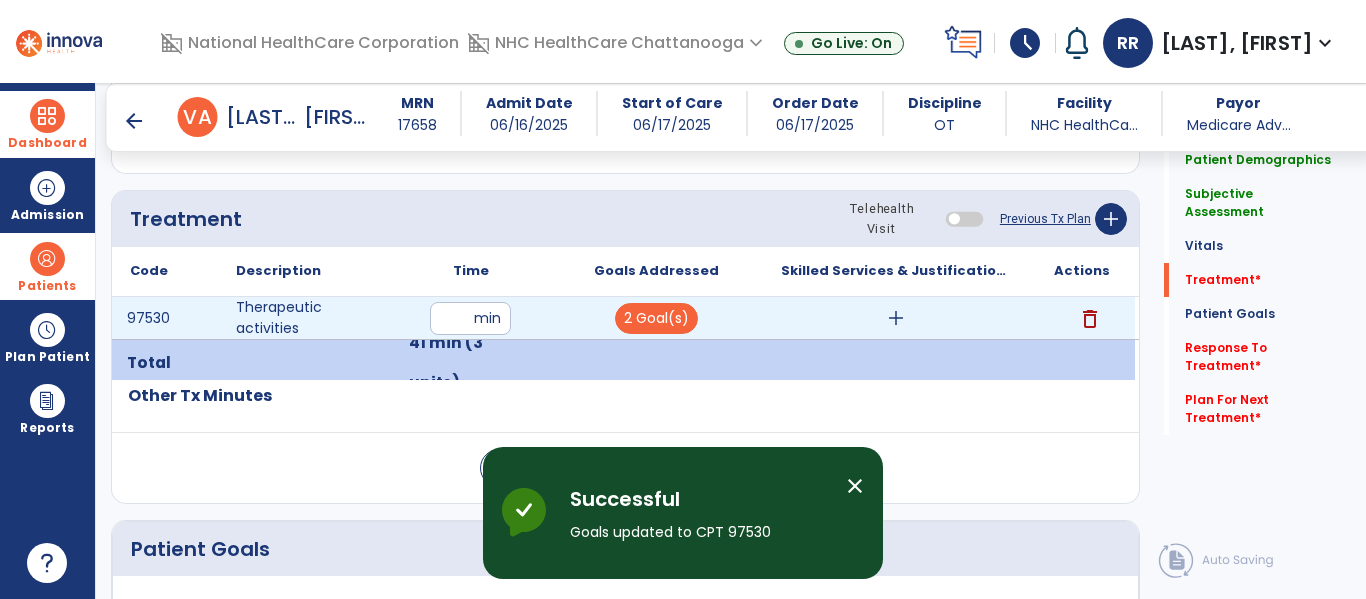 click on "add" at bounding box center [896, 318] 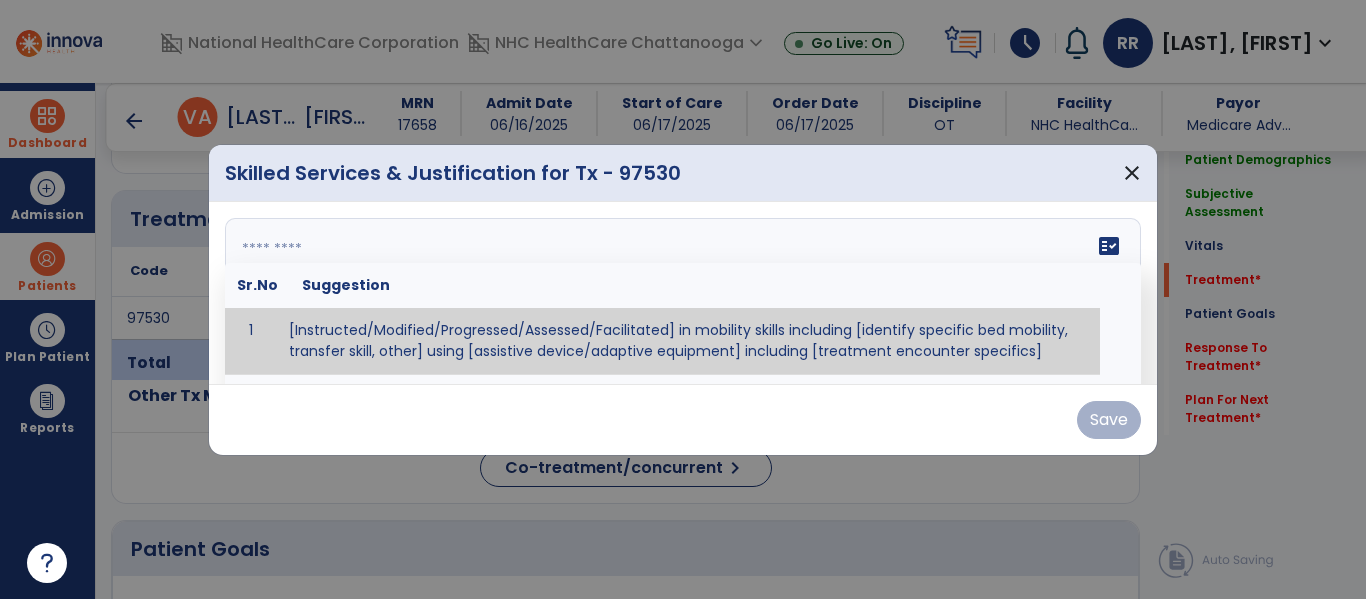 click on "fact_check  Sr.No Suggestion 1 [Instructed/Modified/Progressed/Assessed/Facilitated] in mobility skills including [identify specific bed mobility, transfer skill, other] using [assistive device/adaptive equipment] including [treatment encounter specifics]" at bounding box center (683, 293) 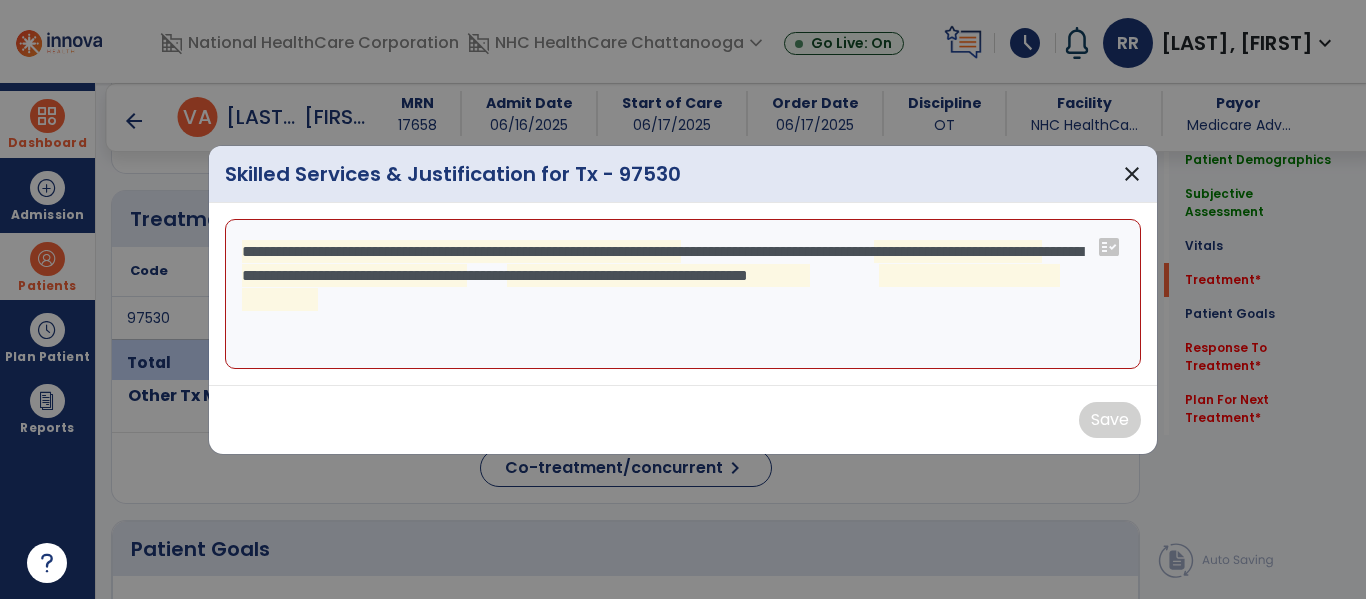 click on "**********" at bounding box center [683, 294] 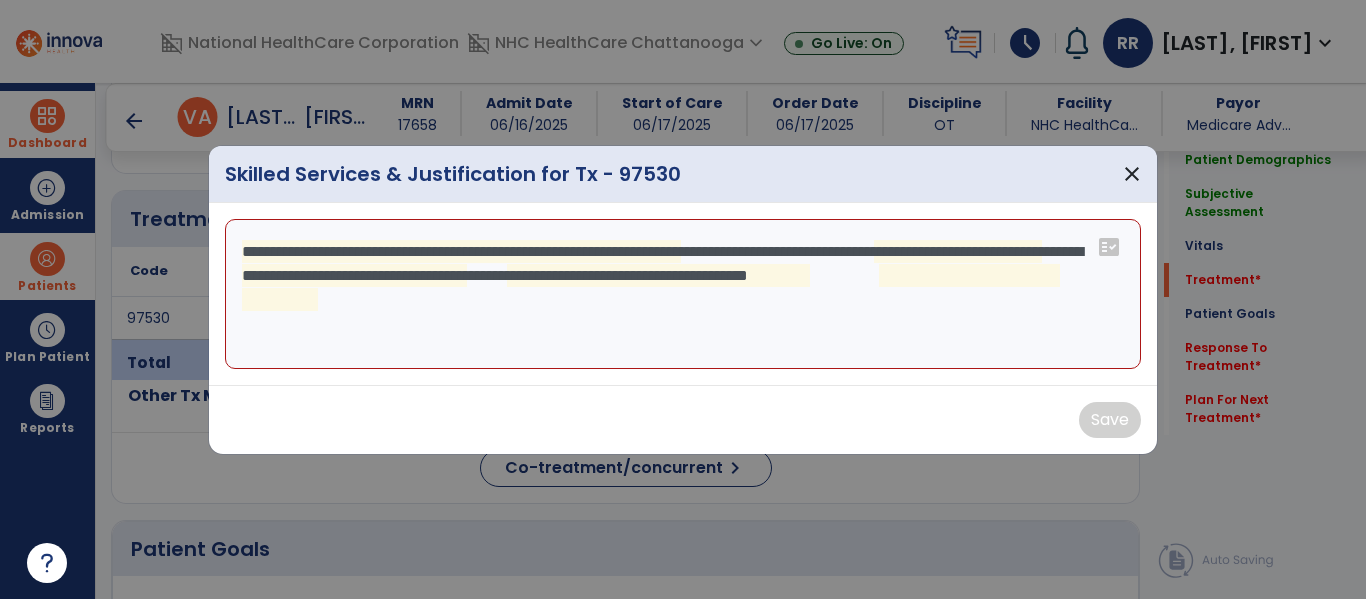 click on "**********" at bounding box center (683, 294) 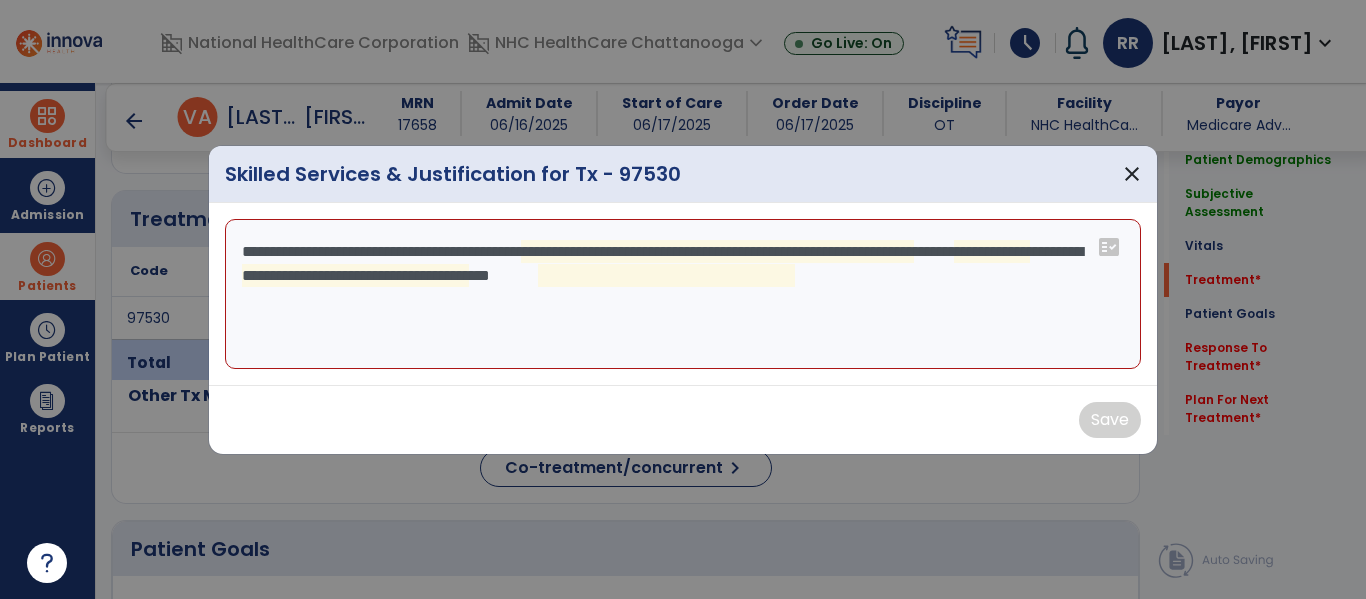 click on "**********" at bounding box center [683, 294] 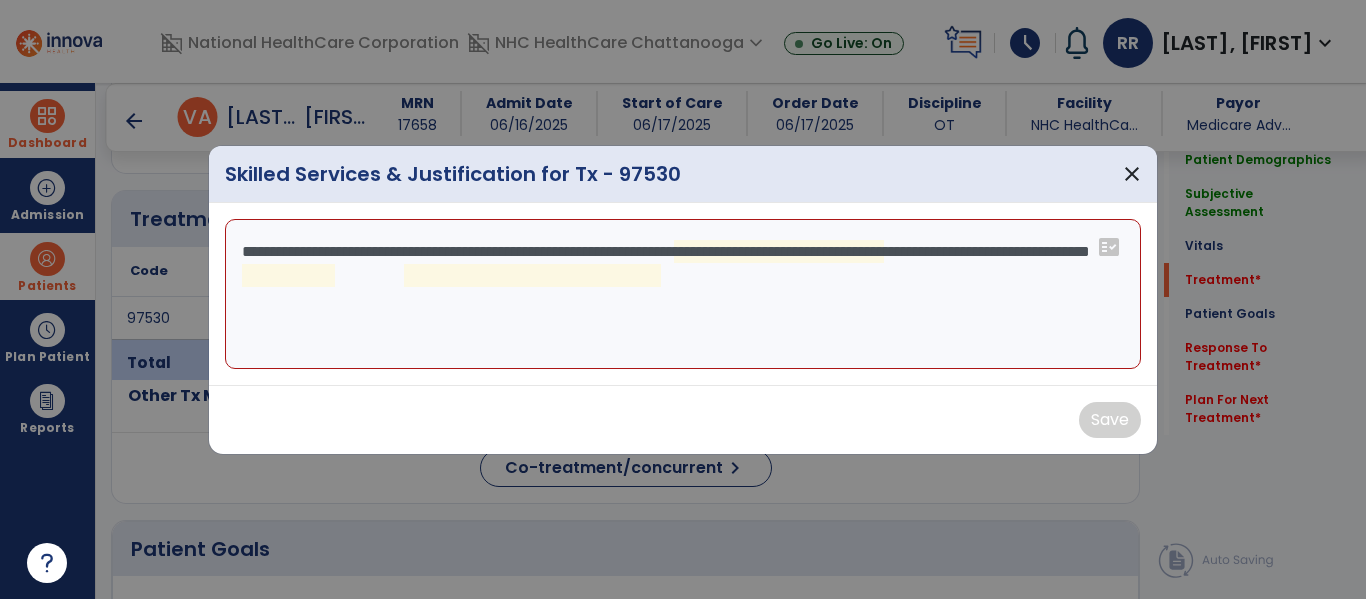 click on "**********" at bounding box center [683, 294] 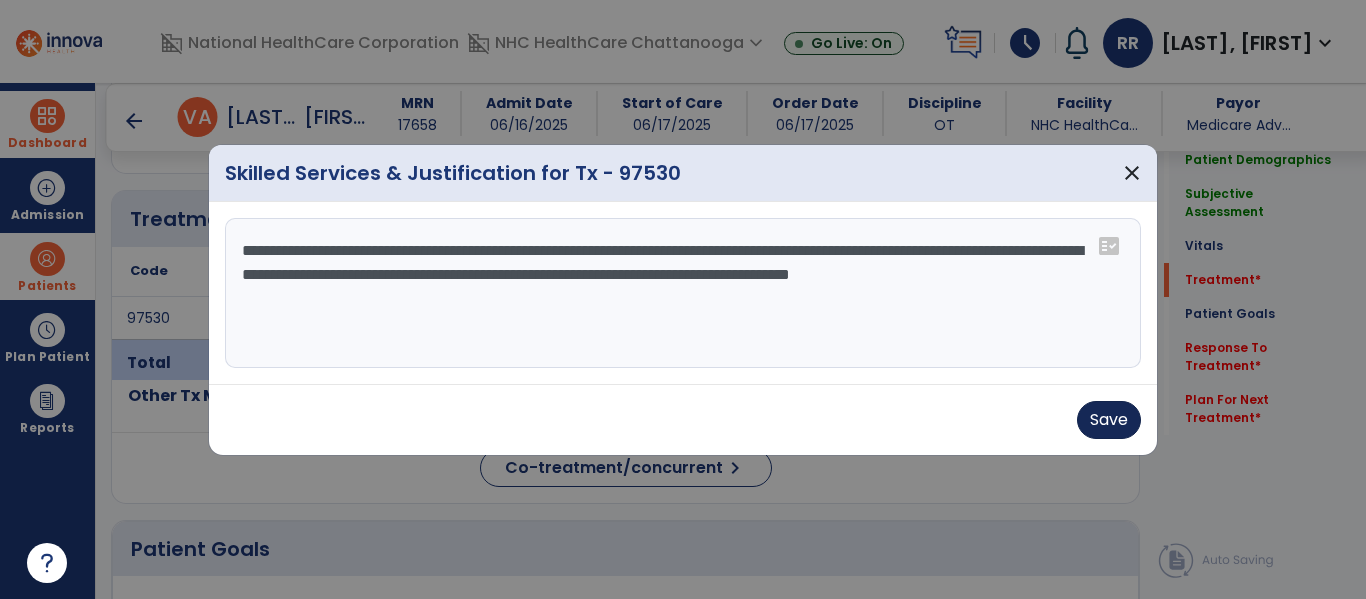 type on "**********" 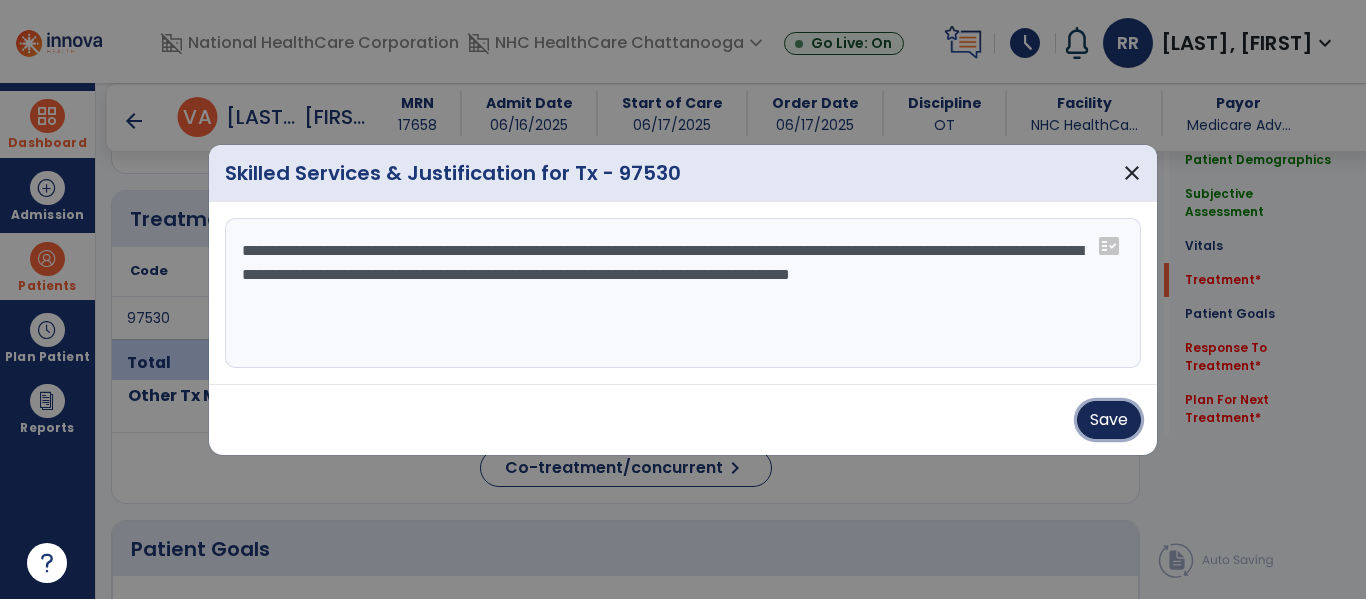 click on "Save" at bounding box center [1109, 420] 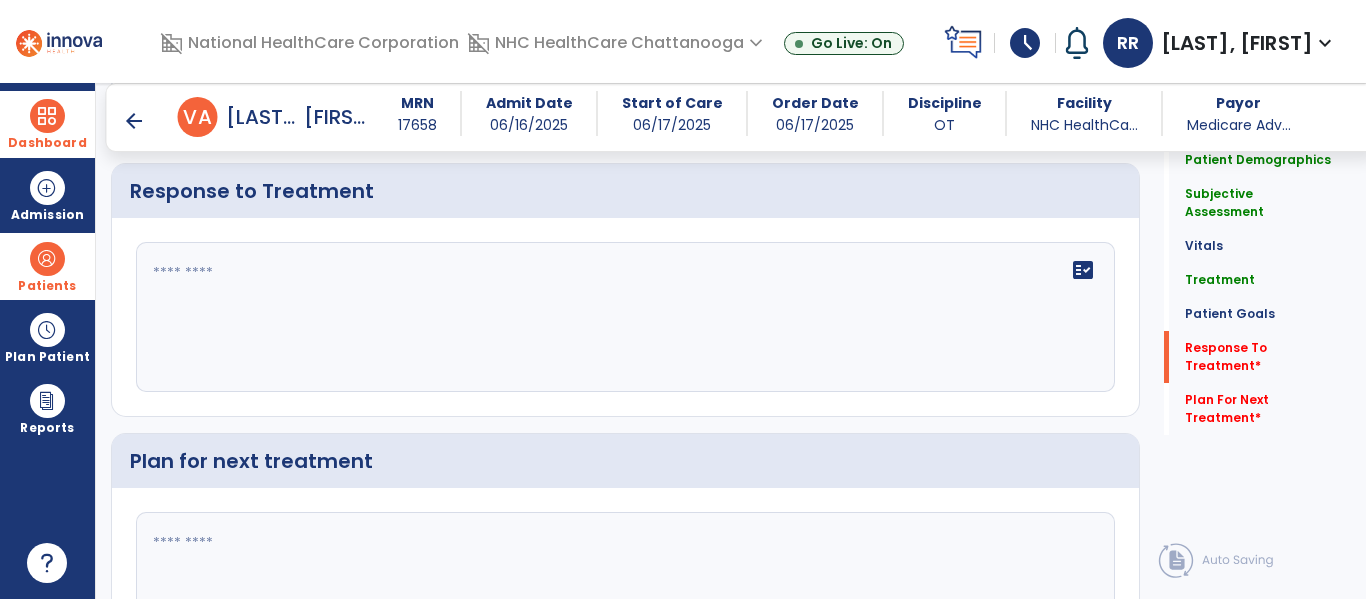 scroll, scrollTop: 2657, scrollLeft: 0, axis: vertical 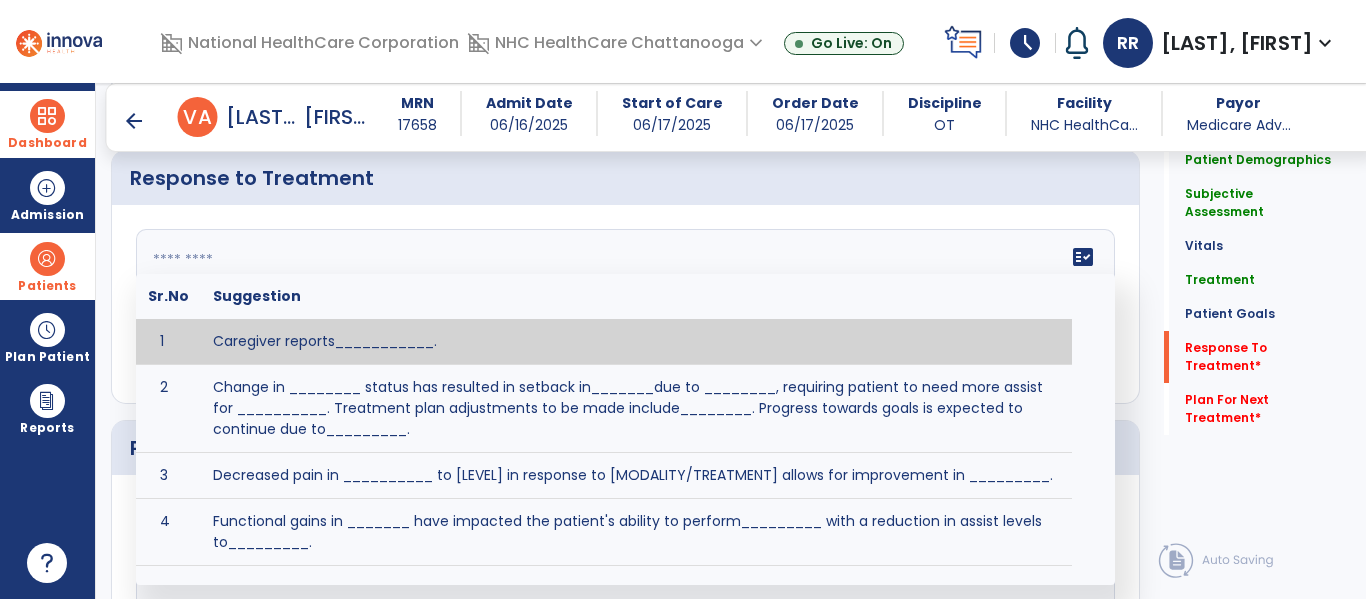 click on "fact_check  Sr.No Suggestion 1 Caregiver reports___________. 2 Change in ________ status has resulted in setback in_______due to ________, requiring patient to need more assist for __________.   Treatment plan adjustments to be made include________.  Progress towards goals is expected to continue due to_________. 3 Decreased pain in __________ to [LEVEL] in response to [MODALITY/TREATMENT] allows for improvement in _________. 4 Functional gains in _______ have impacted the patient's ability to perform_________ with a reduction in assist levels to_________. 5 Functional progress this week has been significant due to__________. 6 Gains in ________ have improved the patient's ability to perform ______with decreased levels of assist to___________. 7 Improvement in ________allows patient to tolerate higher levels of challenges in_________. 8 Pain in [AREA] has decreased to [LEVEL] in response to [TREATMENT/MODALITY], allowing fore ease in completing__________. 9 10 11 12 13 14 15 16 17 18 19 20 21" 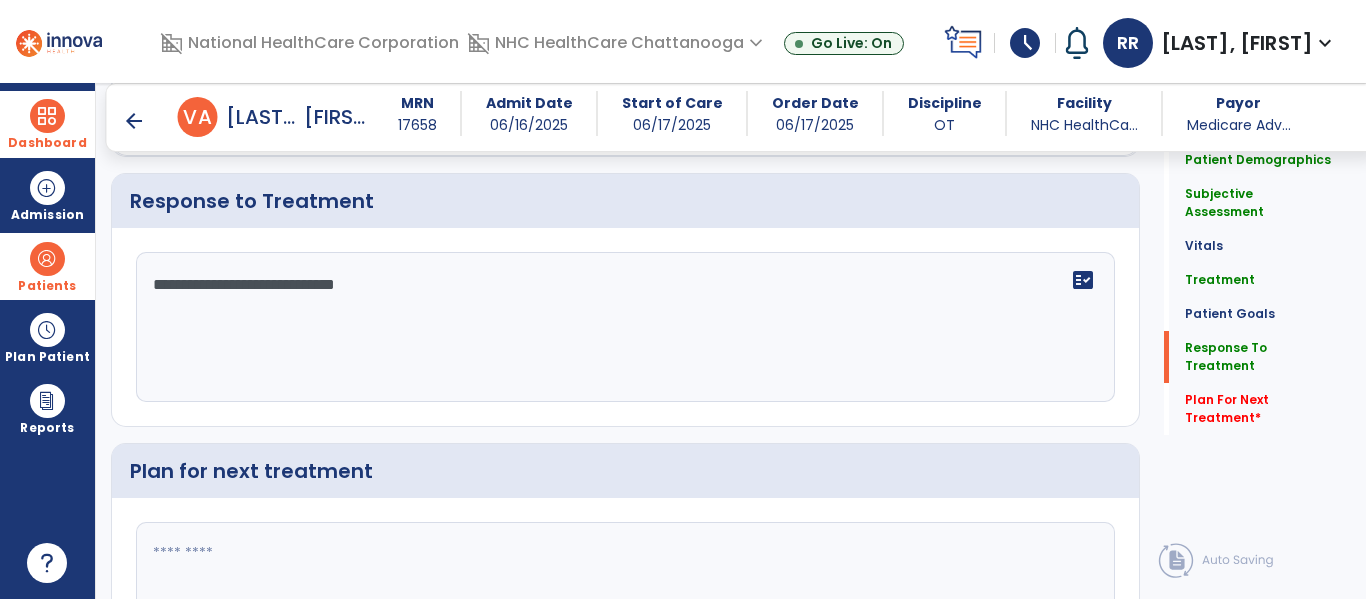 scroll, scrollTop: 2657, scrollLeft: 0, axis: vertical 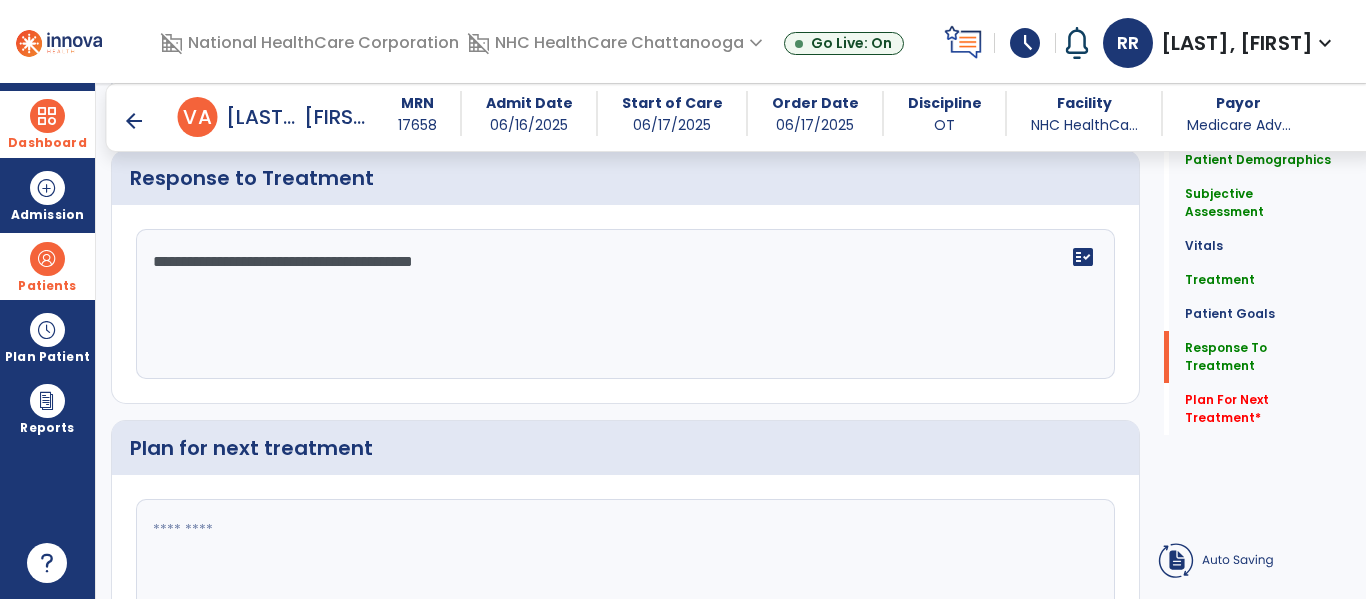 type on "**********" 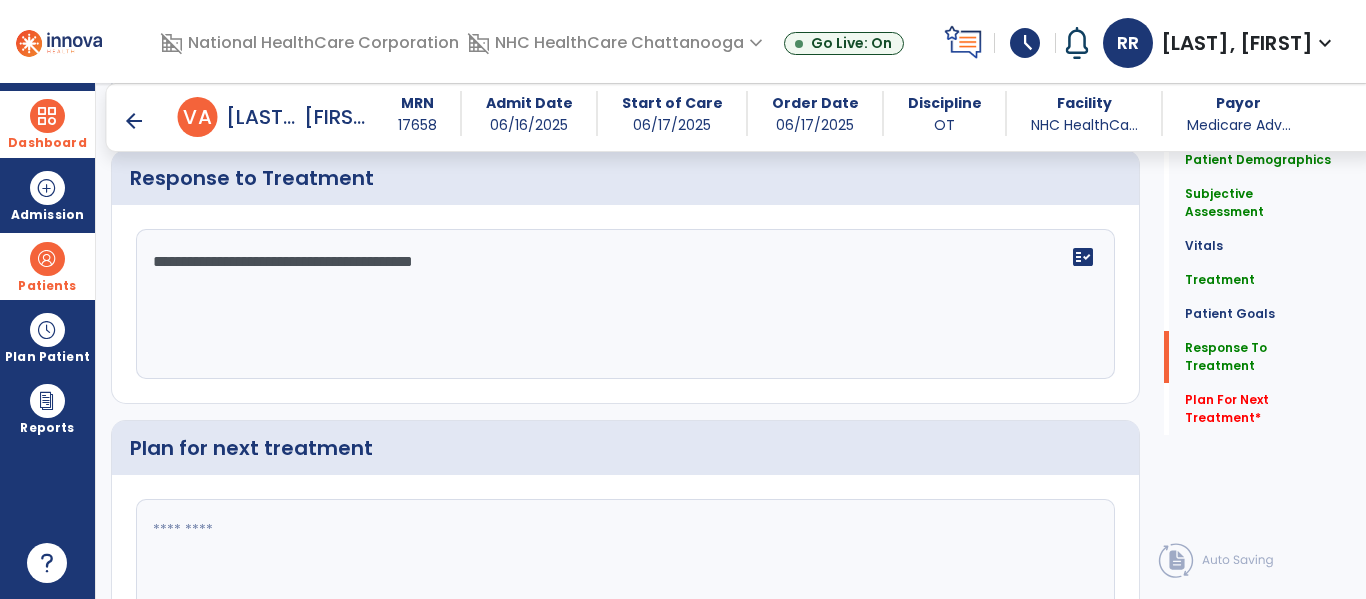 click 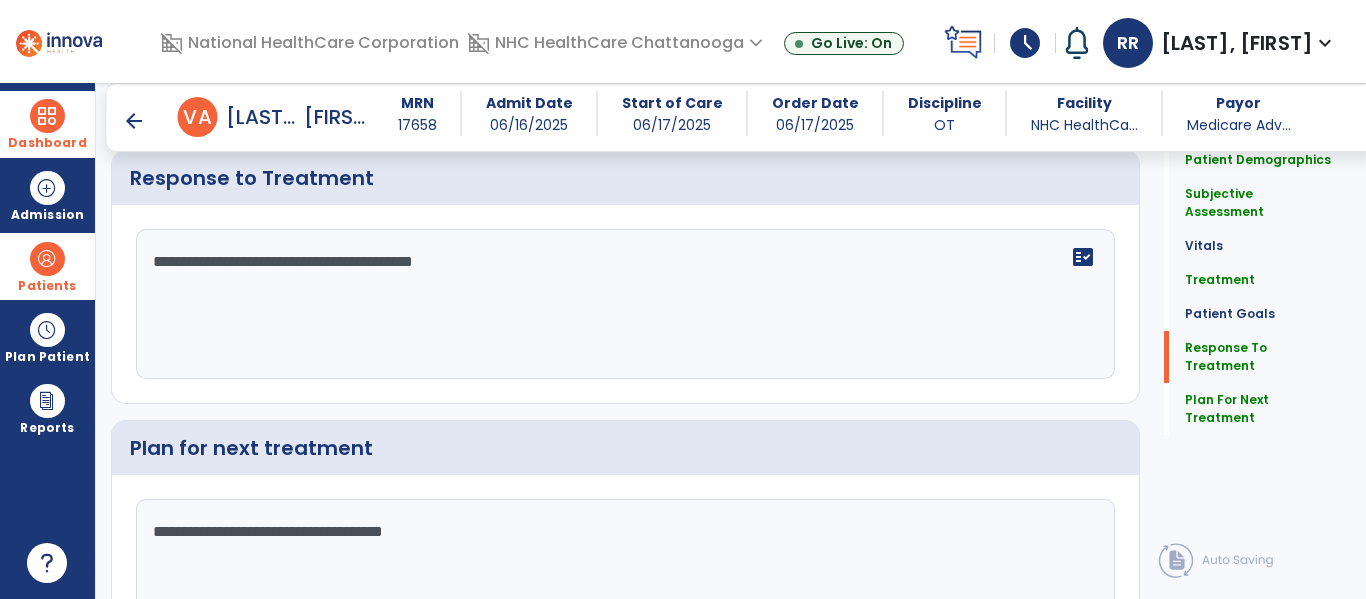 scroll, scrollTop: 2657, scrollLeft: 0, axis: vertical 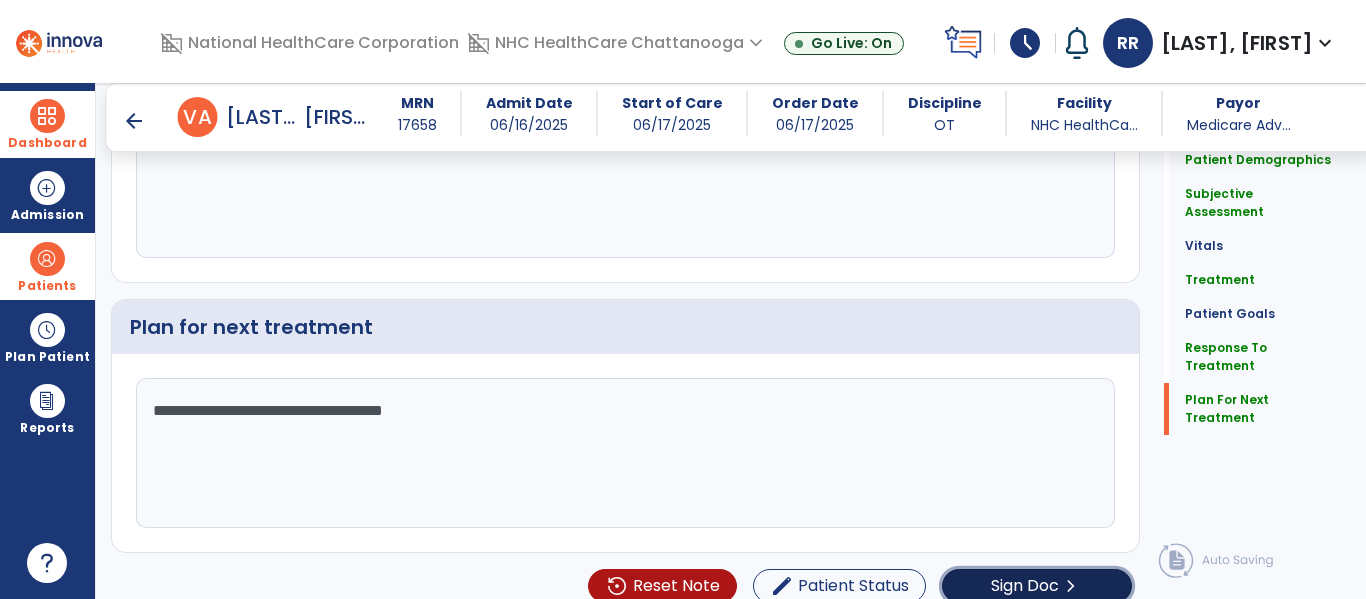 click on "chevron_right" 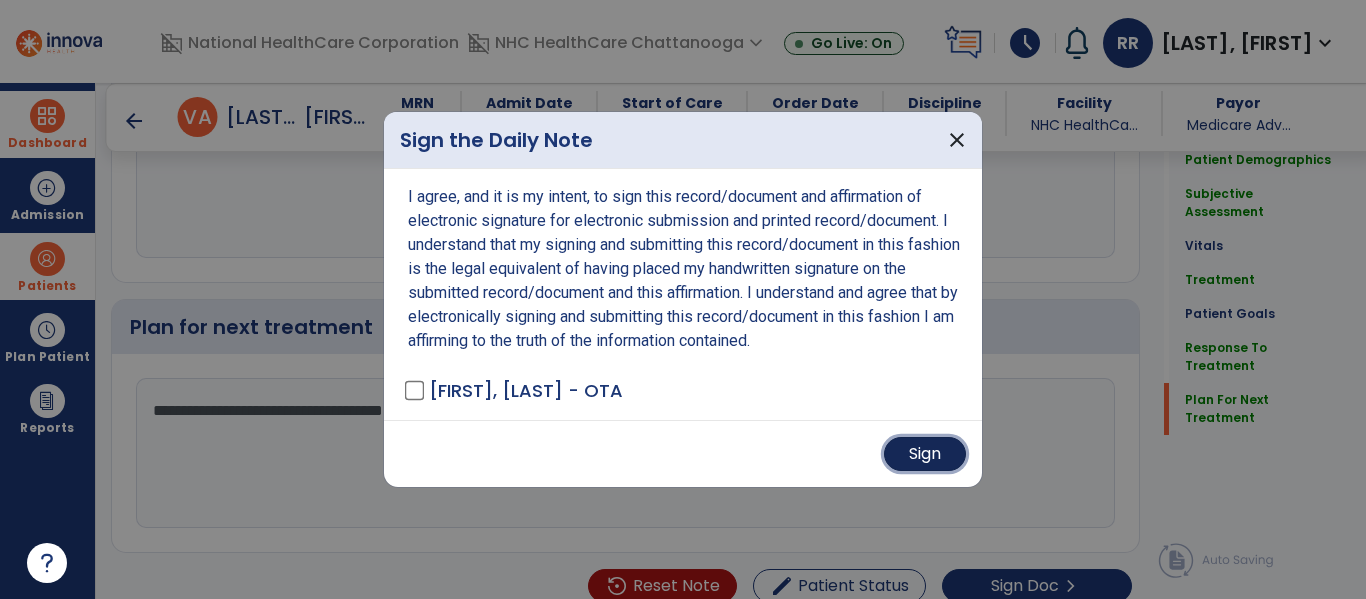 click on "Sign" at bounding box center (925, 454) 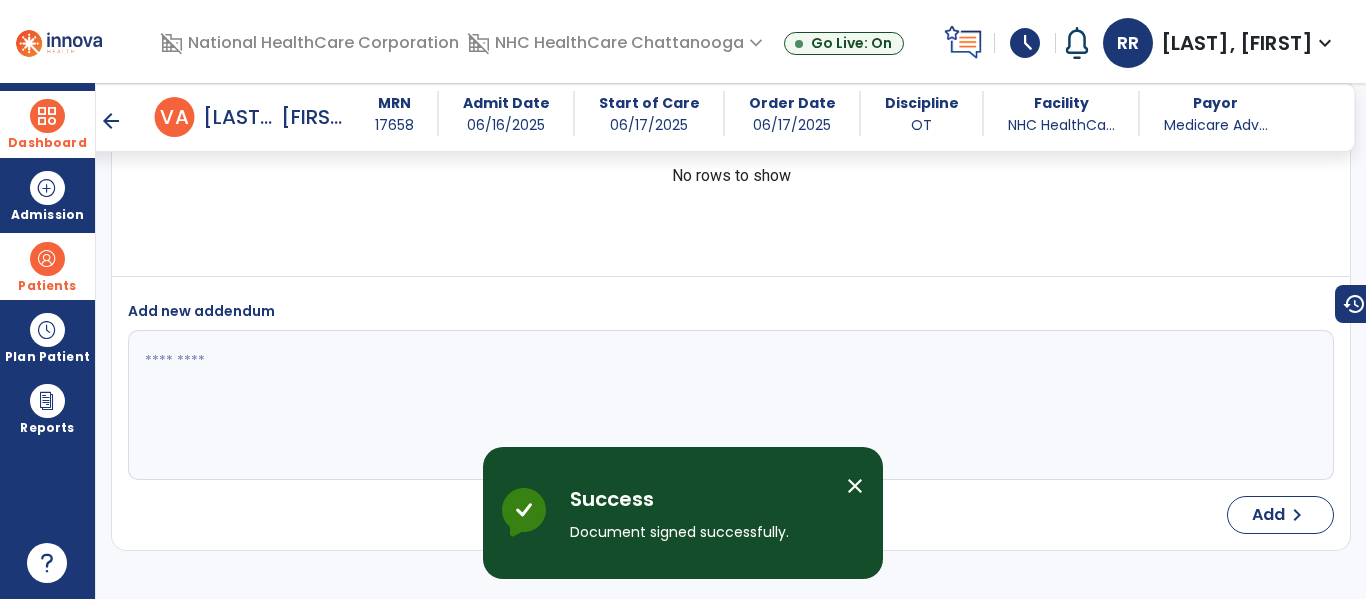 scroll, scrollTop: 3966, scrollLeft: 0, axis: vertical 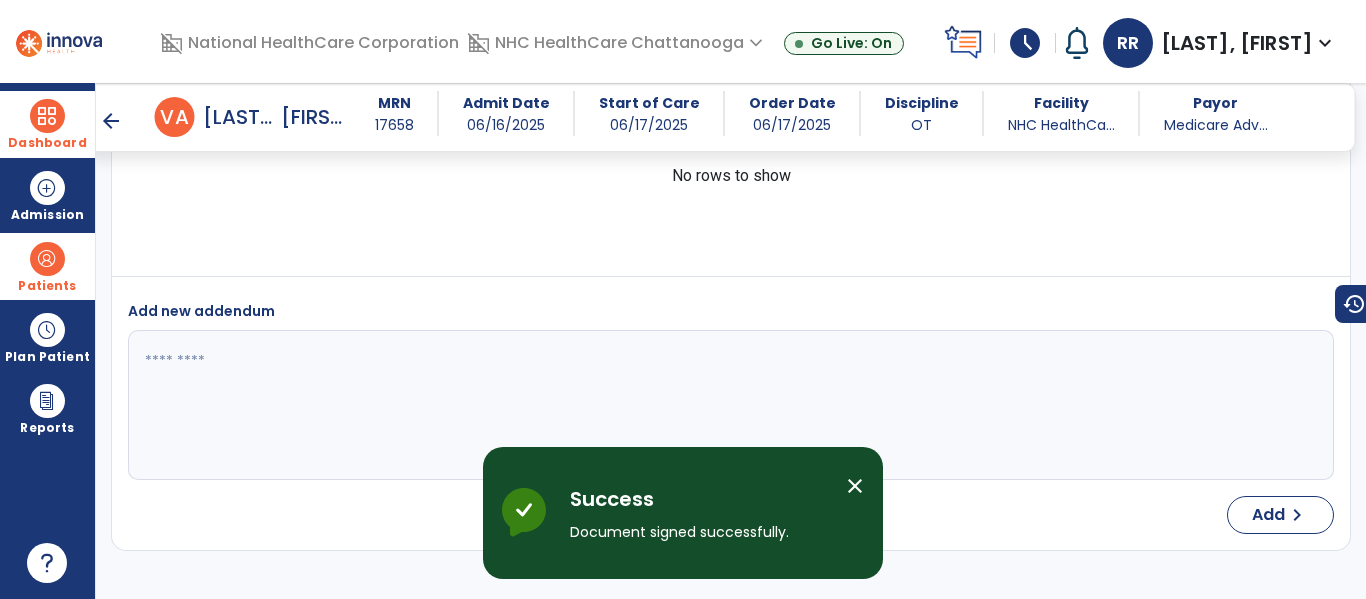 click on "schedule" at bounding box center [1025, 43] 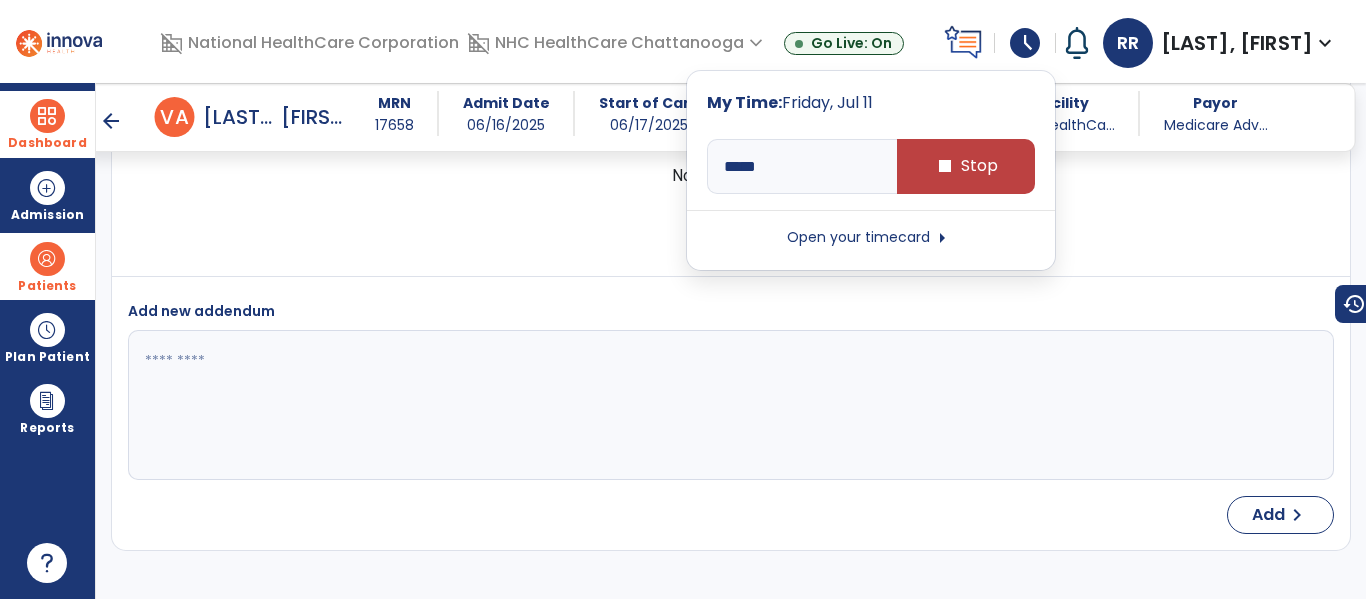click on "Open your timecard  arrow_right" at bounding box center [871, 238] 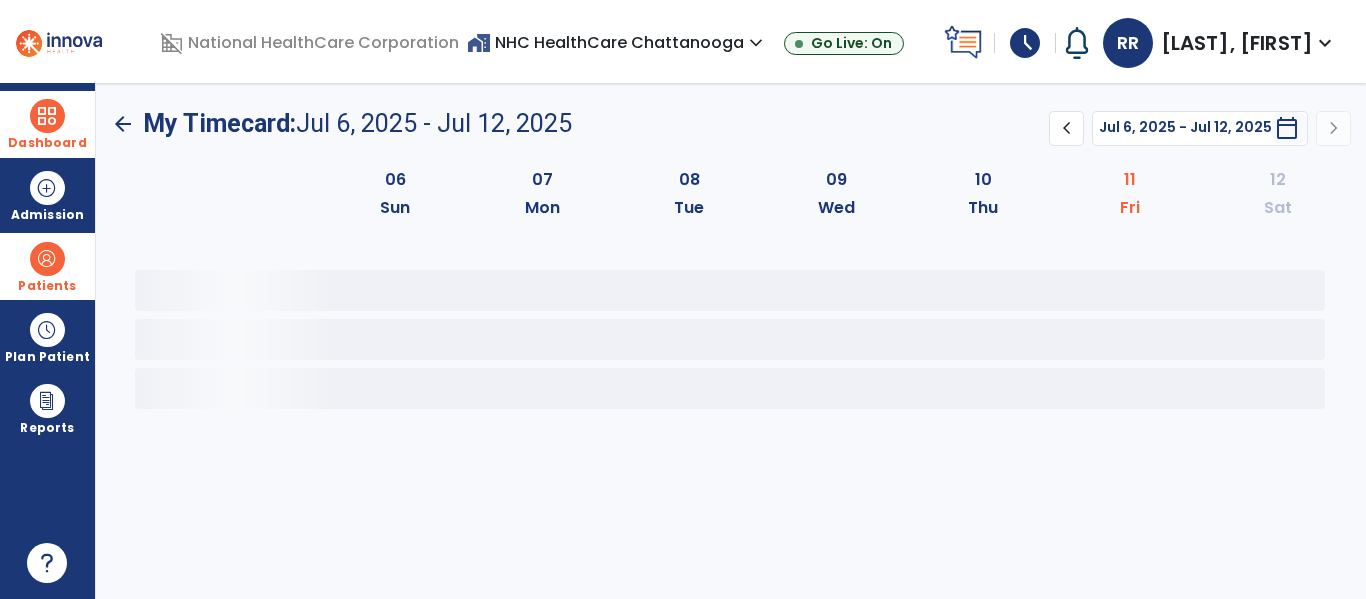 scroll, scrollTop: 0, scrollLeft: 0, axis: both 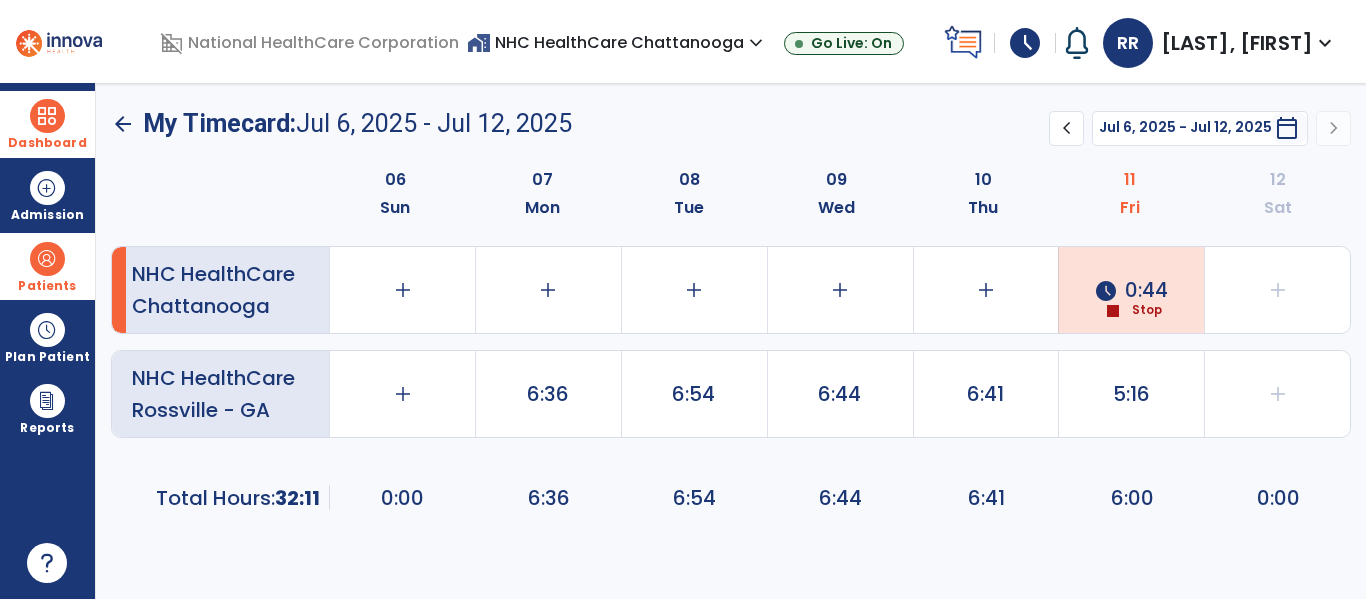 click on "schedule" at bounding box center [1025, 43] 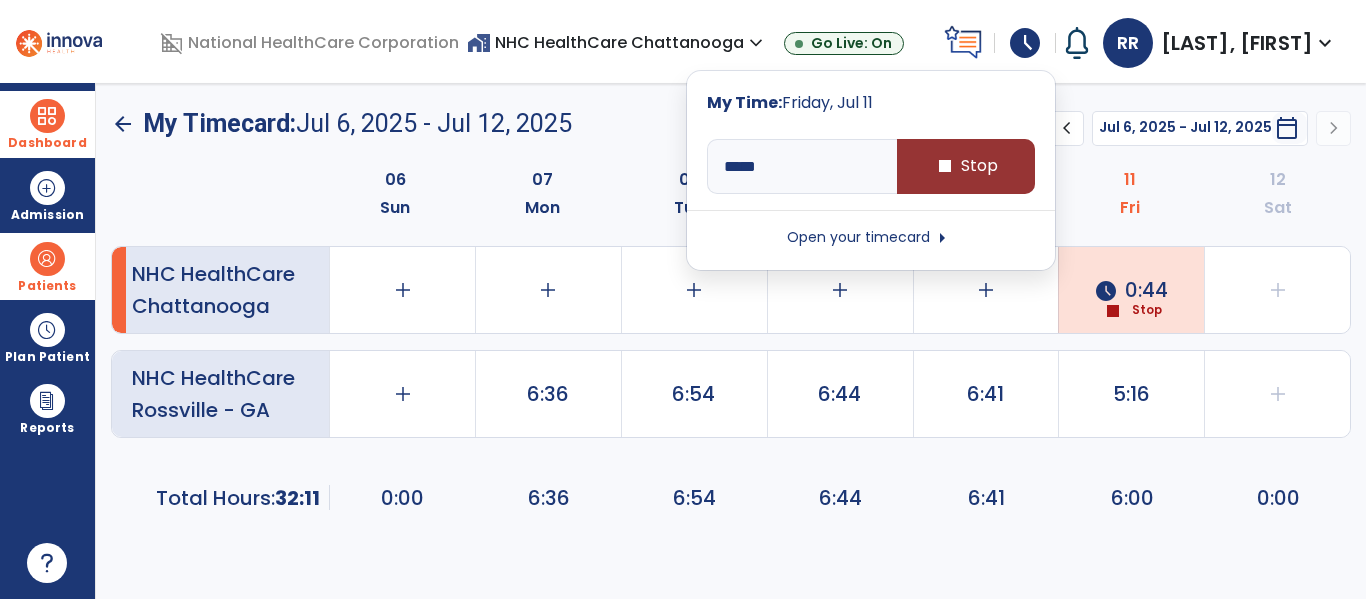 click on "stop  Stop" at bounding box center (966, 166) 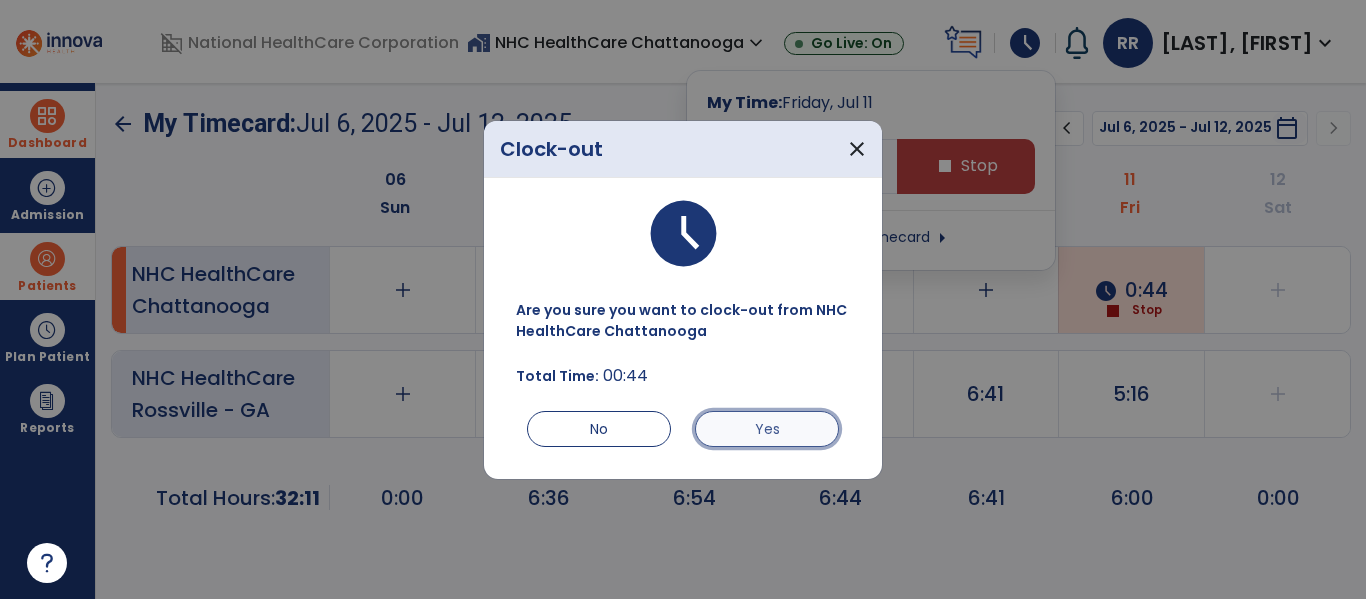 click on "Yes" at bounding box center (767, 429) 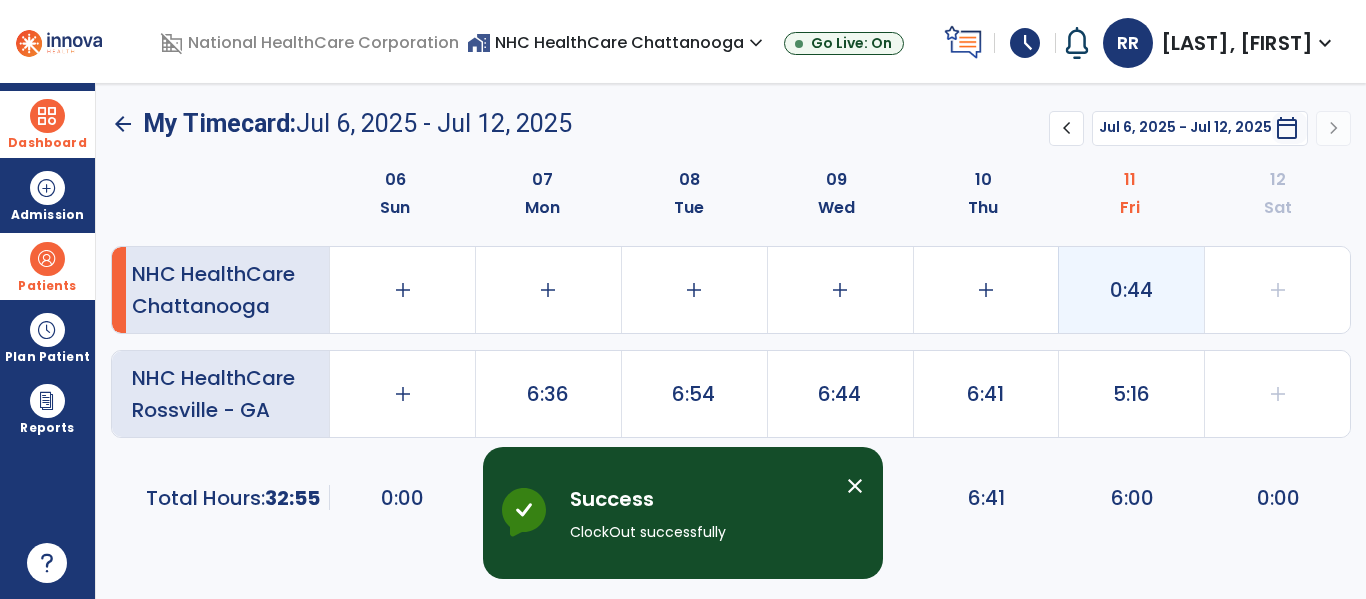 click on "0:44" 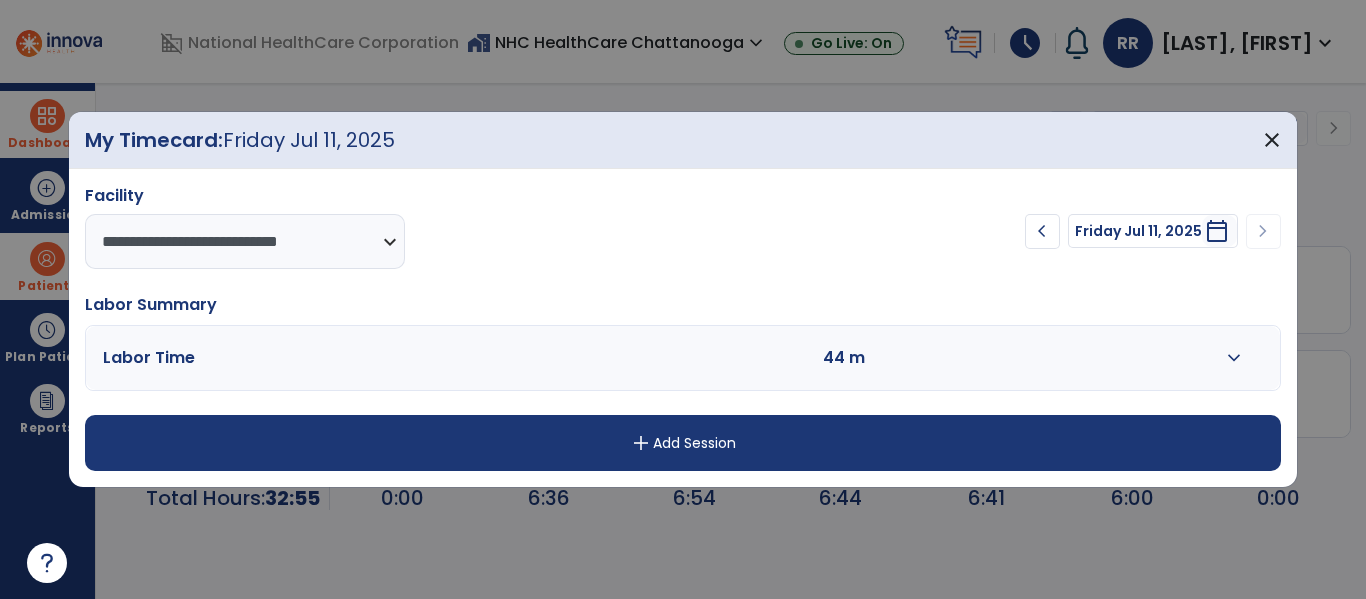 click on "expand_more" at bounding box center (1234, 358) 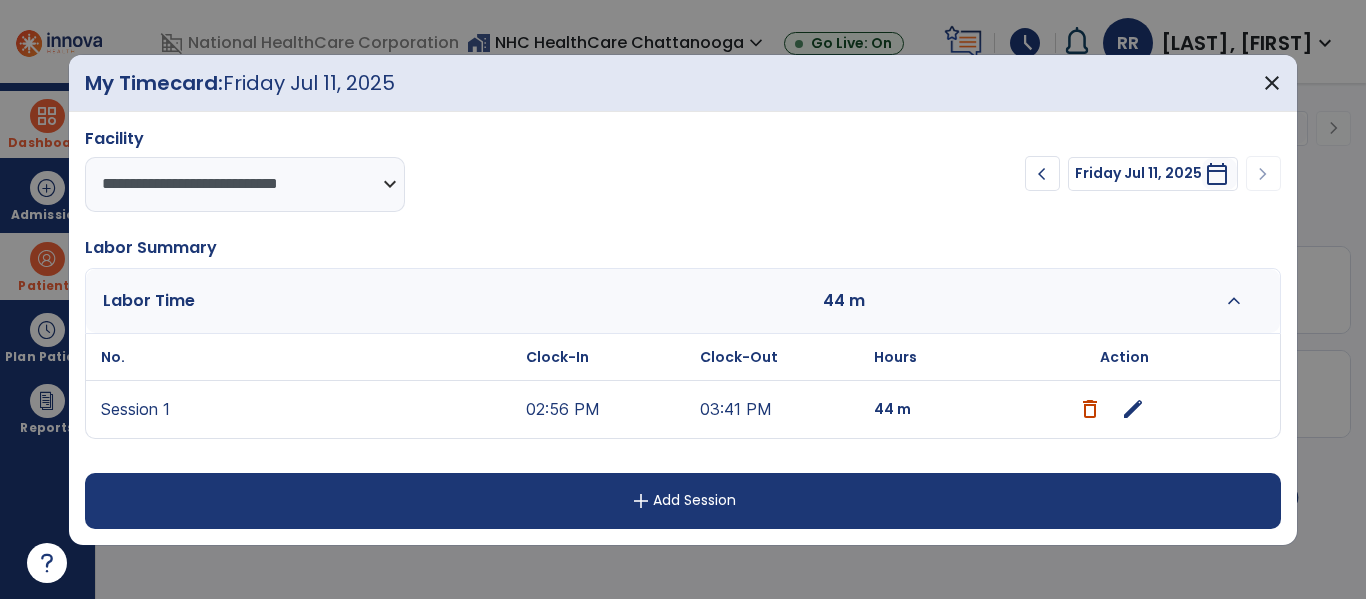 click on "02:56 PM" at bounding box center (608, 409) 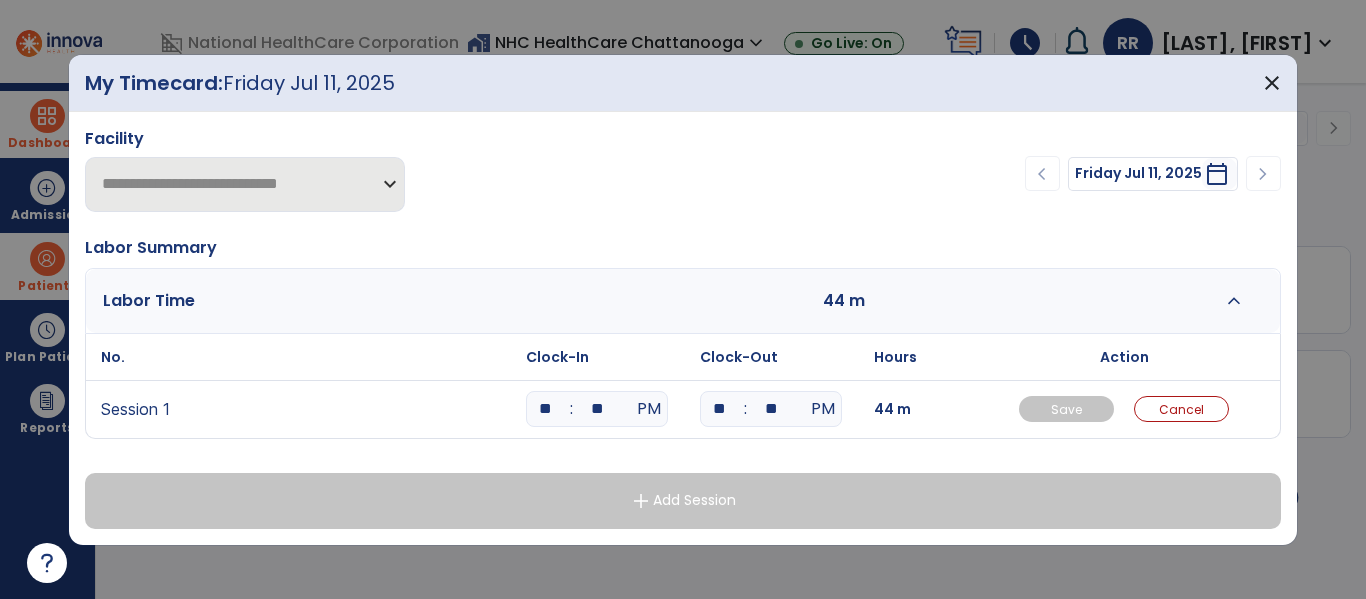 click on "**" at bounding box center (545, 409) 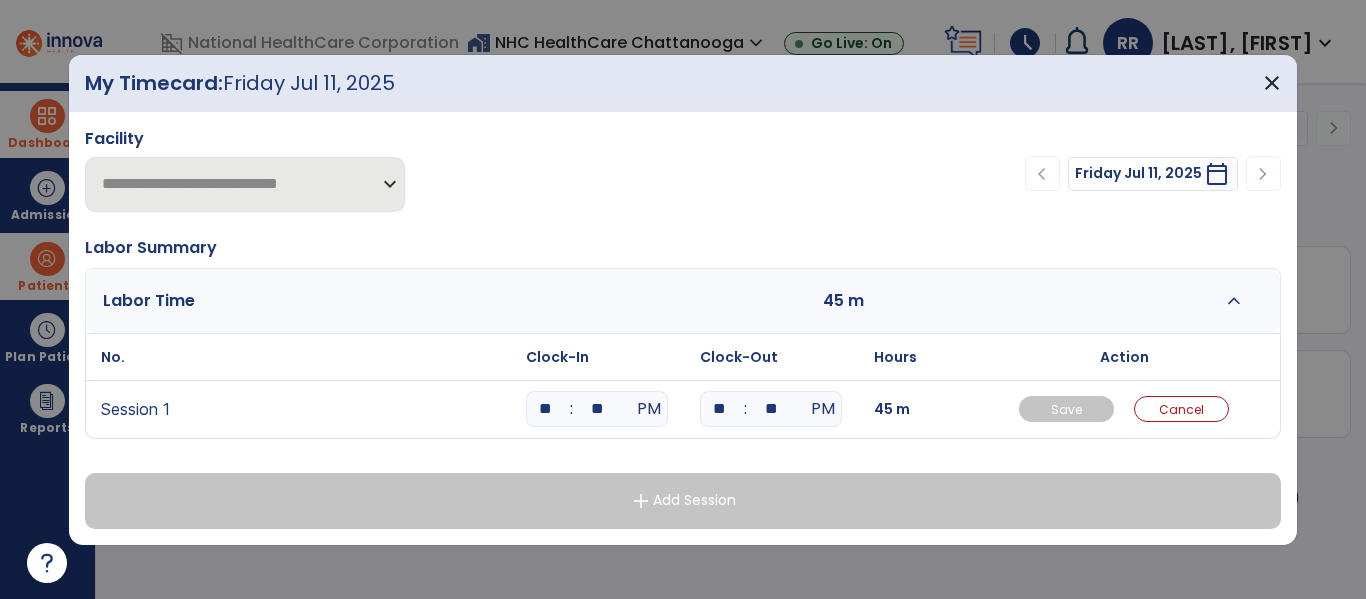 type on "**" 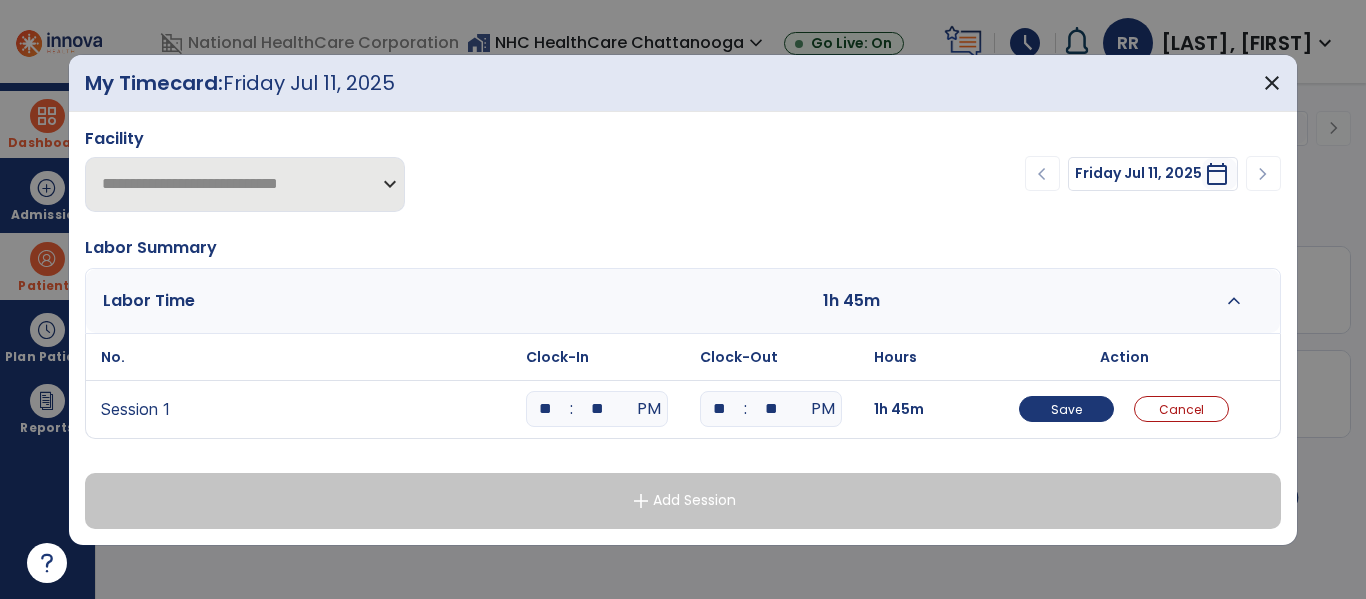 click on "**" at bounding box center (597, 409) 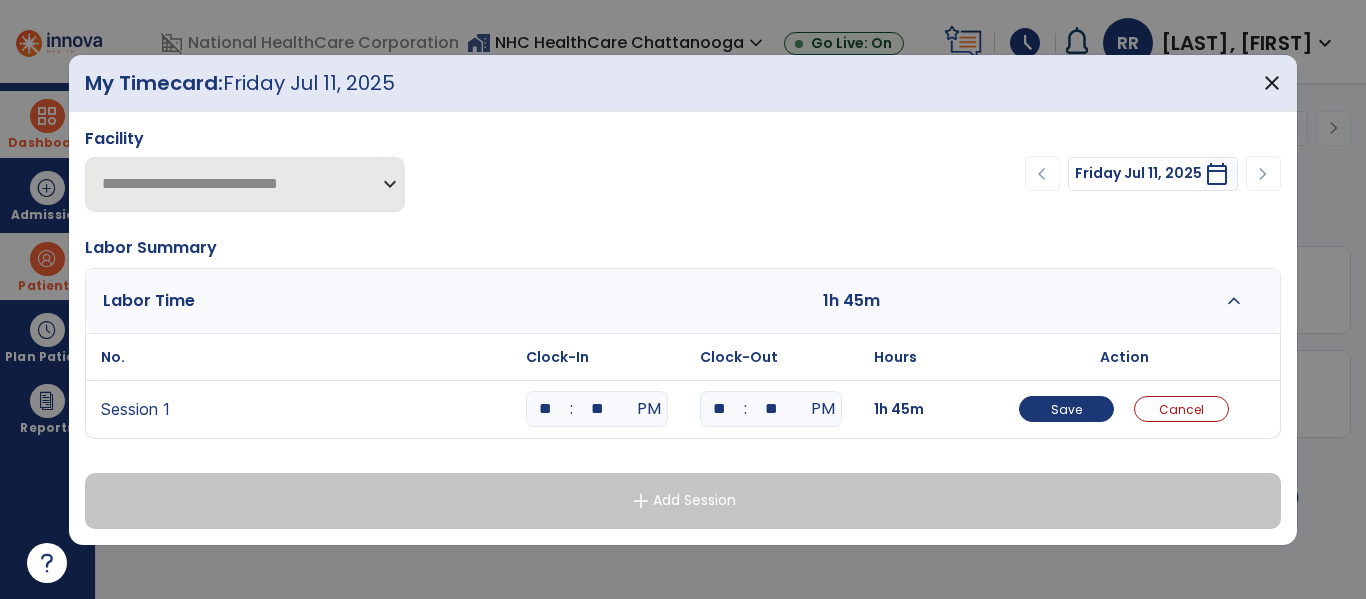 type on "**" 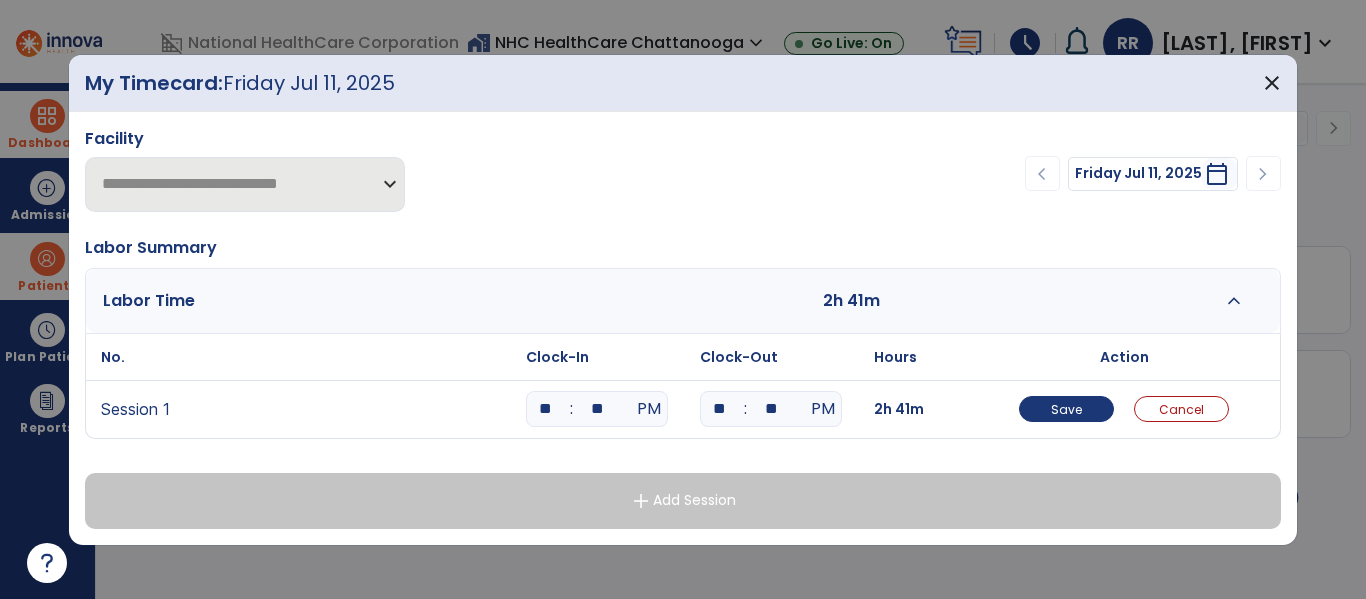 click on "**" at bounding box center [719, 409] 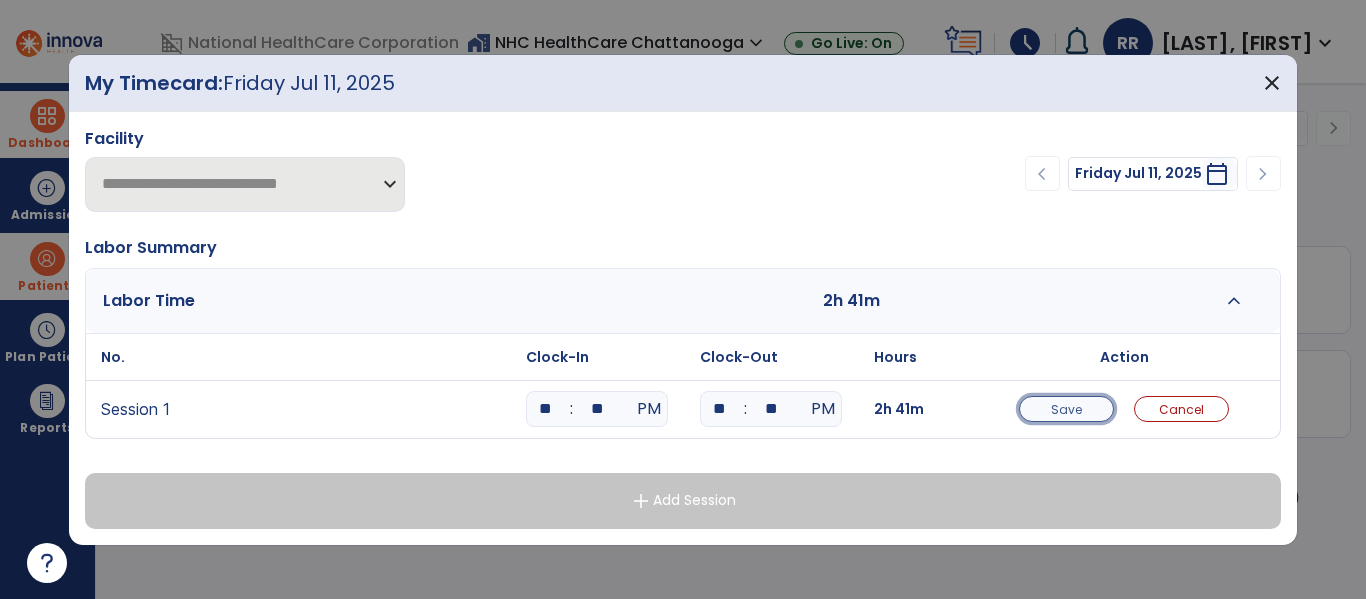 click on "Save" at bounding box center (1066, 409) 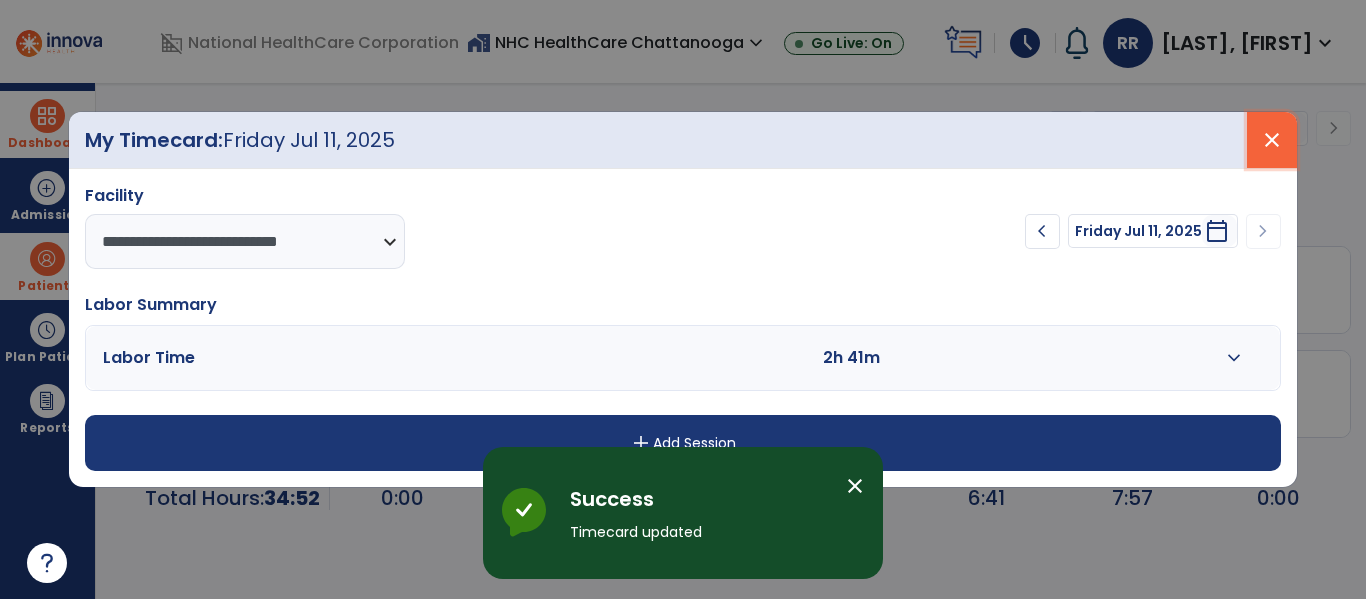click on "close" at bounding box center [1272, 140] 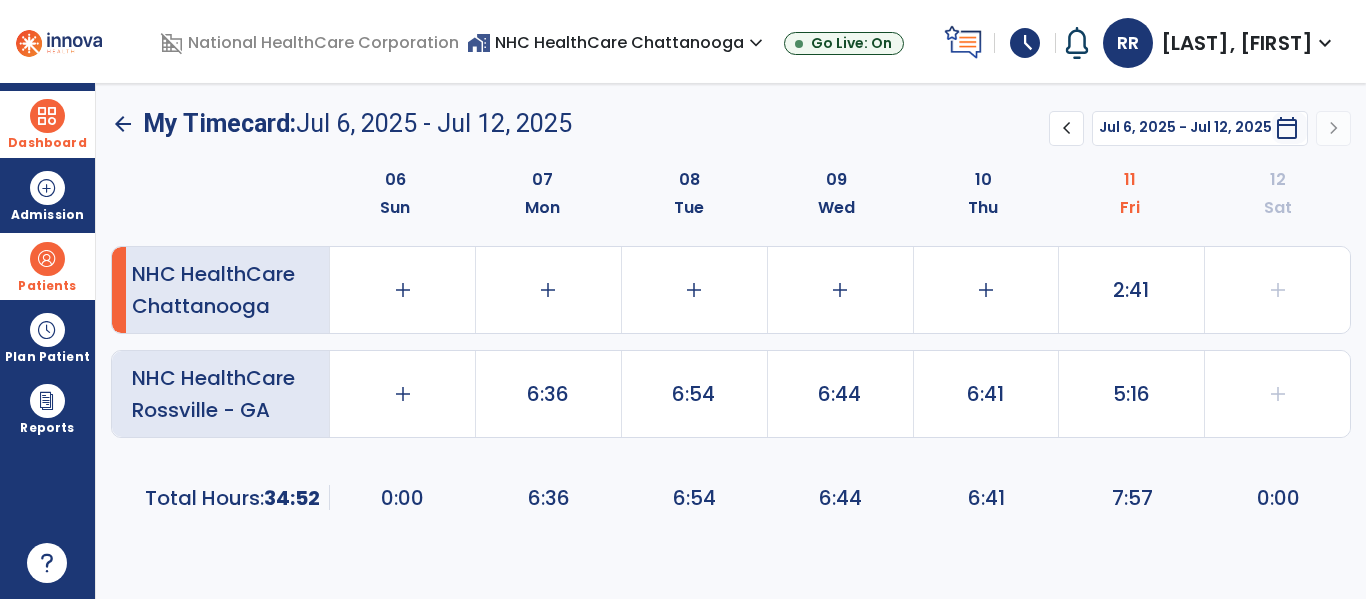 click on "Dashboard" at bounding box center (47, 124) 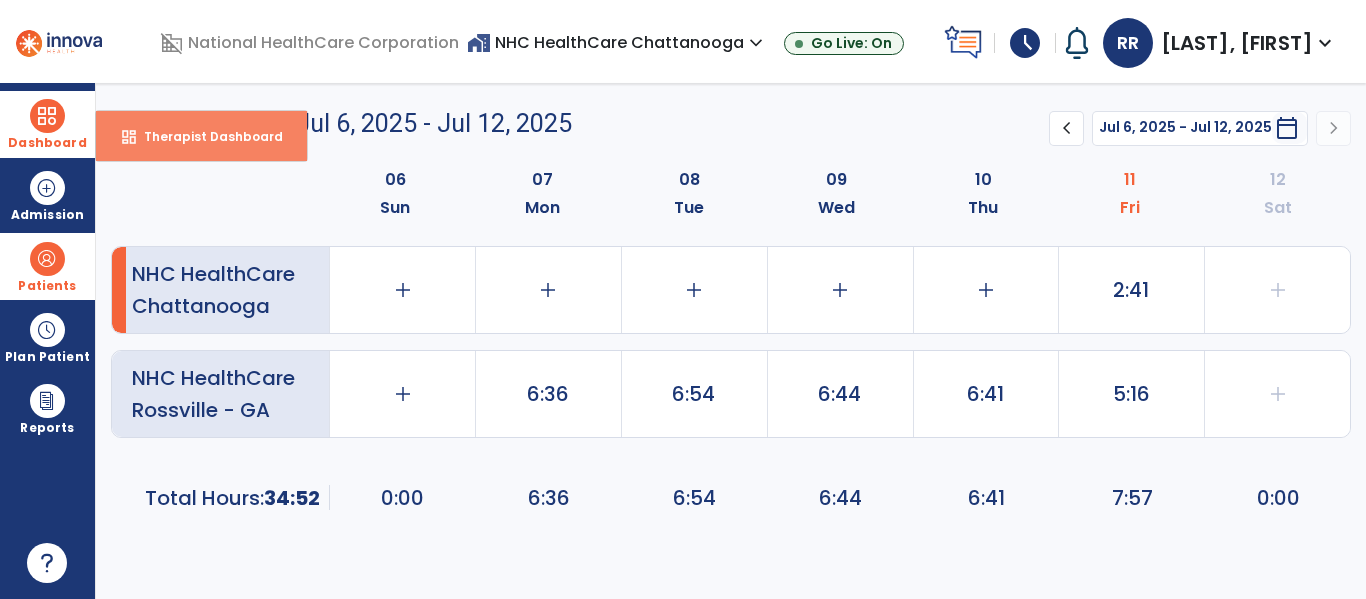 click on "dashboard  Therapist Dashboard" at bounding box center (201, 136) 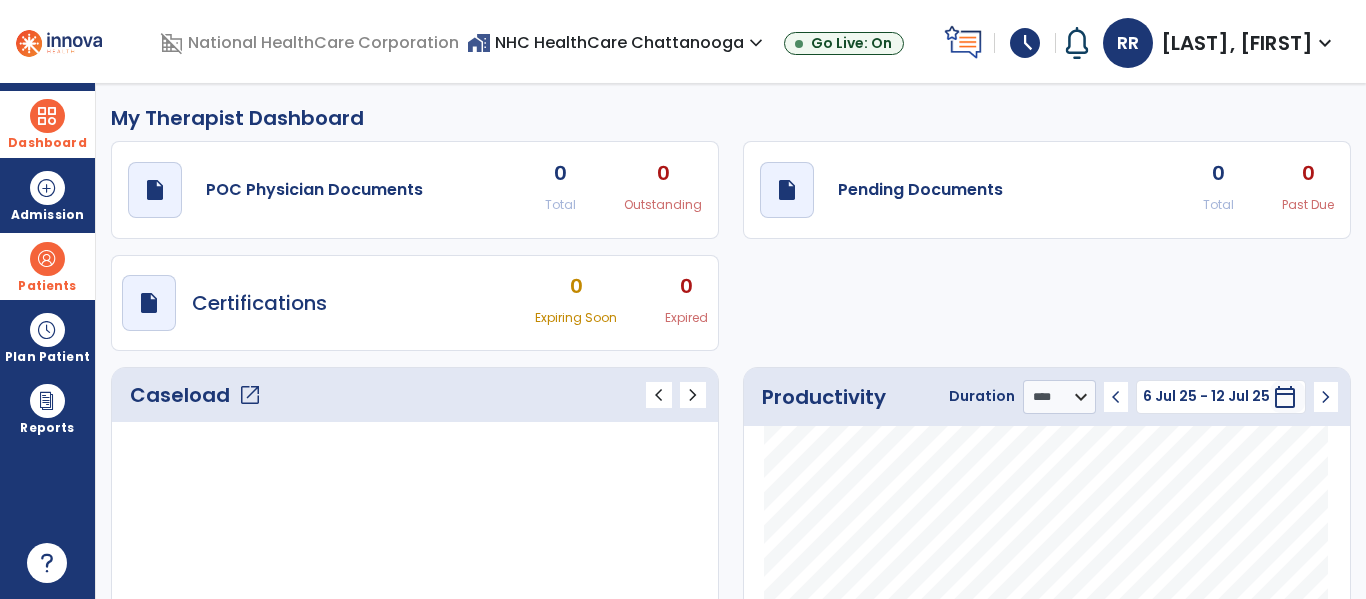 click on "Caseload   open_in_new" 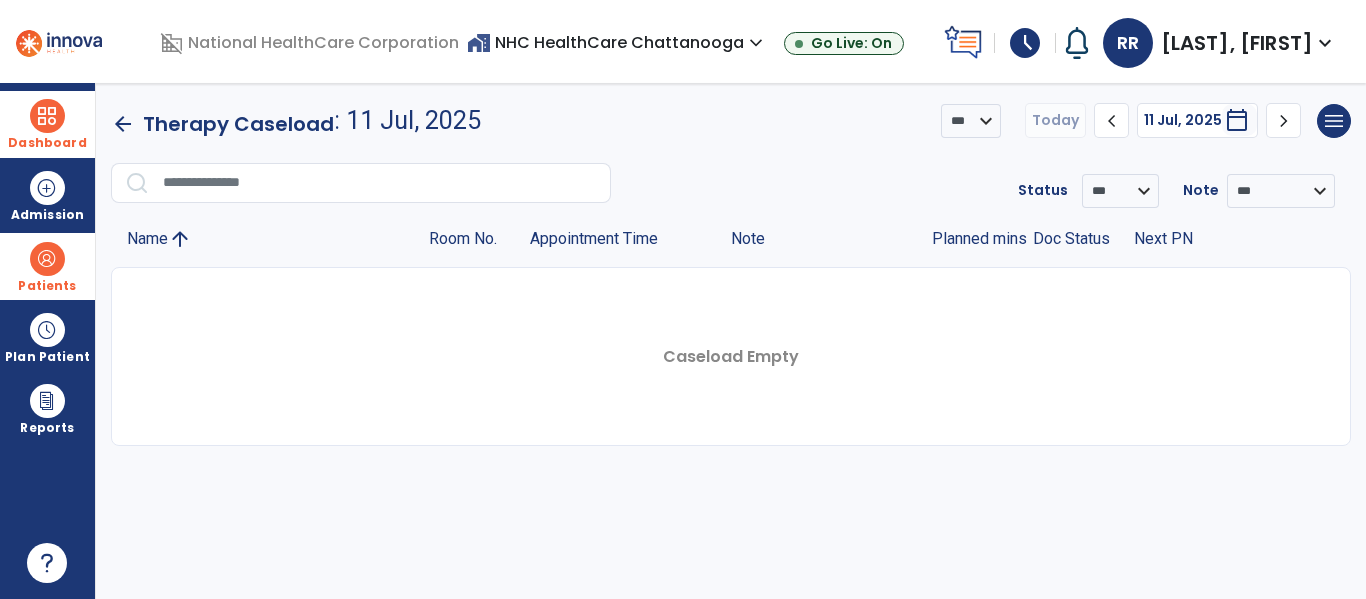 click on "RR" at bounding box center (1128, 43) 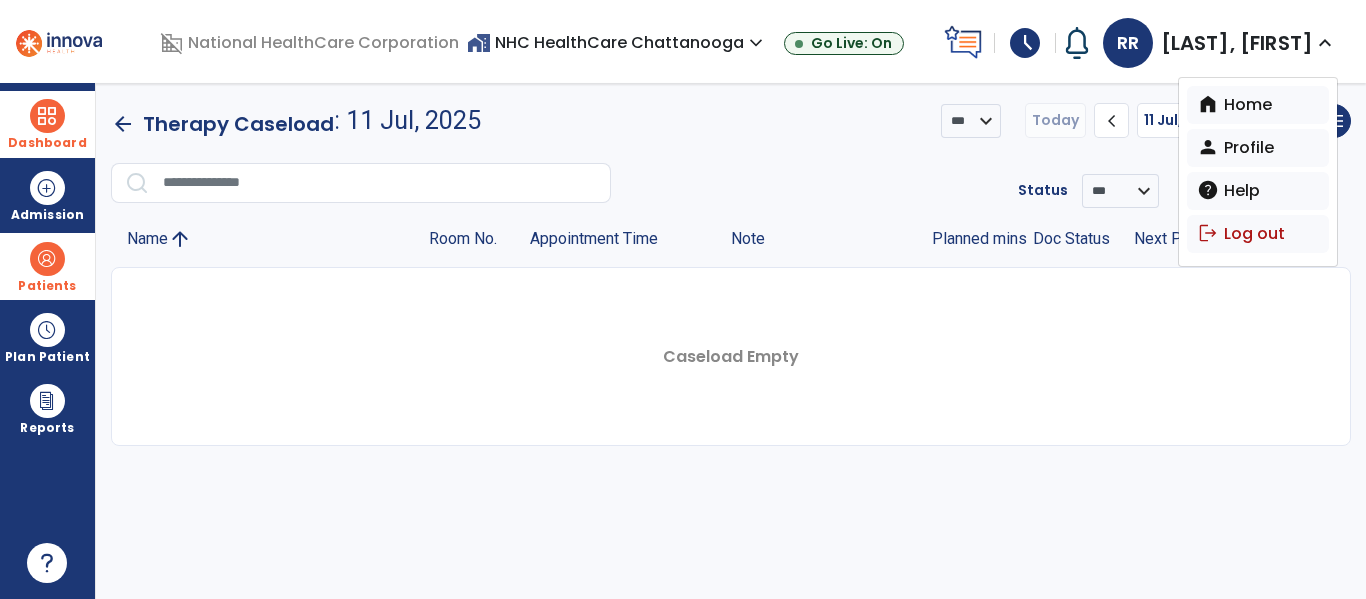 click on "Dashboard" at bounding box center (47, 143) 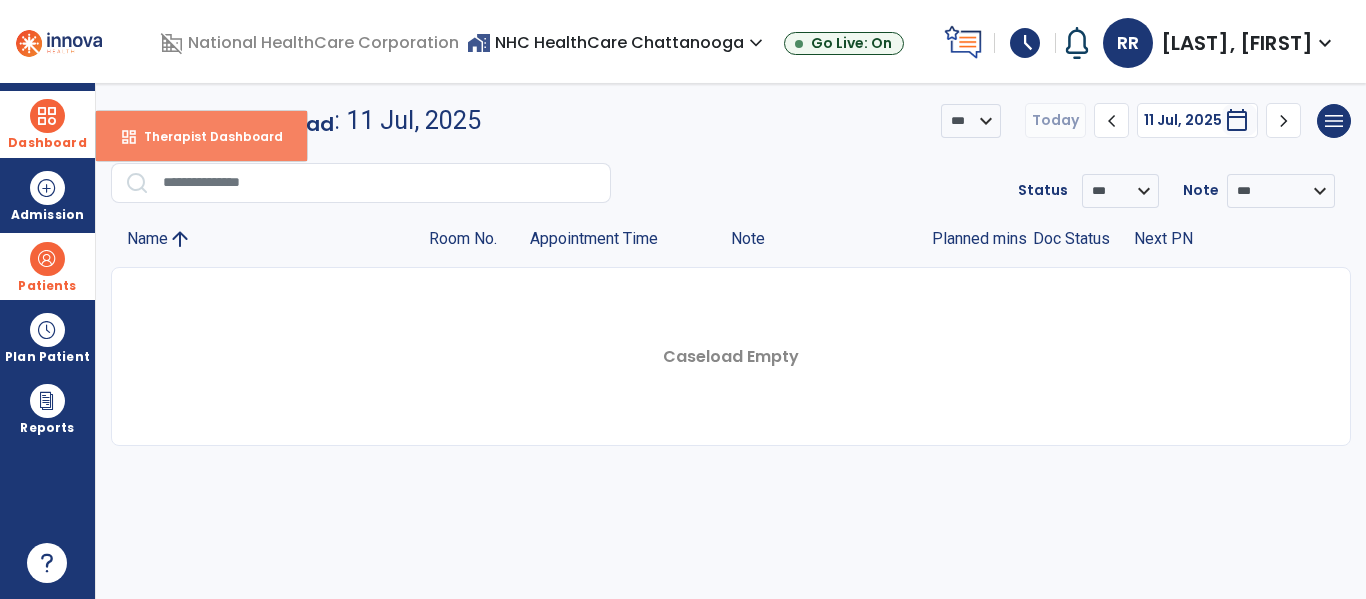 click on "Therapist Dashboard" at bounding box center [205, 136] 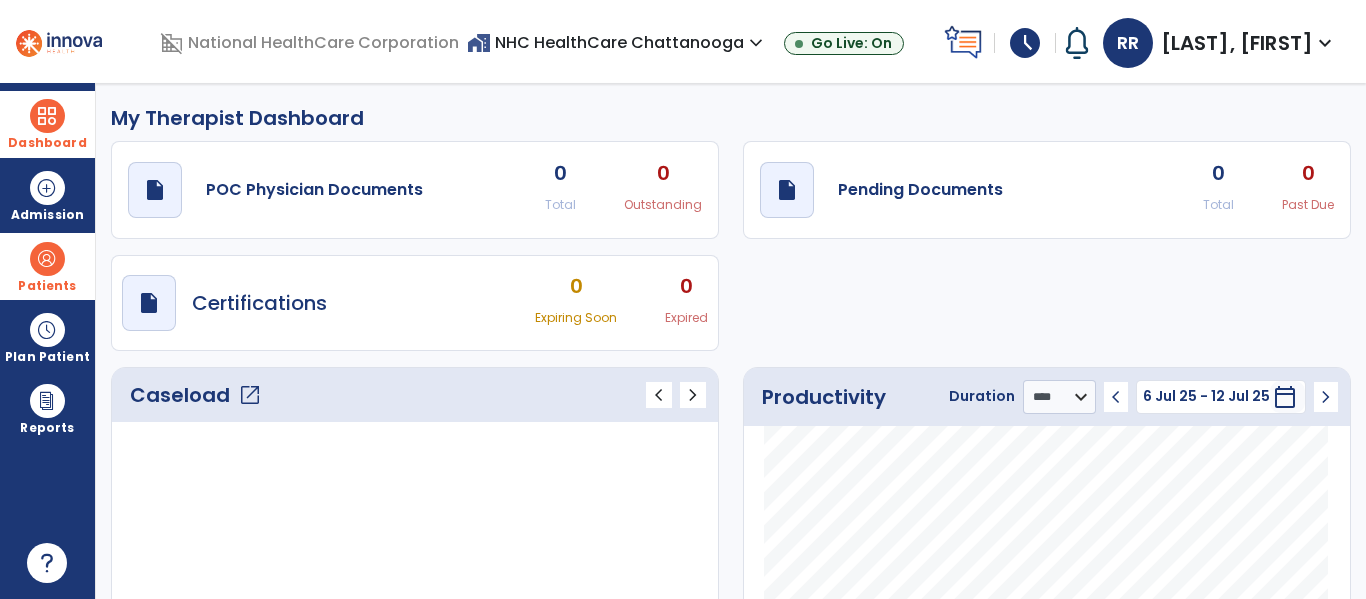 click on "Patients" at bounding box center [47, 286] 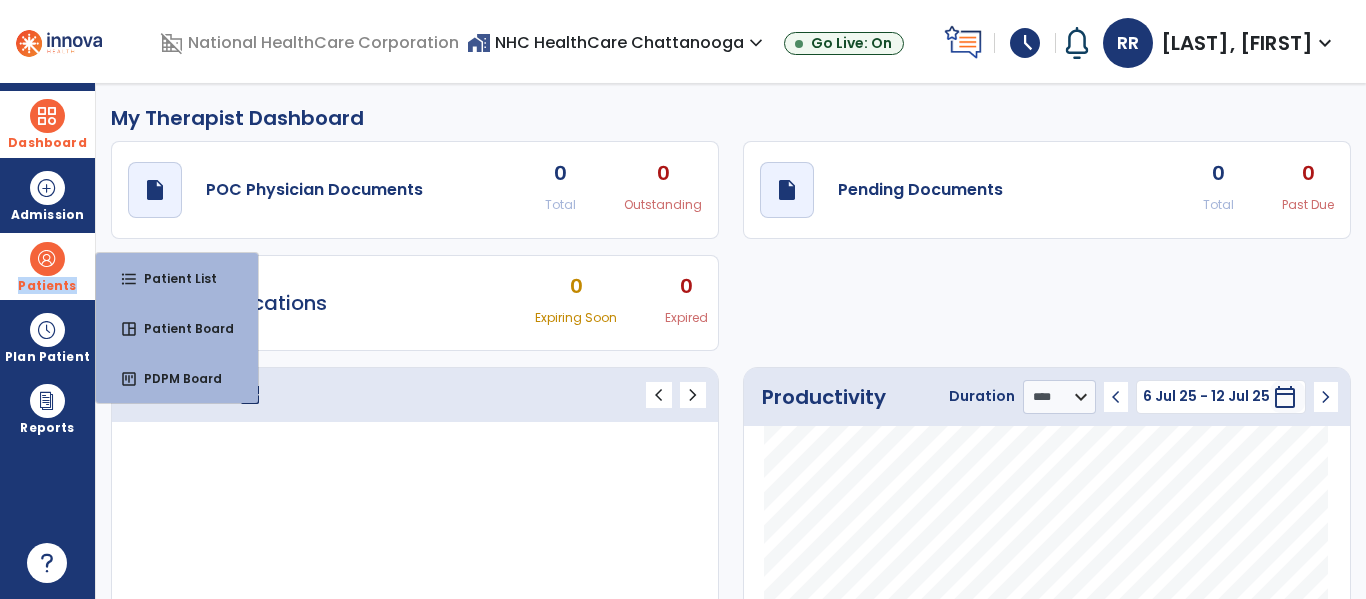 click on "Patients" at bounding box center (47, 286) 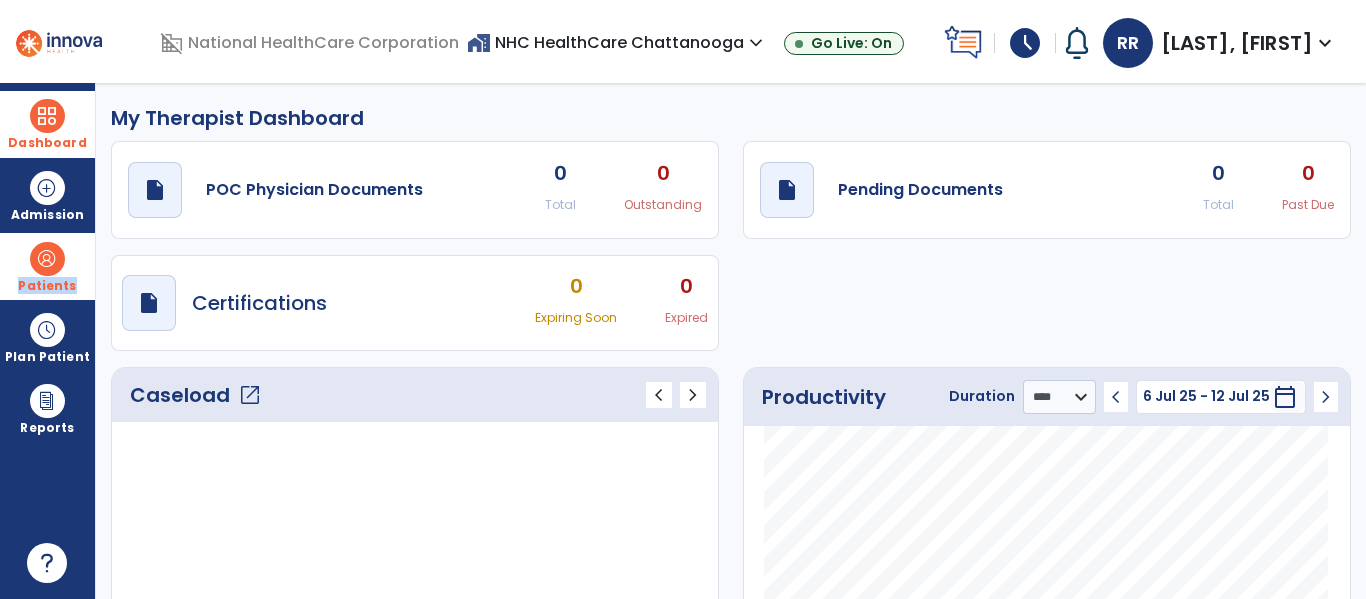 click on "Patients" at bounding box center [47, 266] 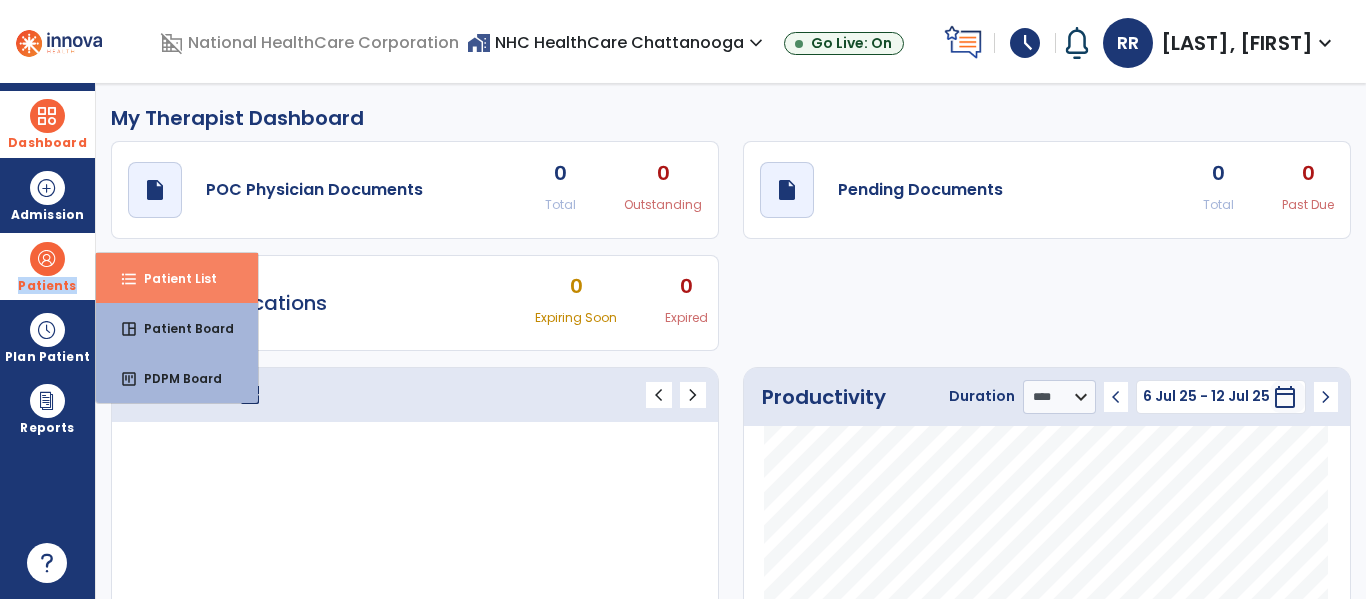 click on "Patient List" at bounding box center [172, 278] 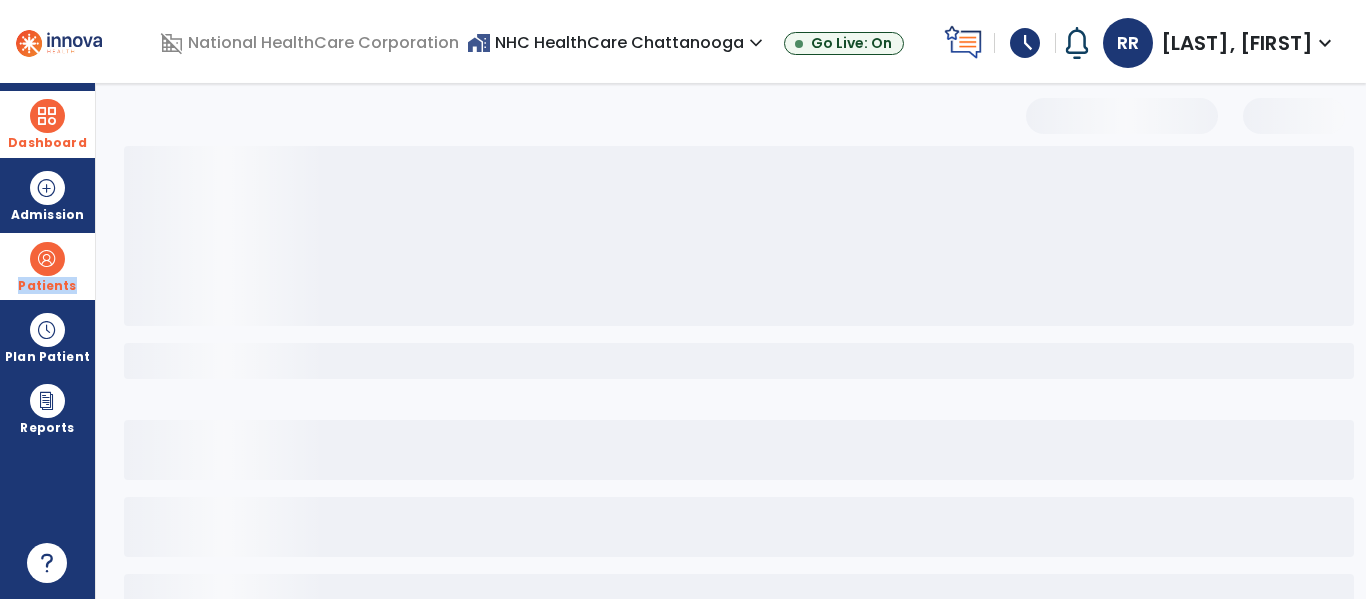 select on "***" 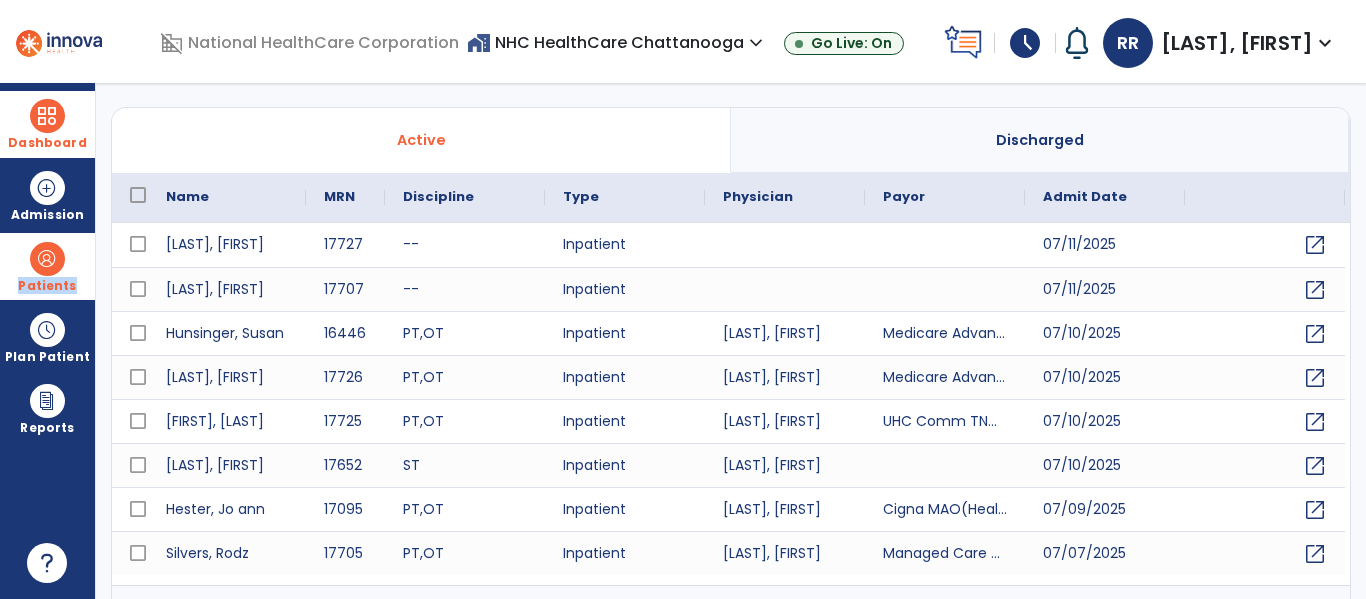 scroll, scrollTop: 144, scrollLeft: 0, axis: vertical 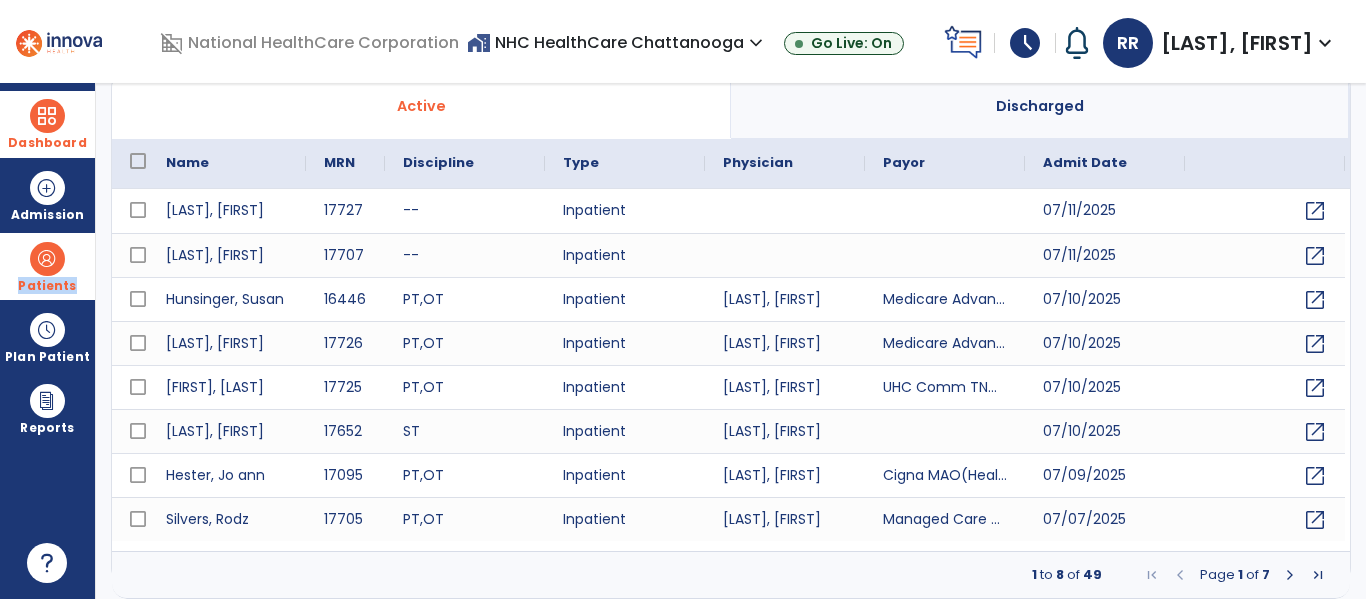 click at bounding box center (1290, 575) 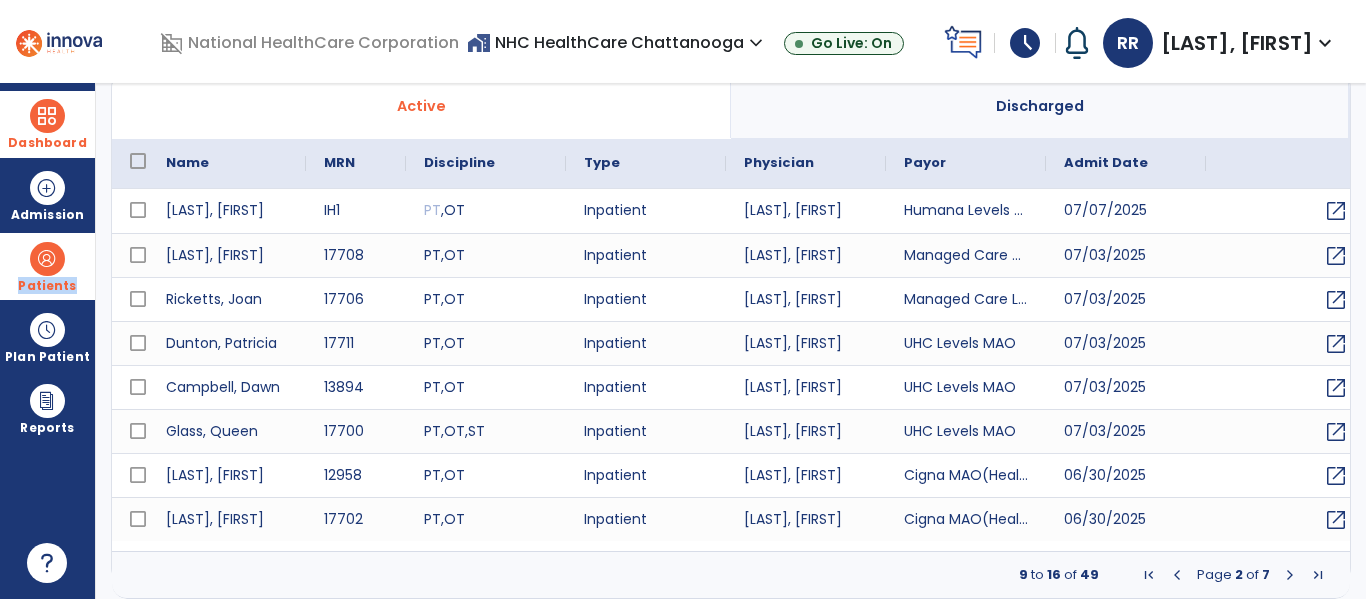 click at bounding box center (1290, 575) 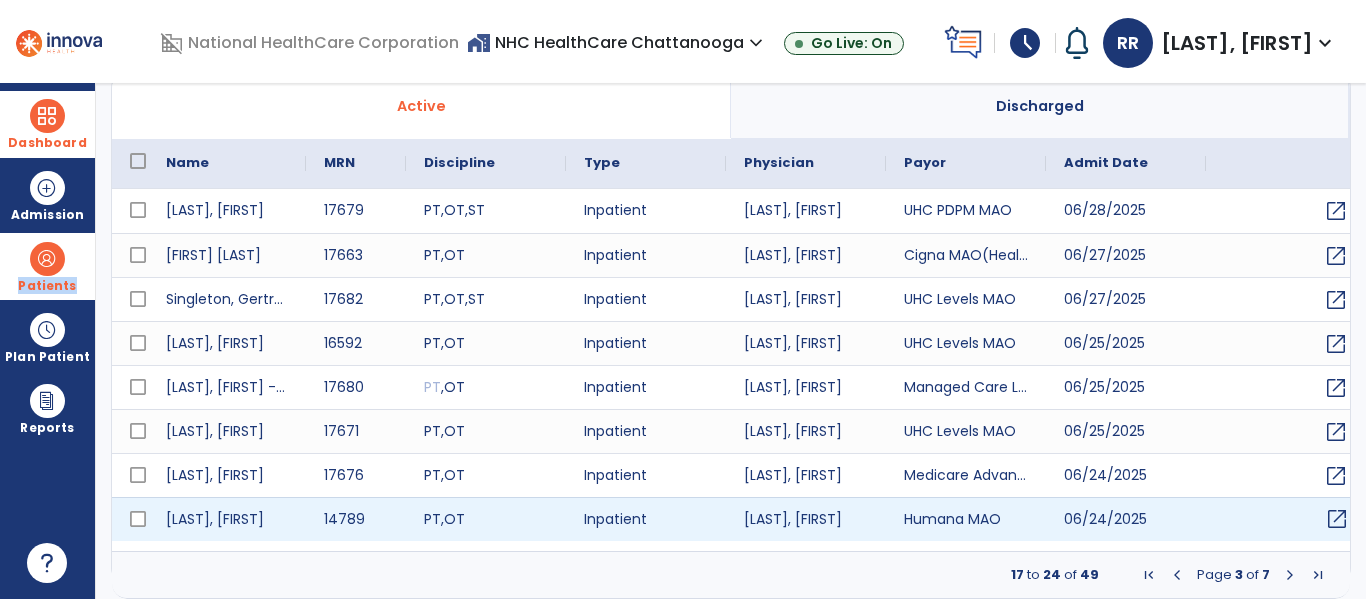 click on "open_in_new" at bounding box center (1337, 519) 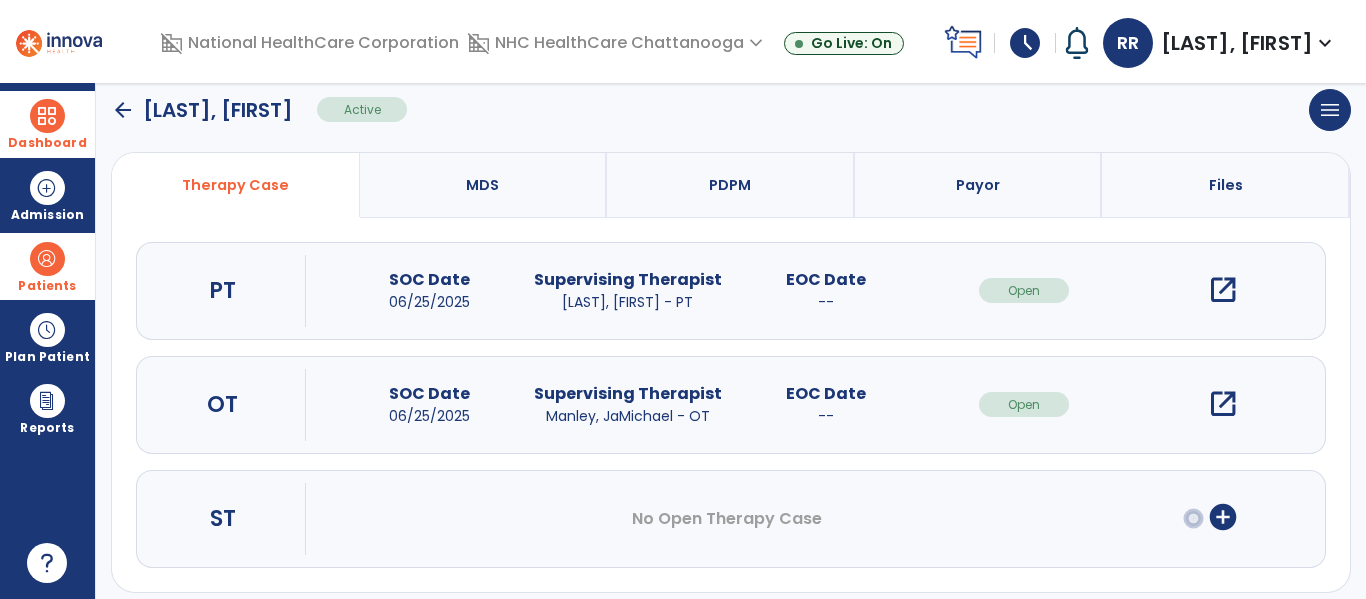 click on "open_in_new" at bounding box center (1223, 404) 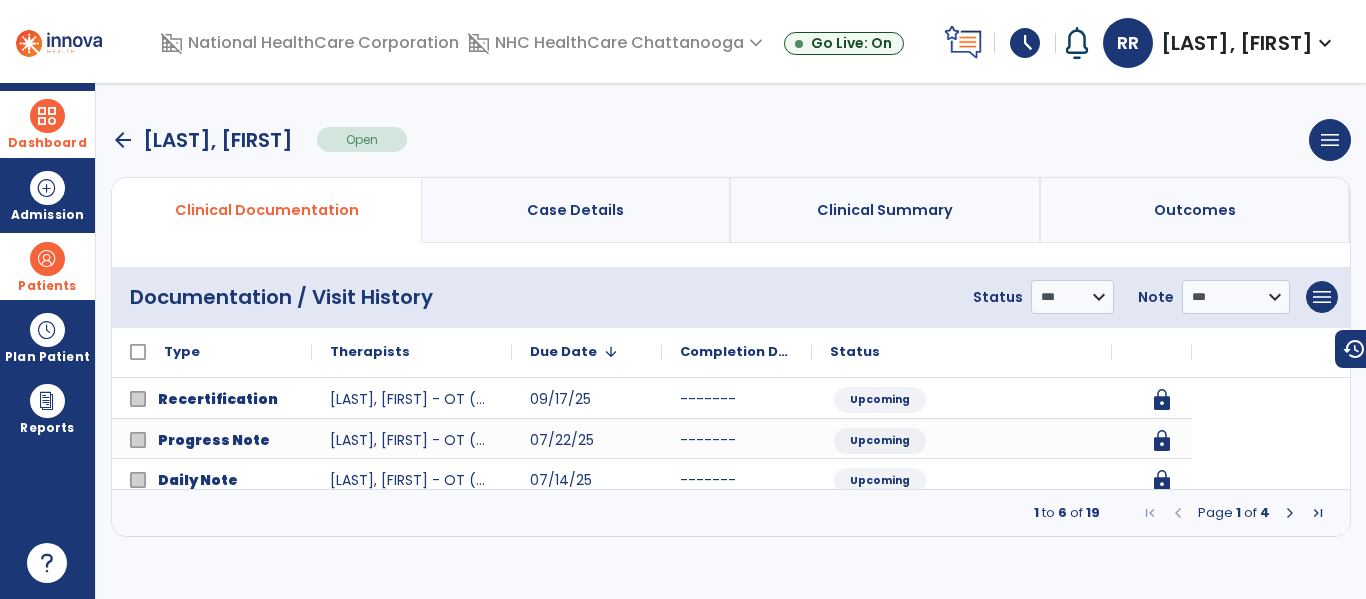 scroll, scrollTop: 0, scrollLeft: 0, axis: both 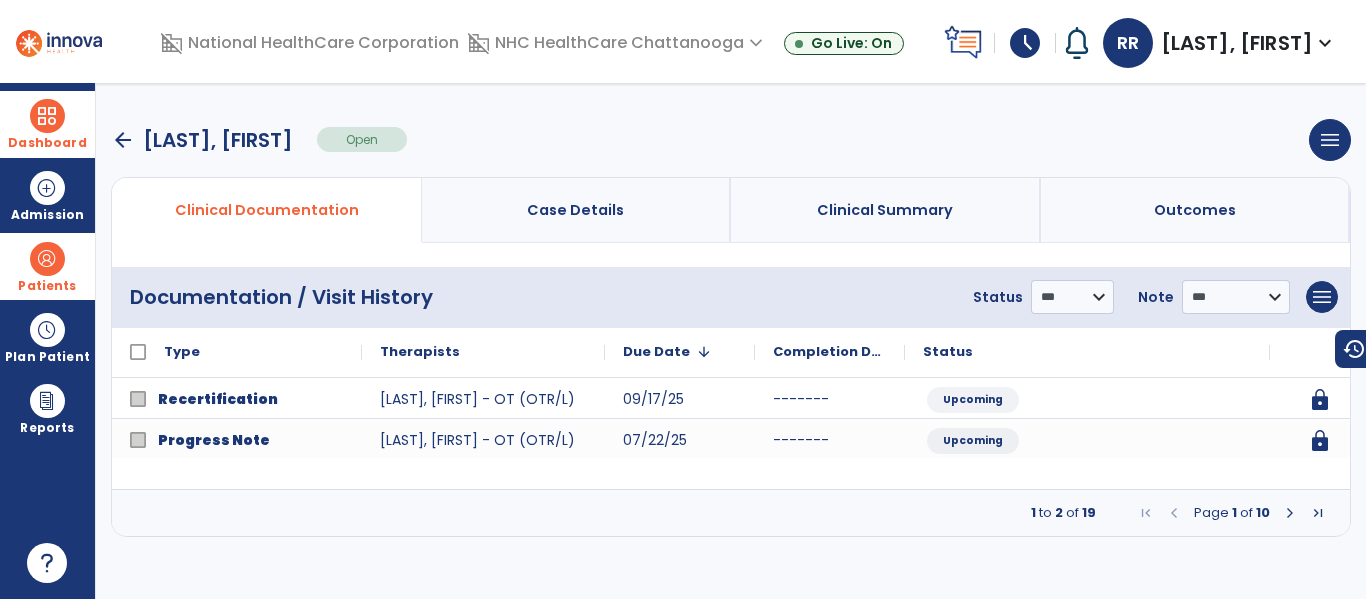 click at bounding box center (1290, 513) 